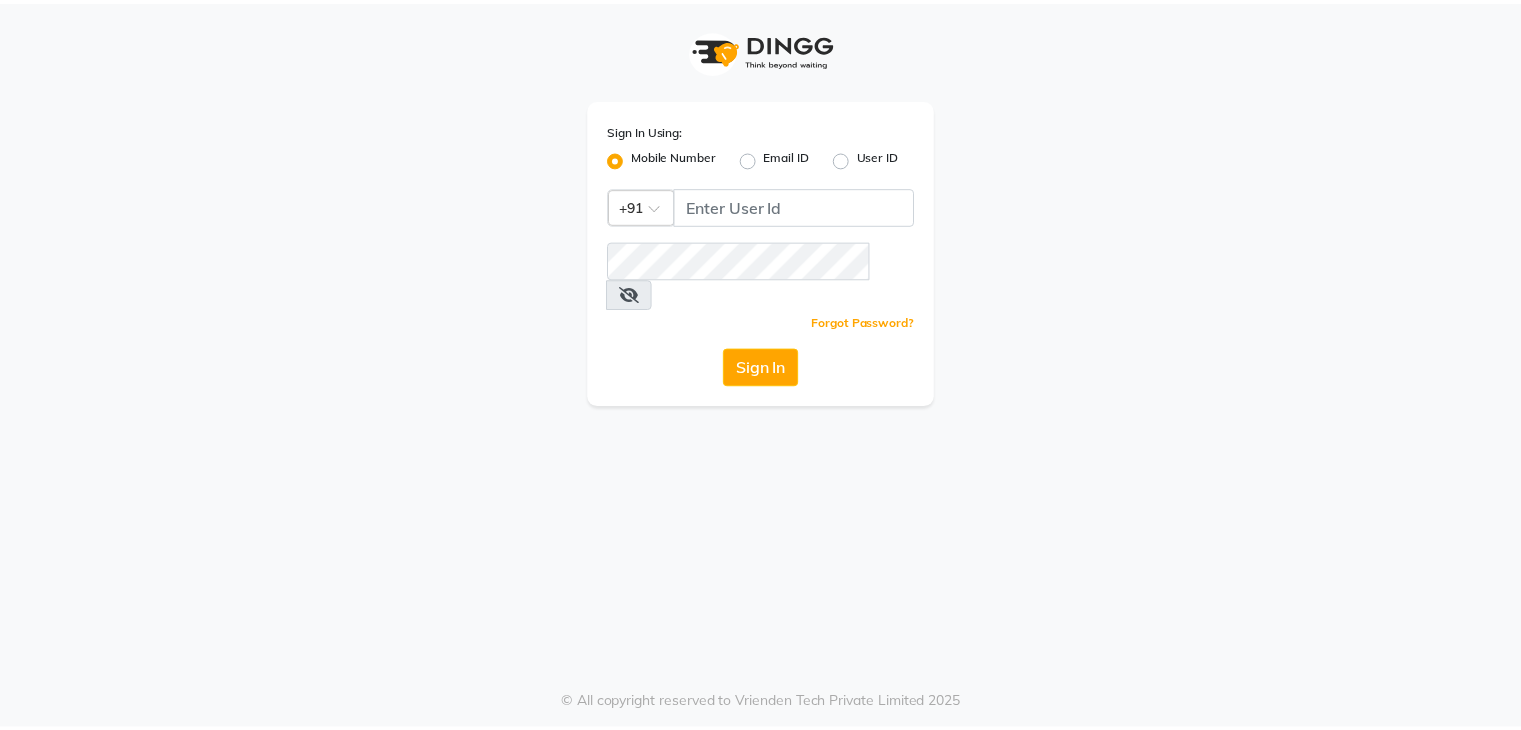 scroll, scrollTop: 0, scrollLeft: 0, axis: both 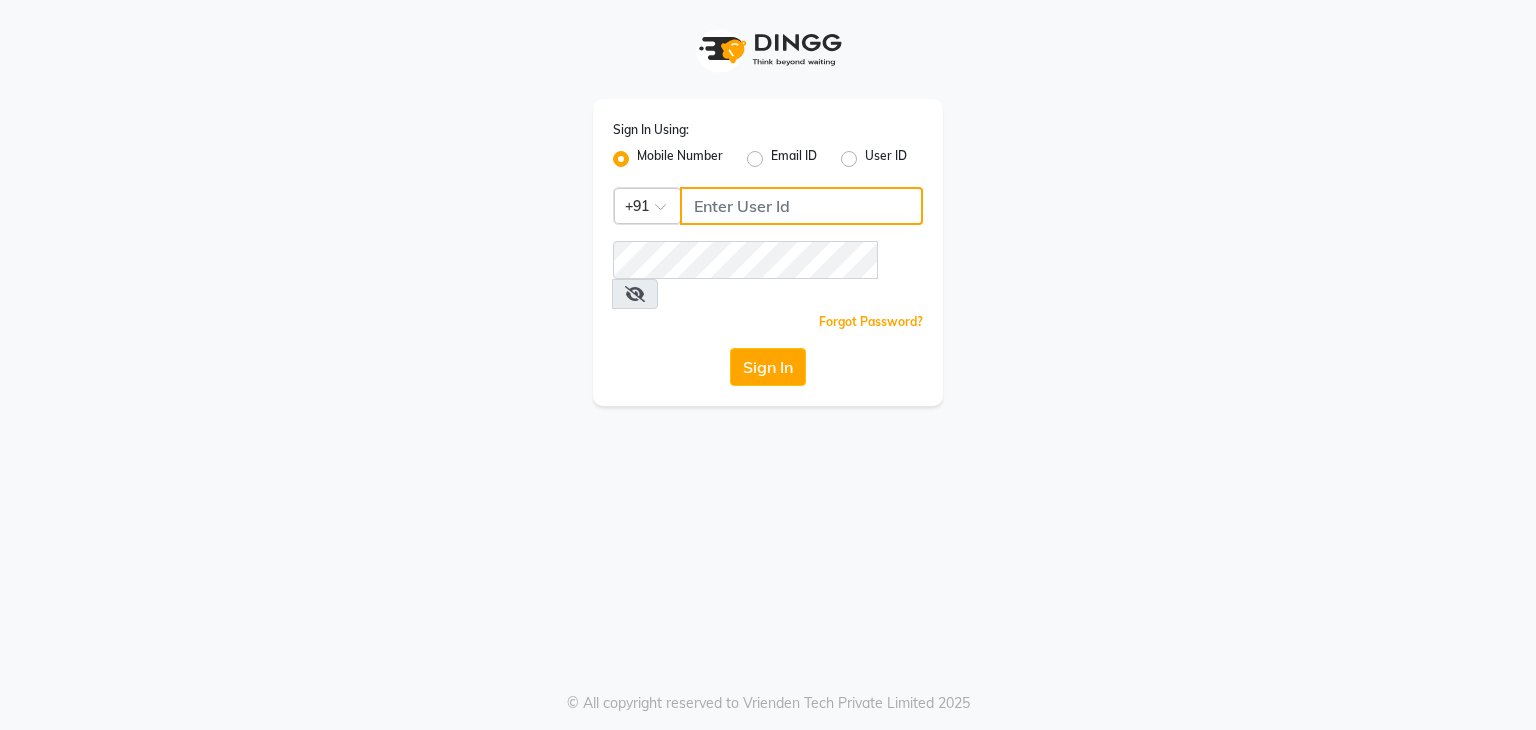 click 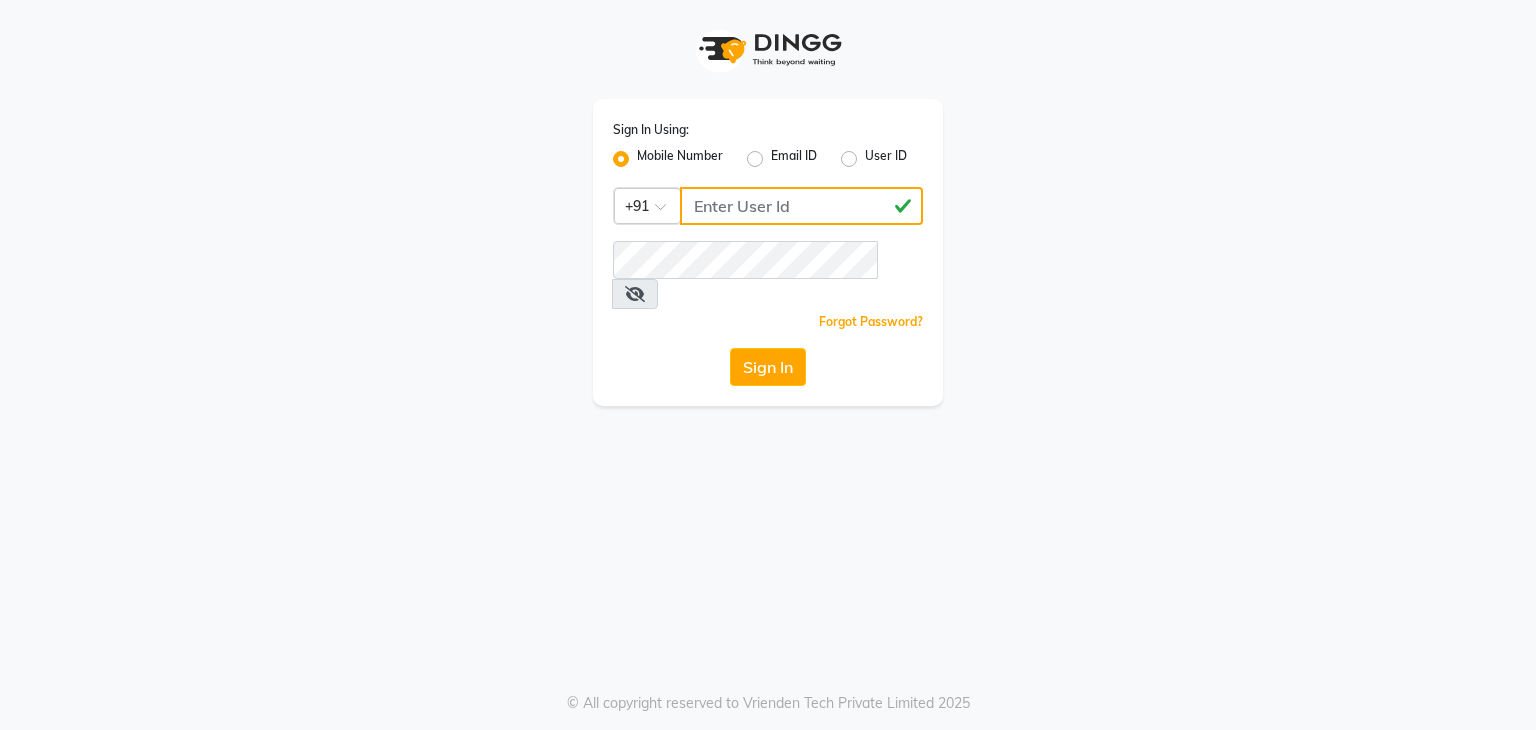 type on "[PHONE]" 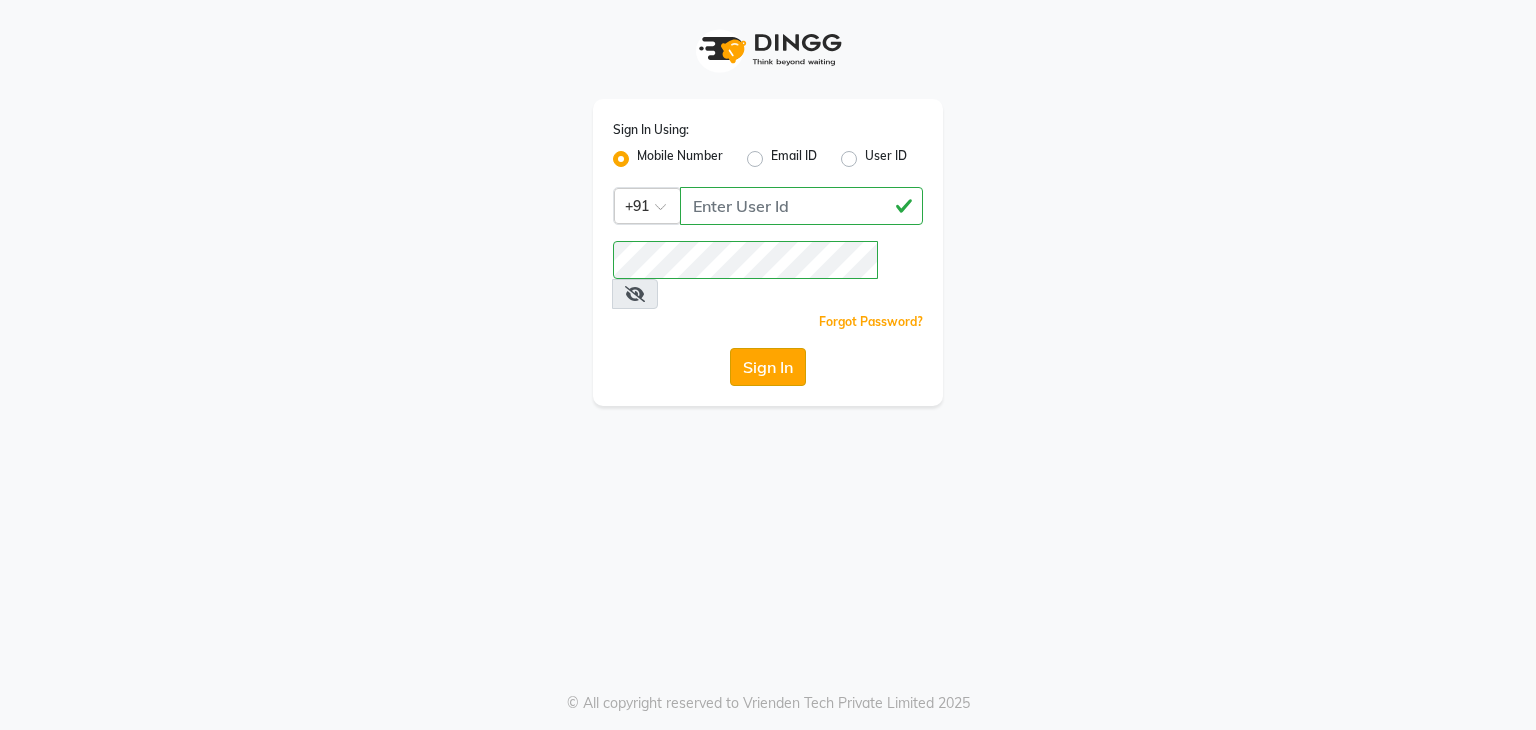 click on "Sign In" 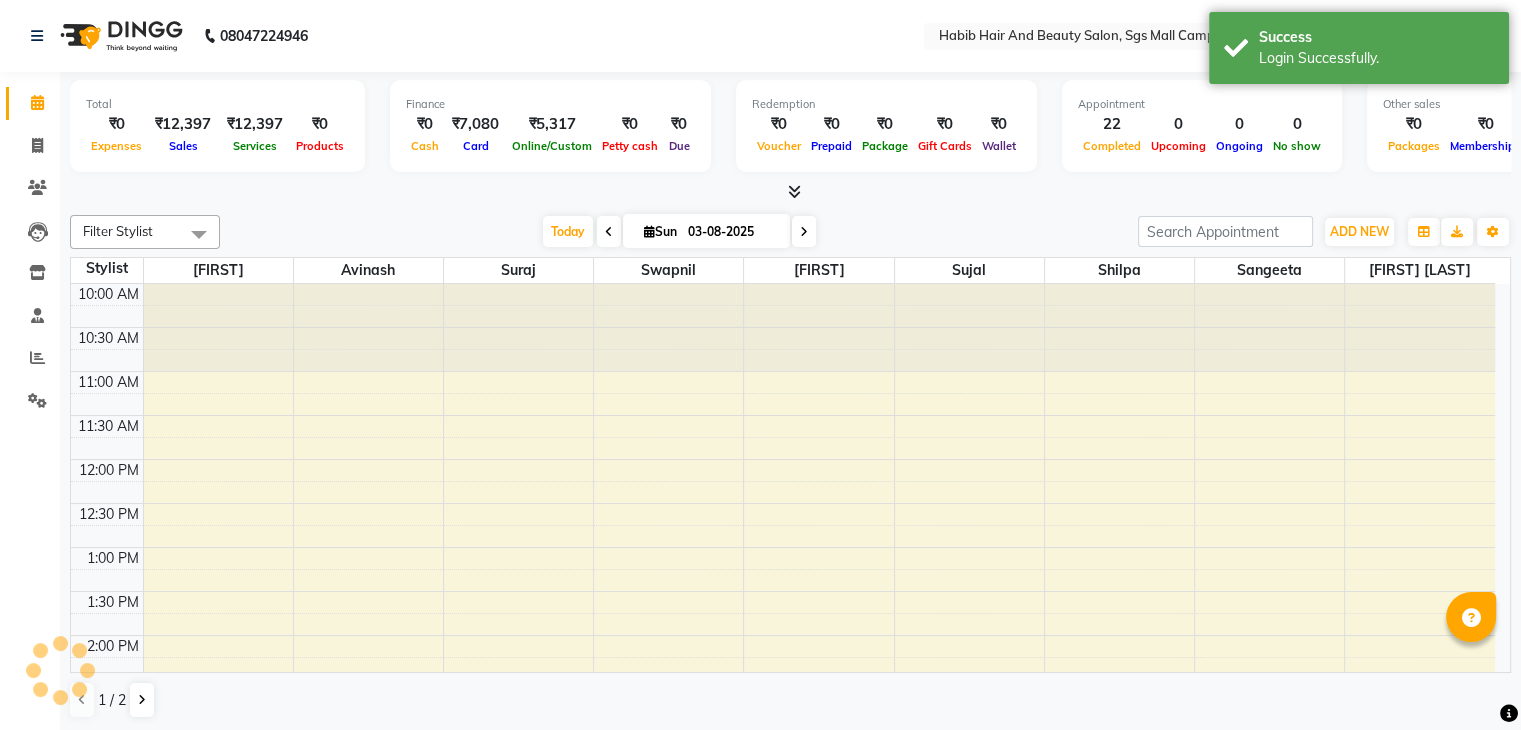 scroll, scrollTop: 0, scrollLeft: 0, axis: both 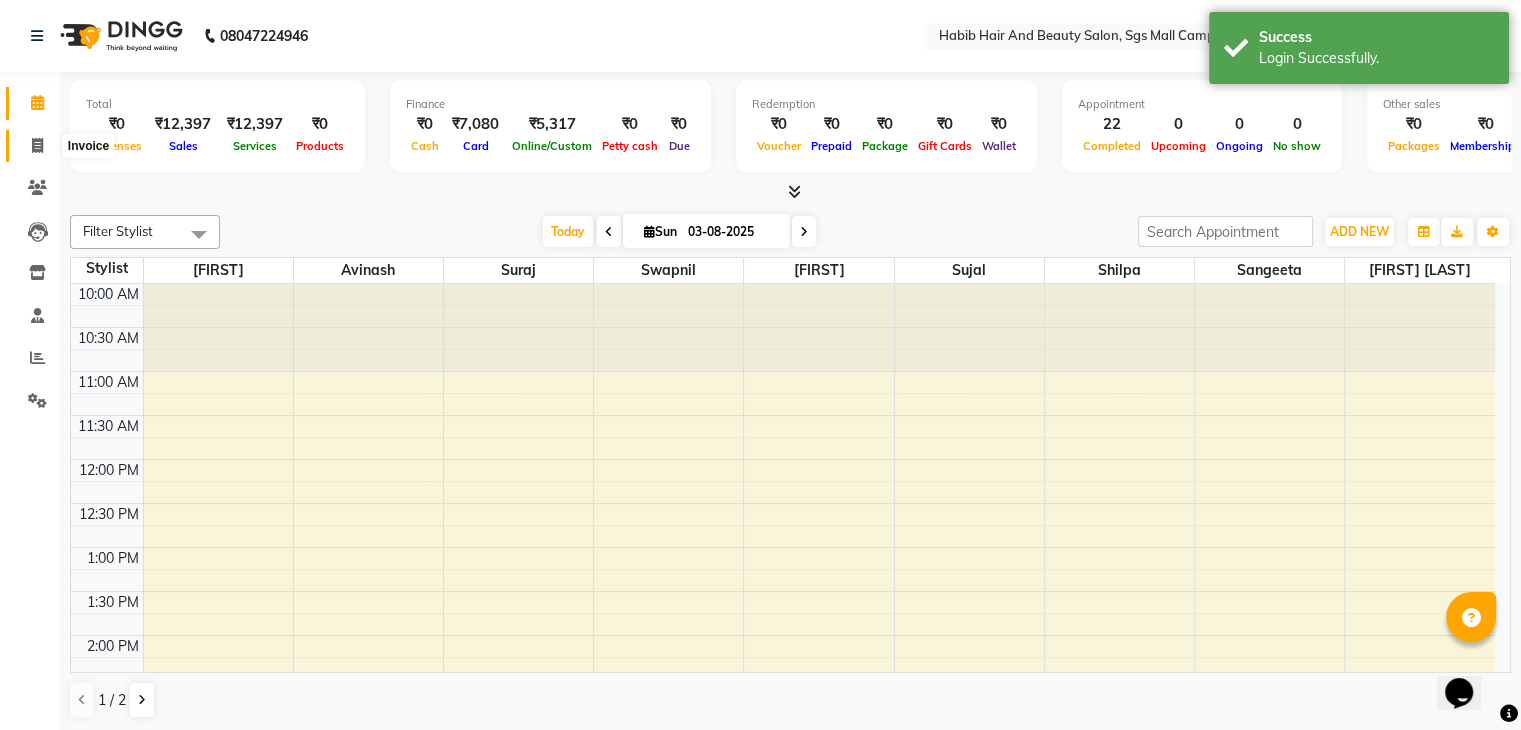 click 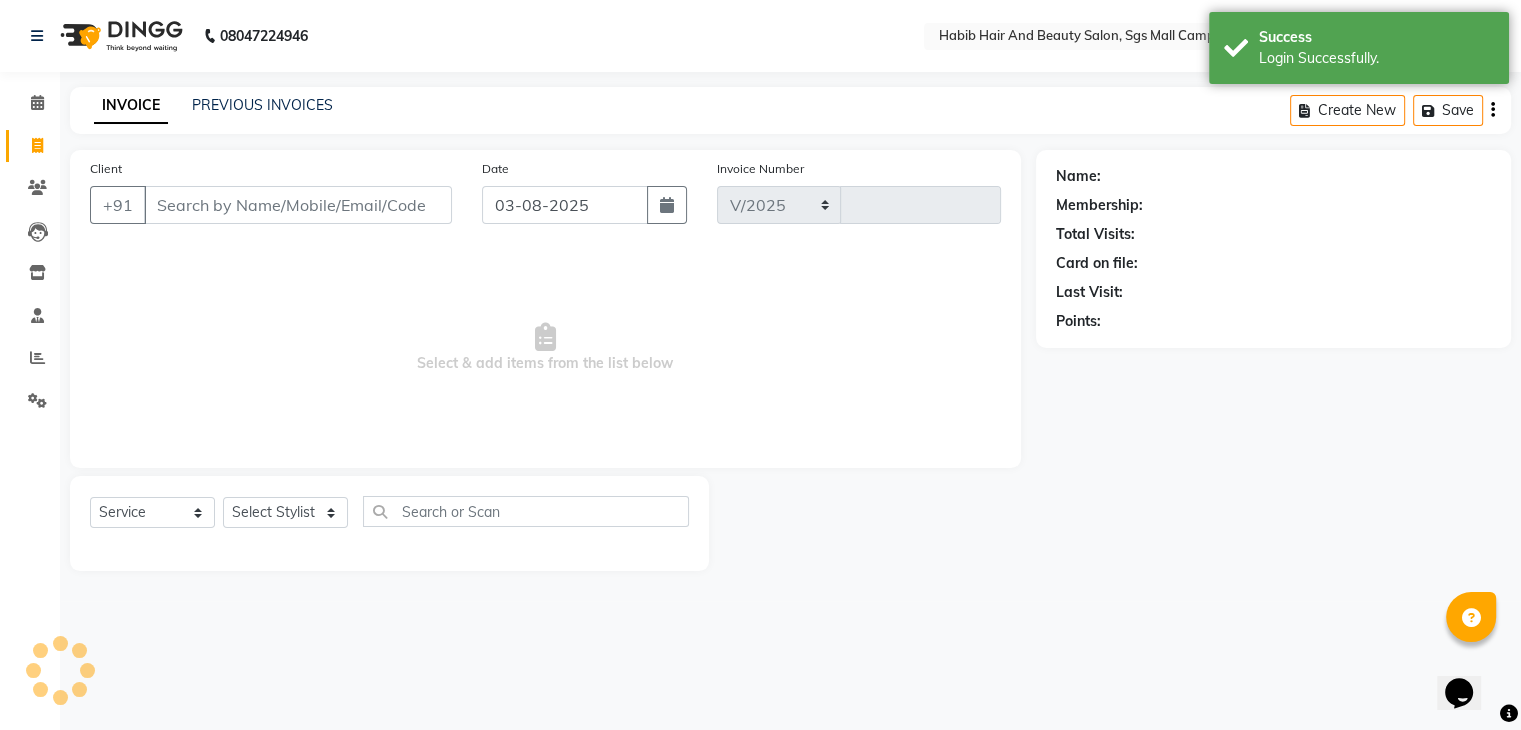 select on "8362" 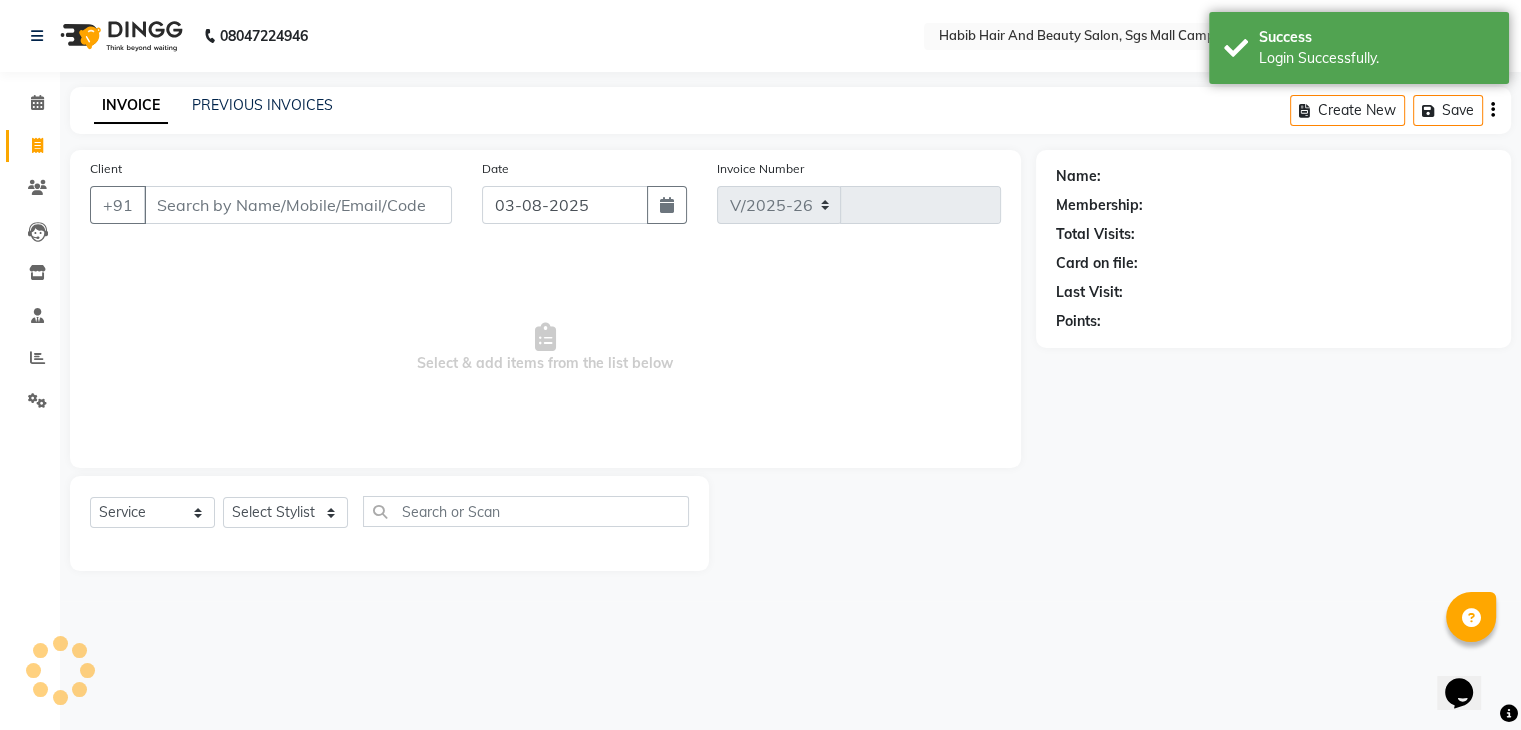type on "2924" 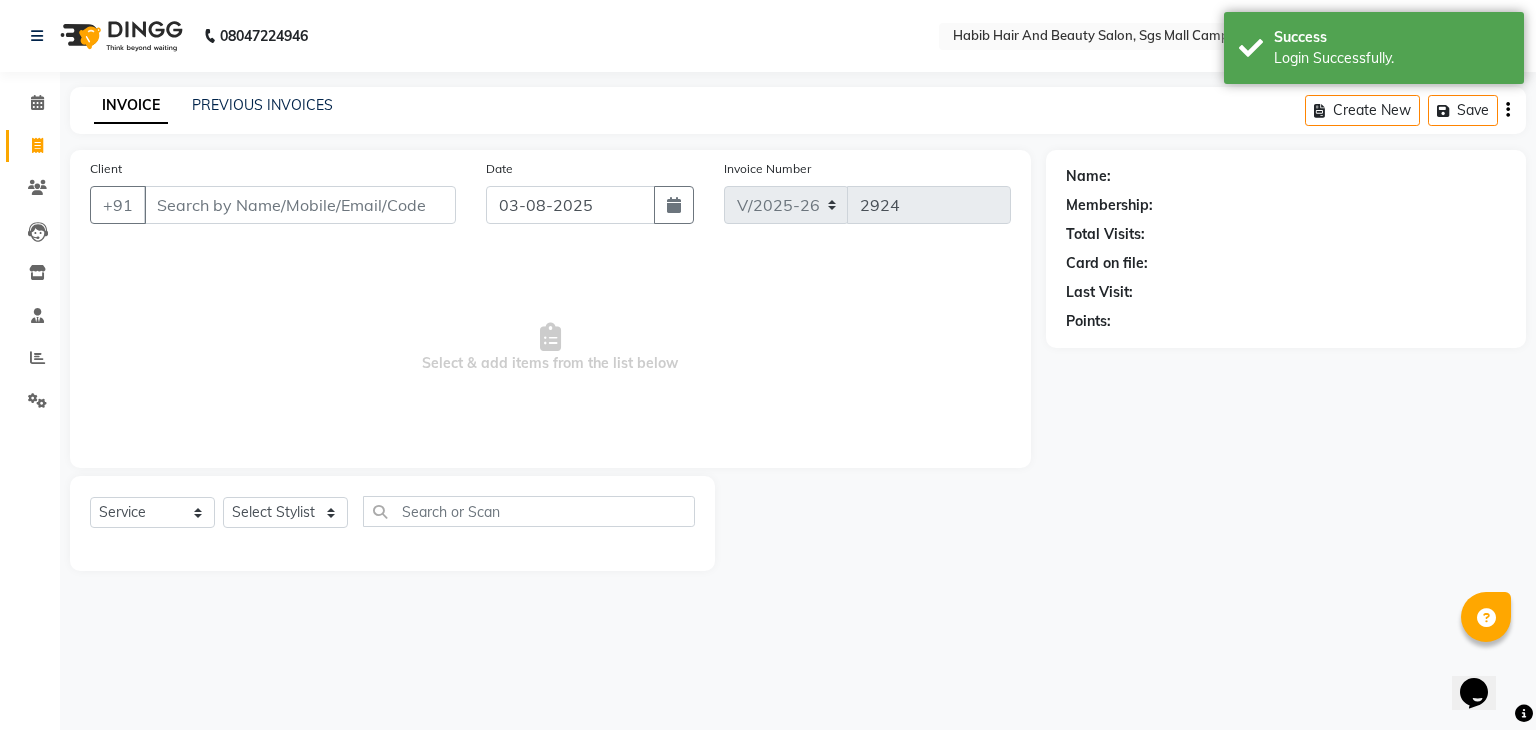 click on "Client" at bounding box center [300, 205] 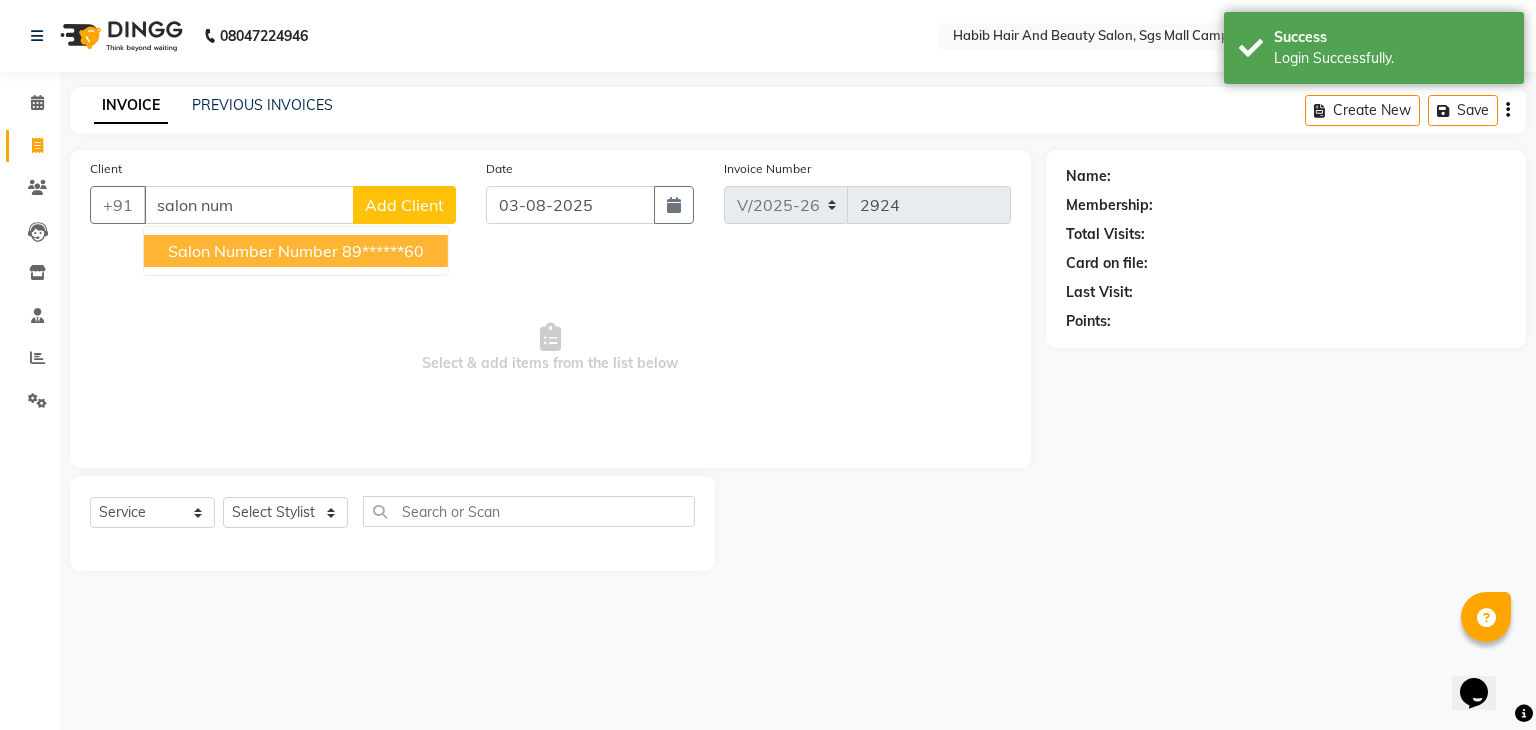click on "salon number number" at bounding box center (253, 251) 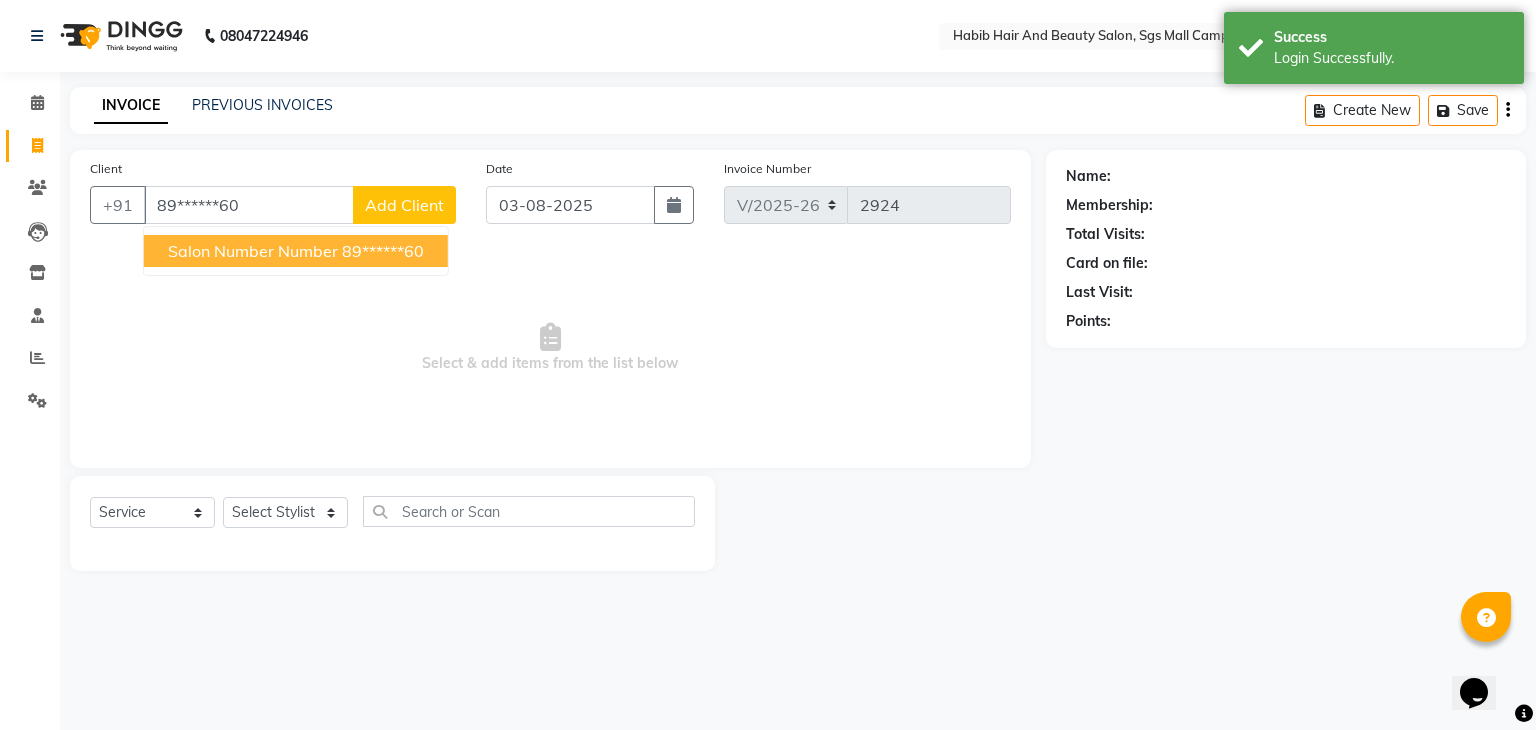 type on "89******60" 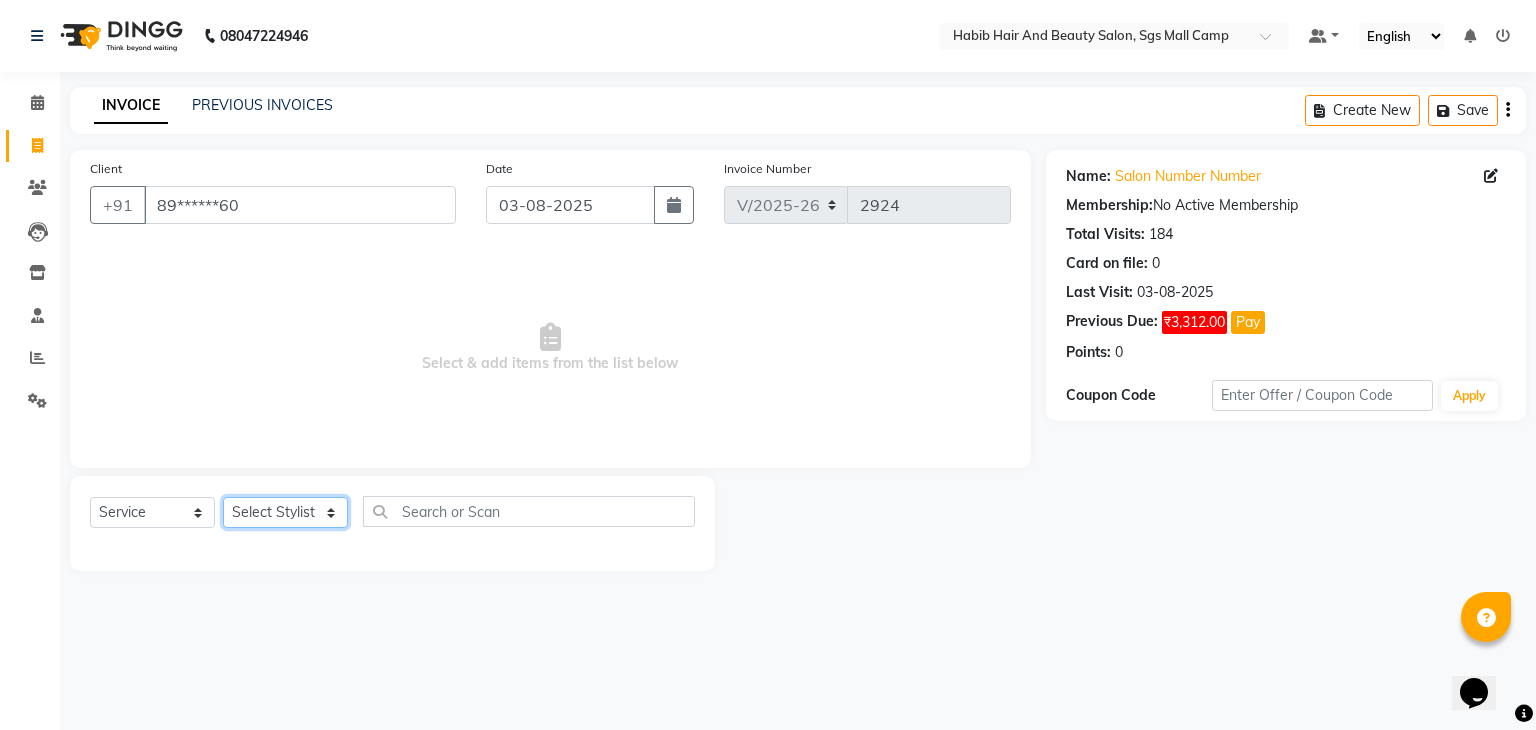 click on "Select Stylist [FIRST] [LAST] Avinash [FIRST] Manager [FIRST] sangeeta shilpa sujal Suraj swapnil [FIRST]" 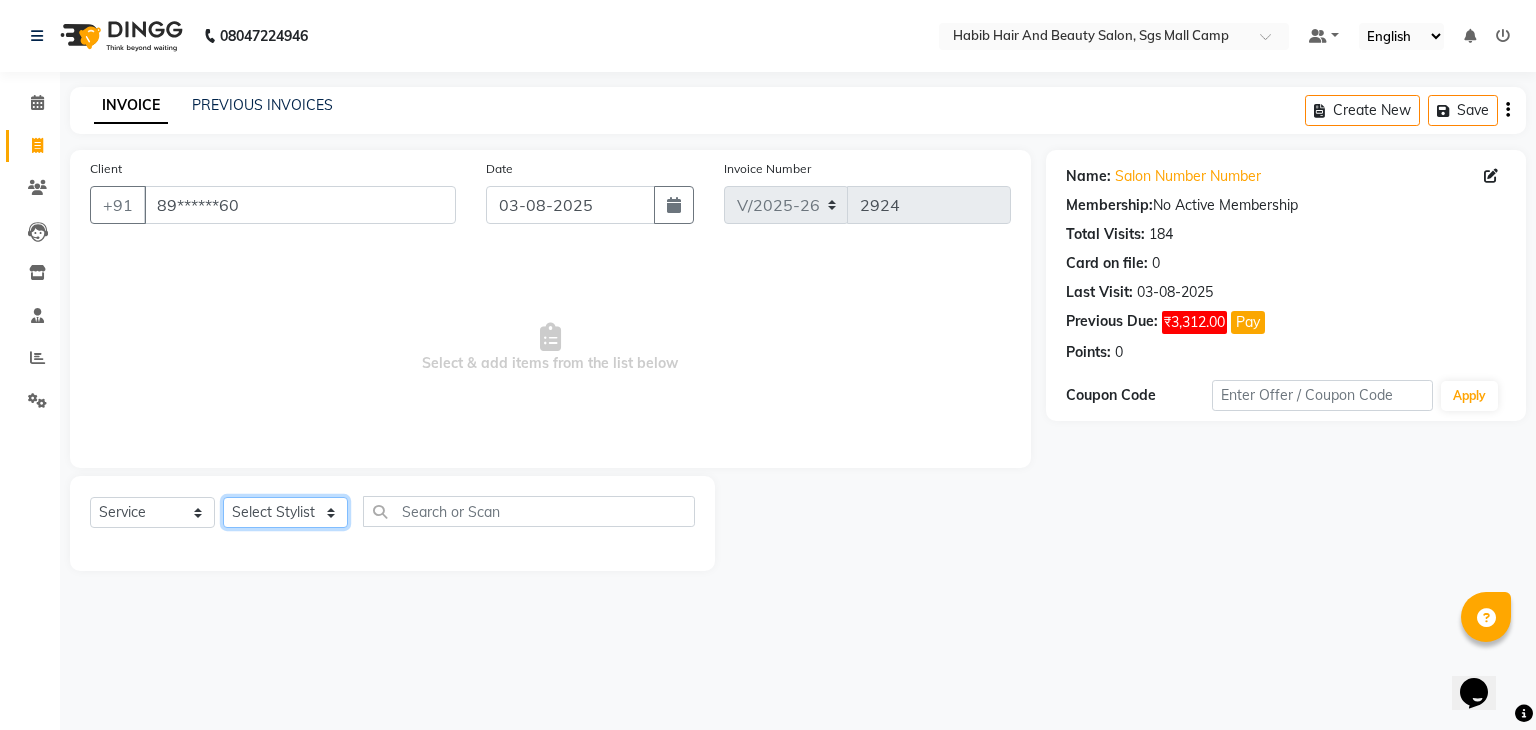 select on "87131" 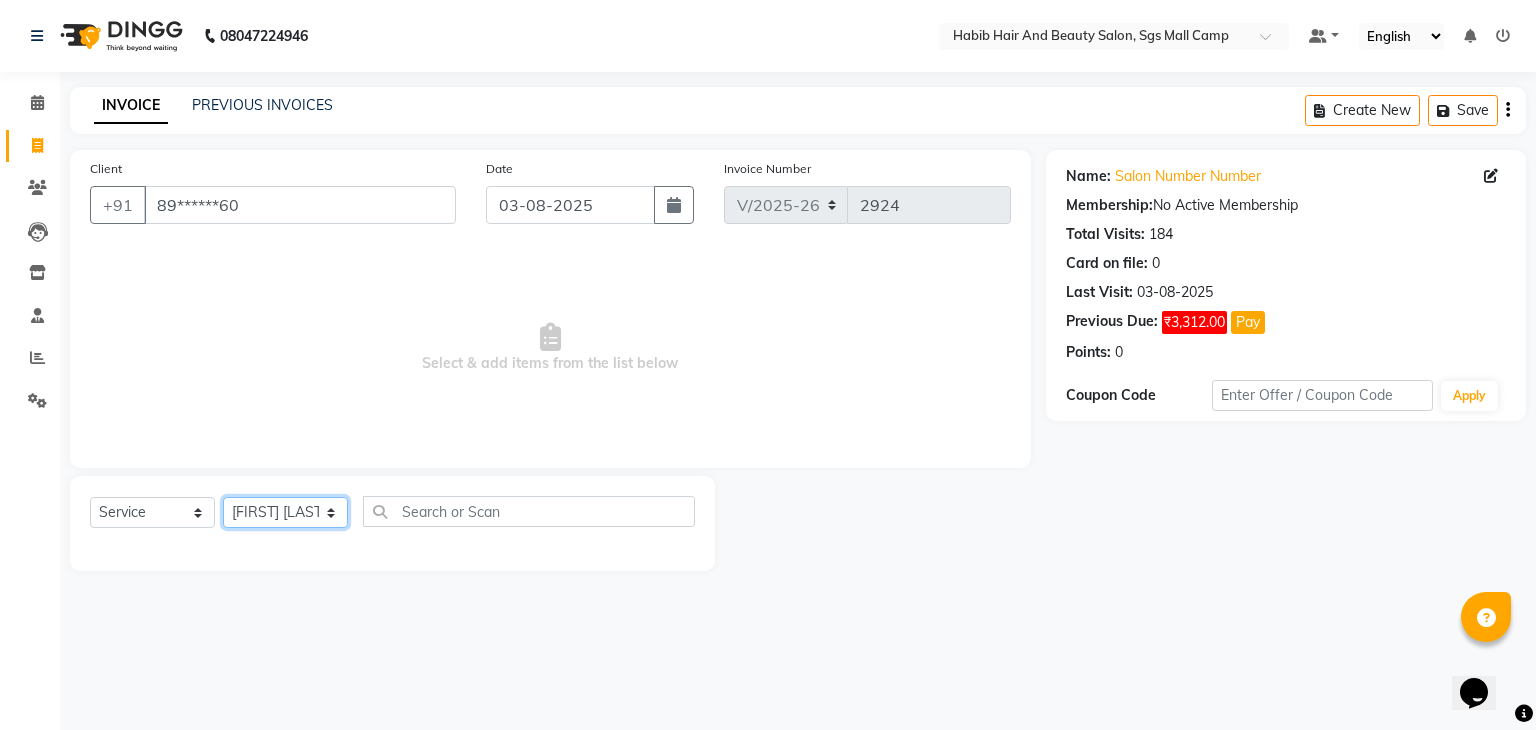 click on "Select Stylist [FIRST] [LAST] Avinash [FIRST] Manager [FIRST] sangeeta shilpa sujal Suraj swapnil [FIRST]" 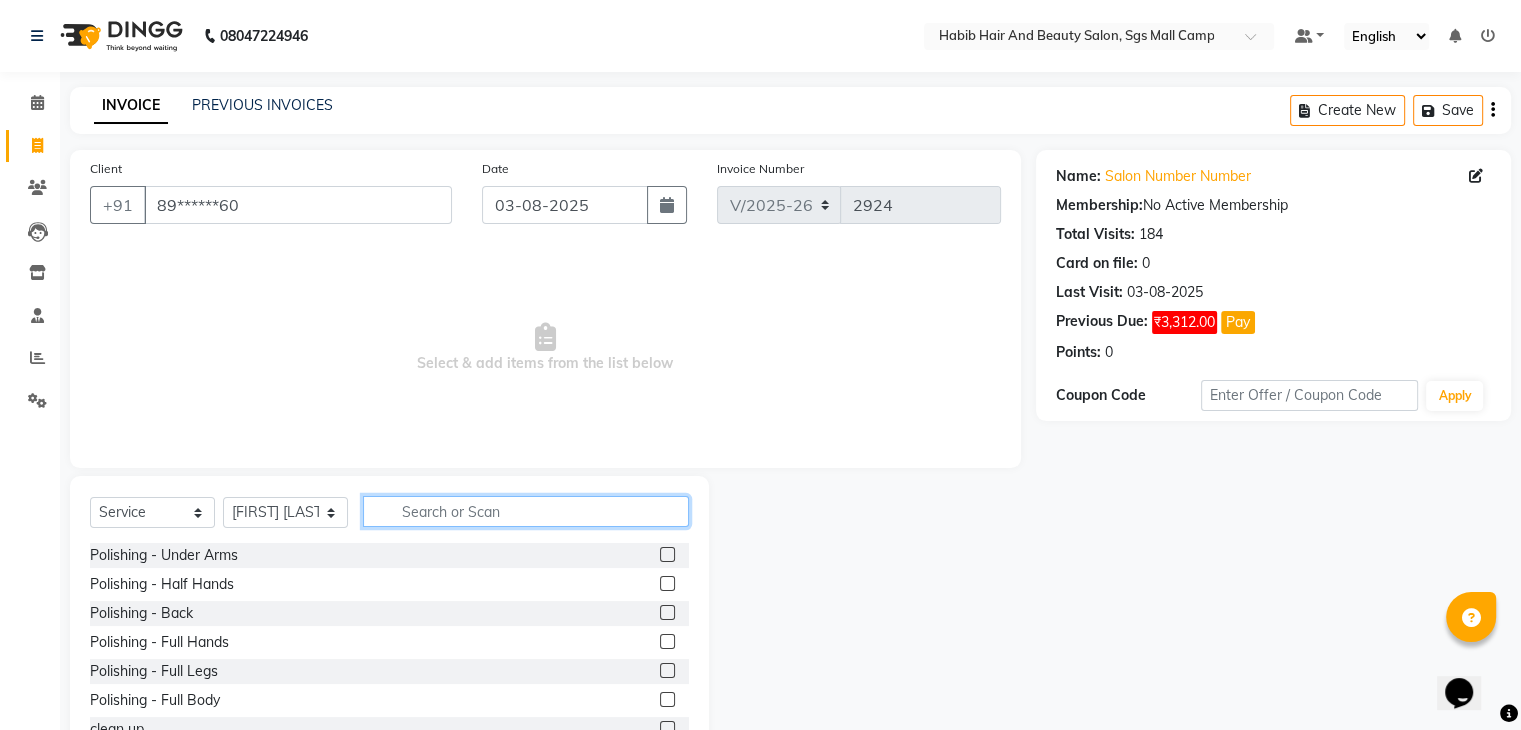 click 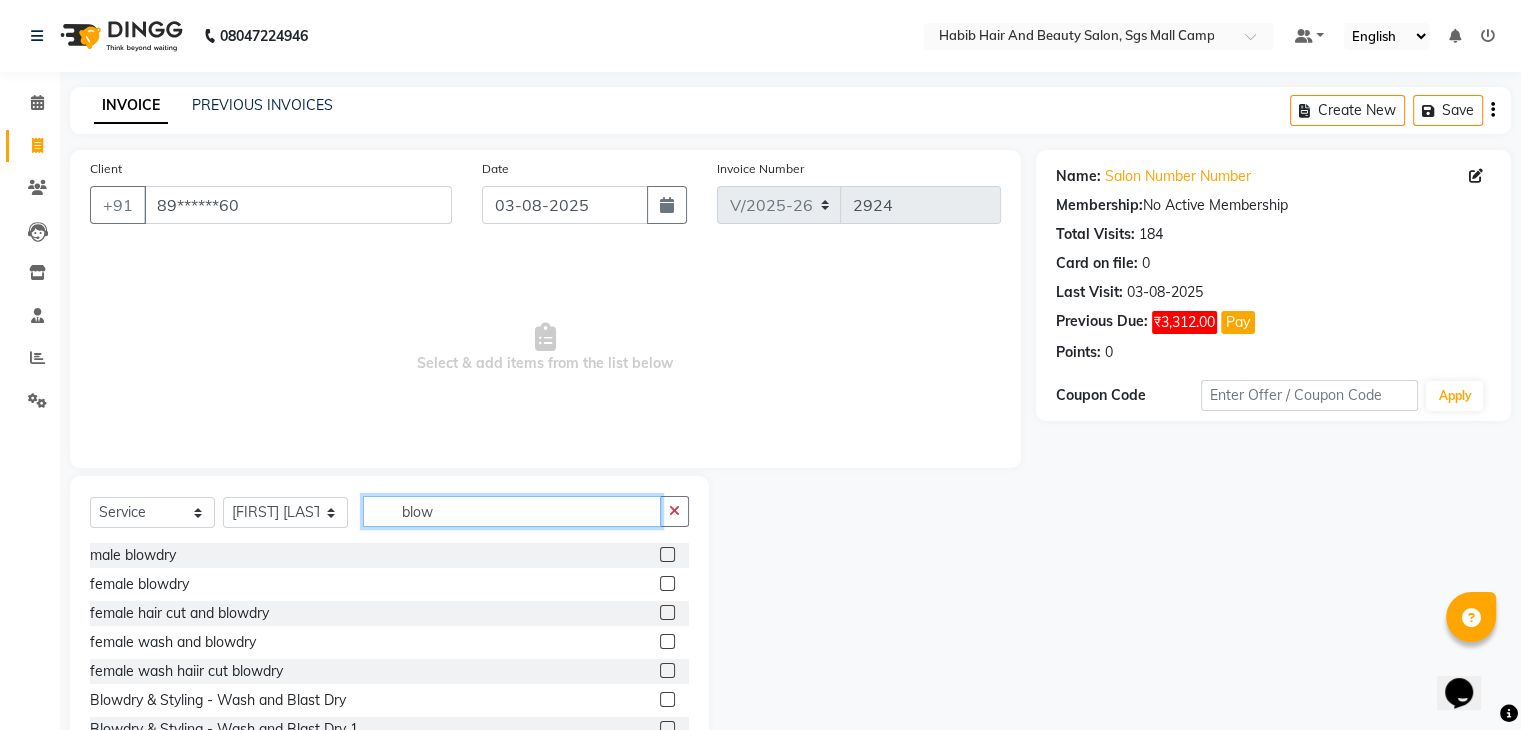 type on "blow" 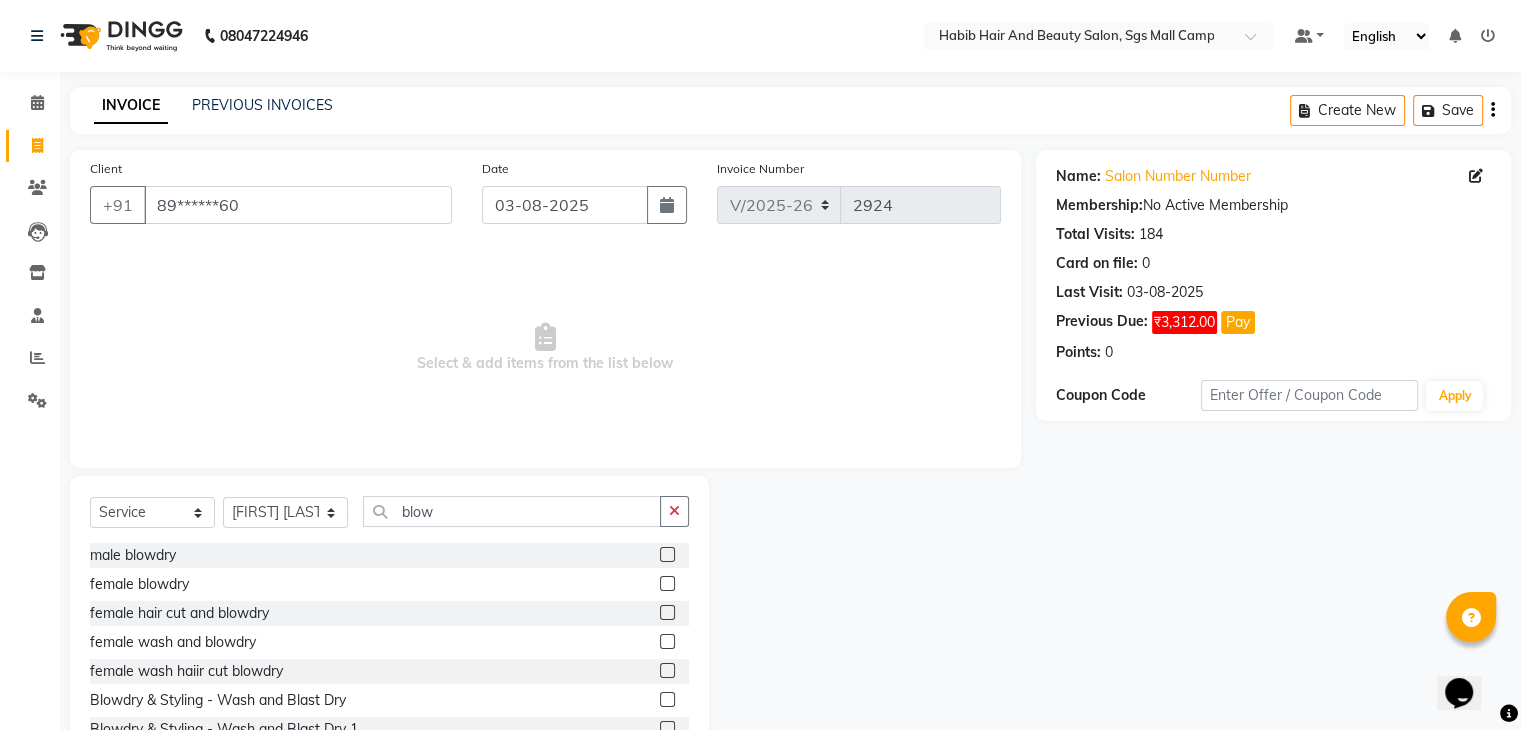 click 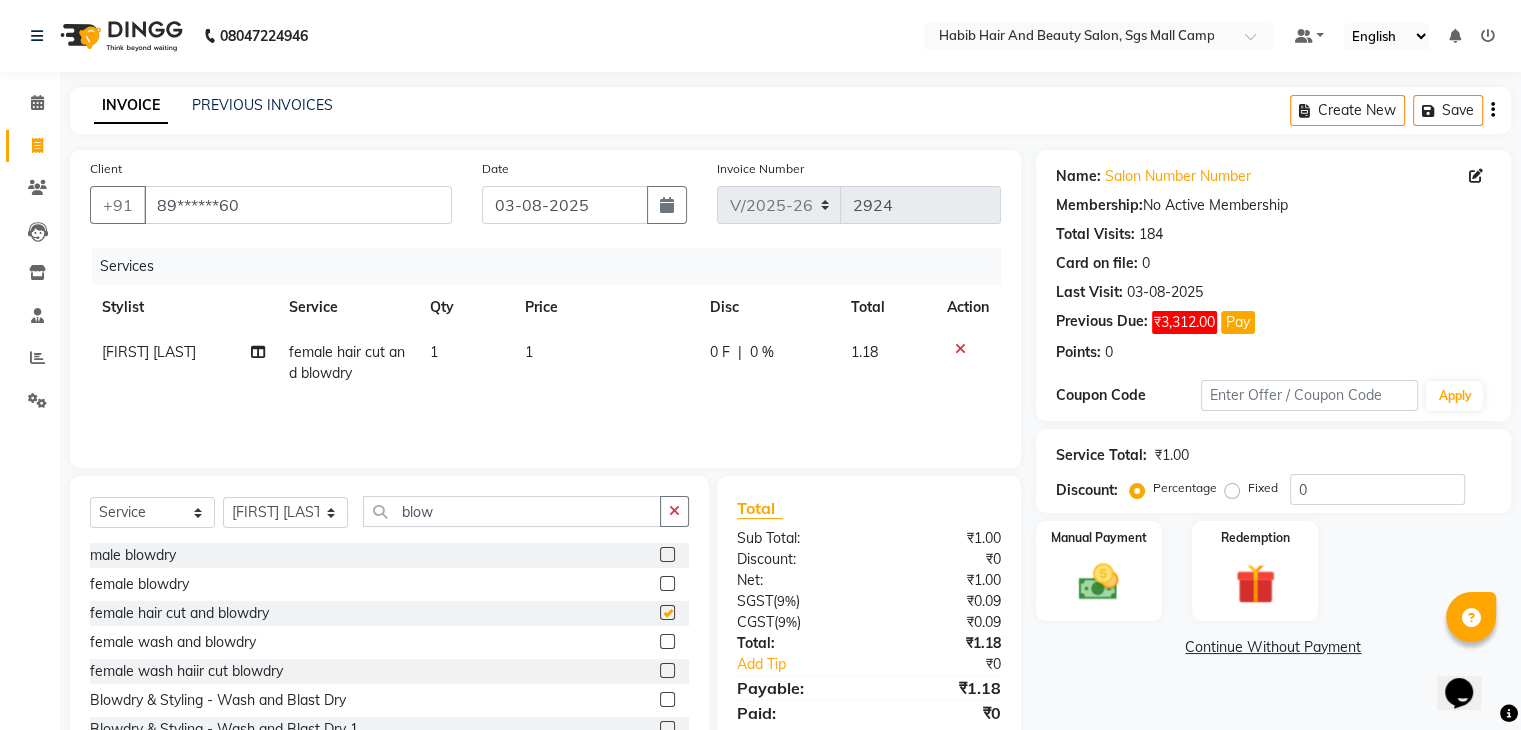 checkbox on "false" 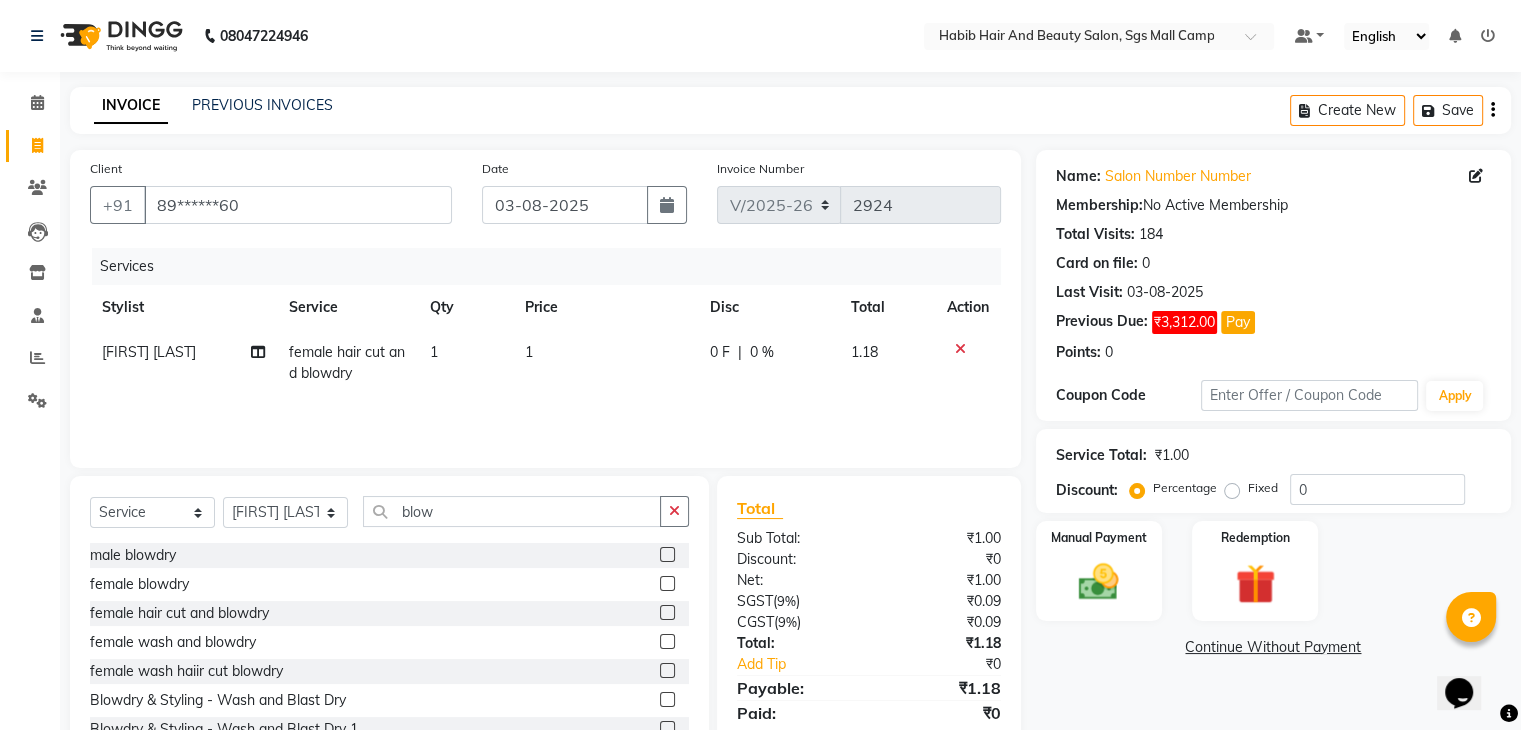 click on "1" 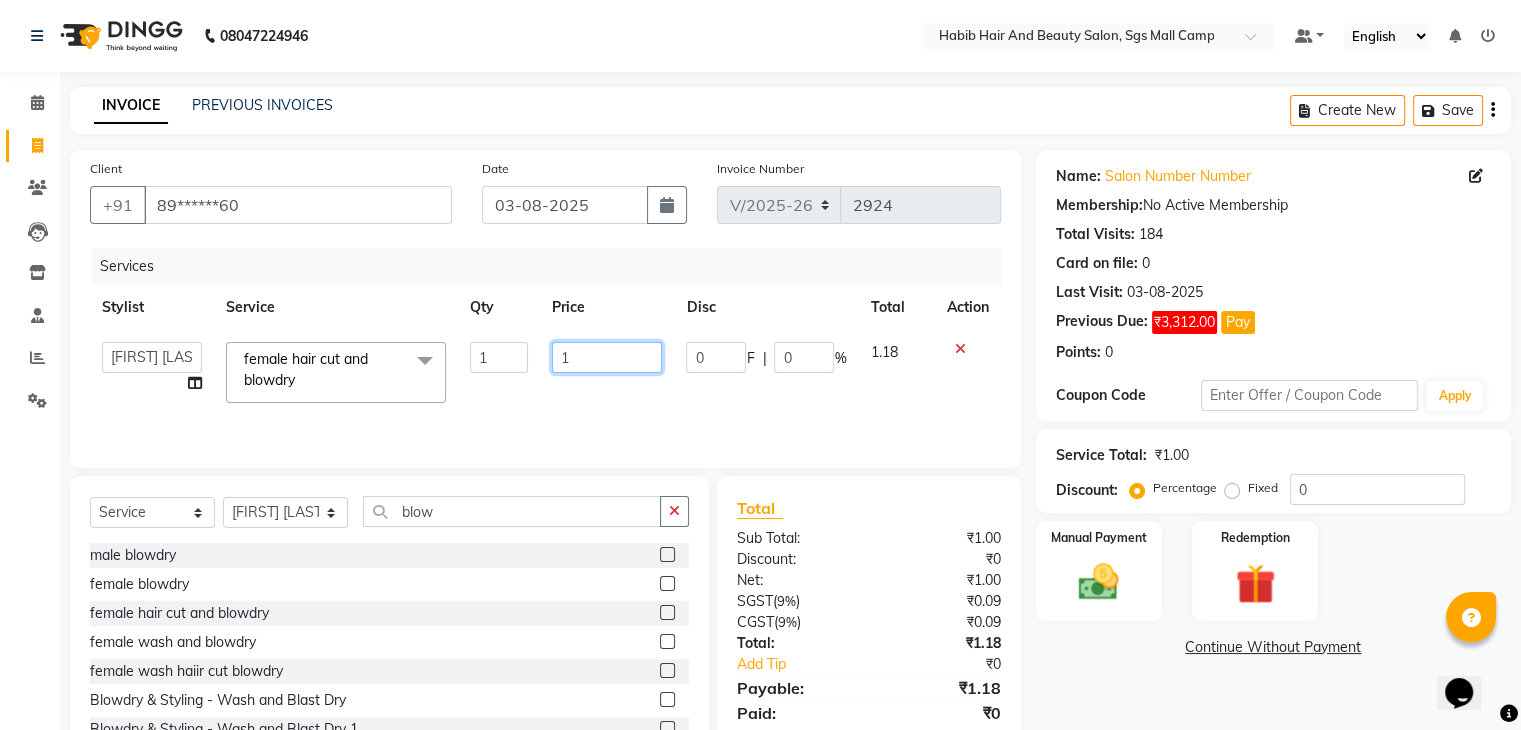 click on "1" 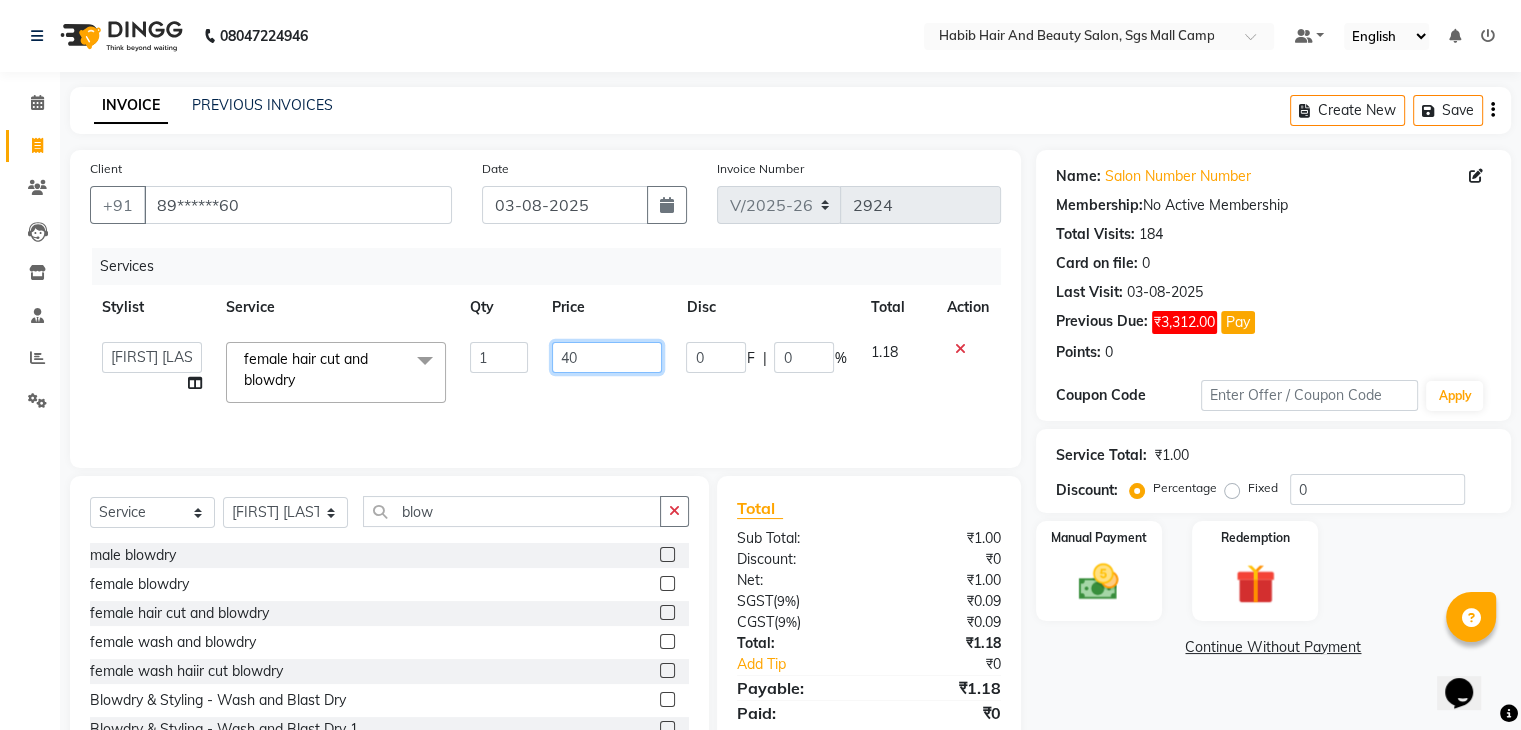 type on "400" 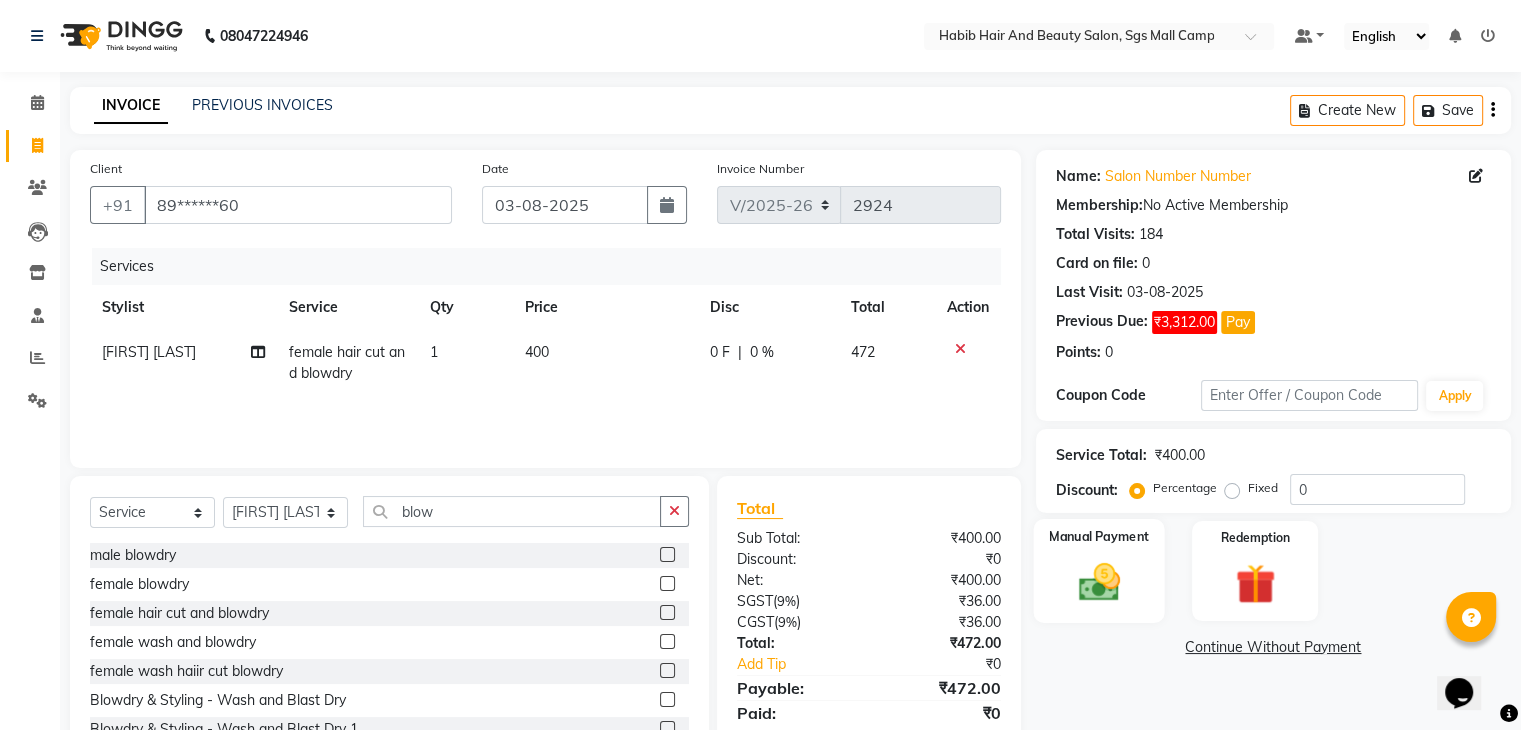 click 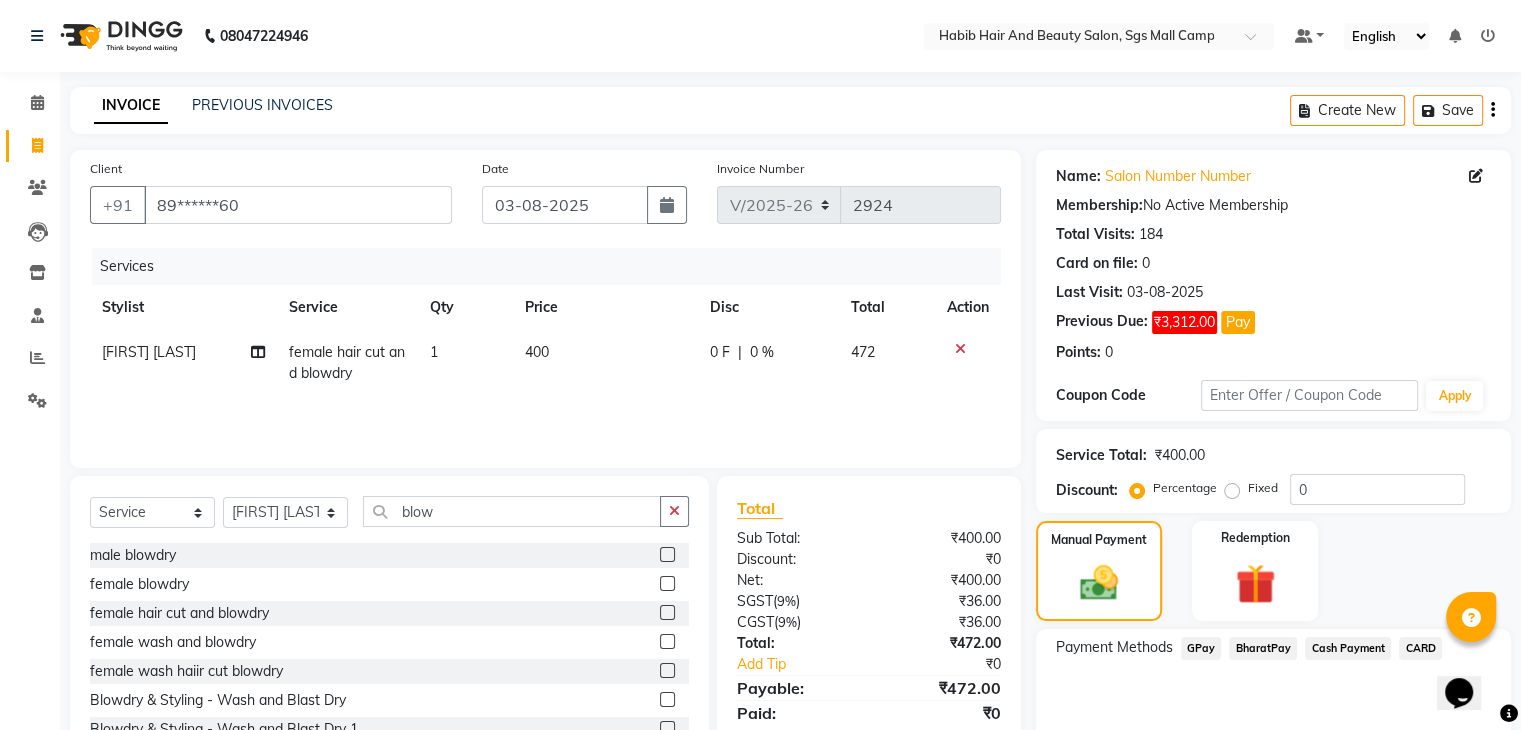 click on "BharatPay" 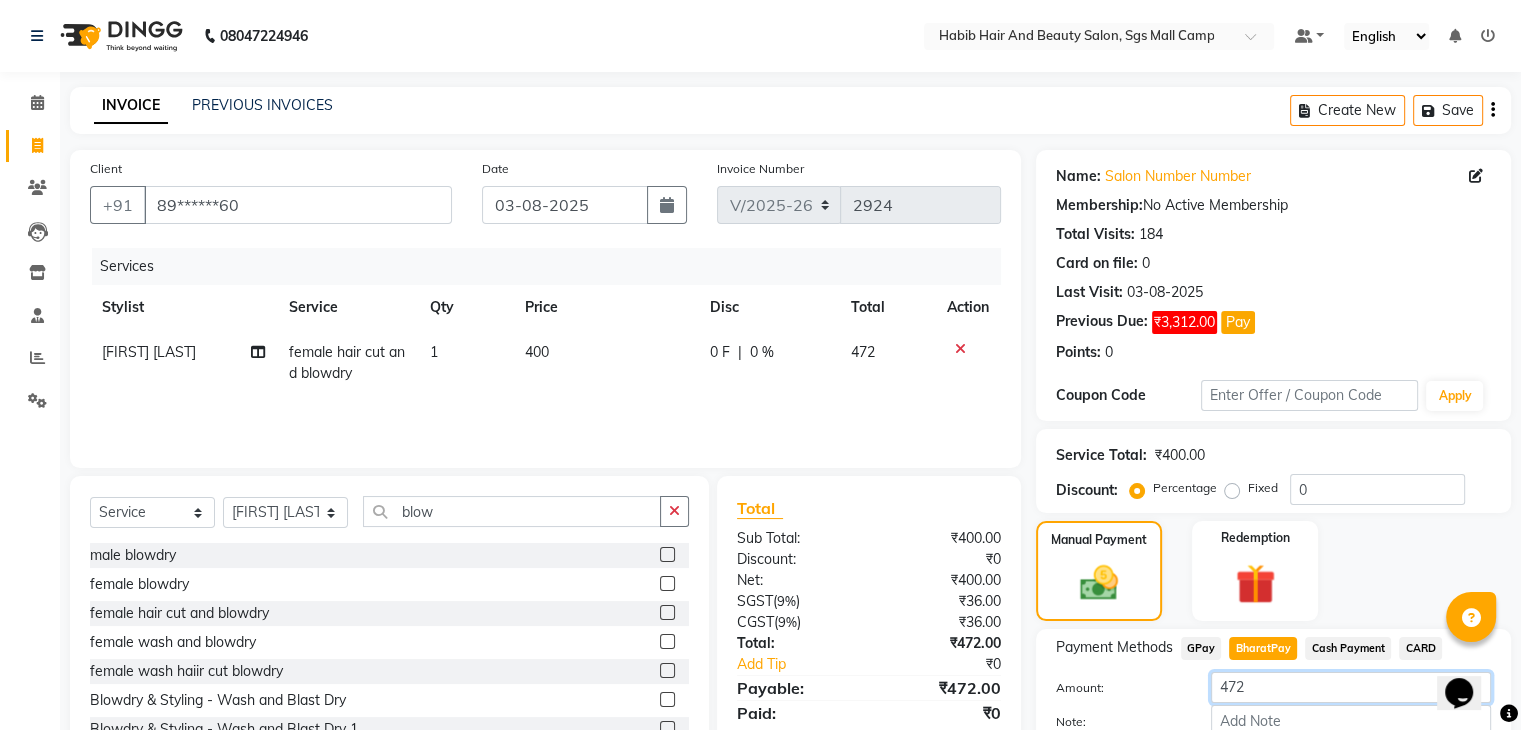 click on "472" 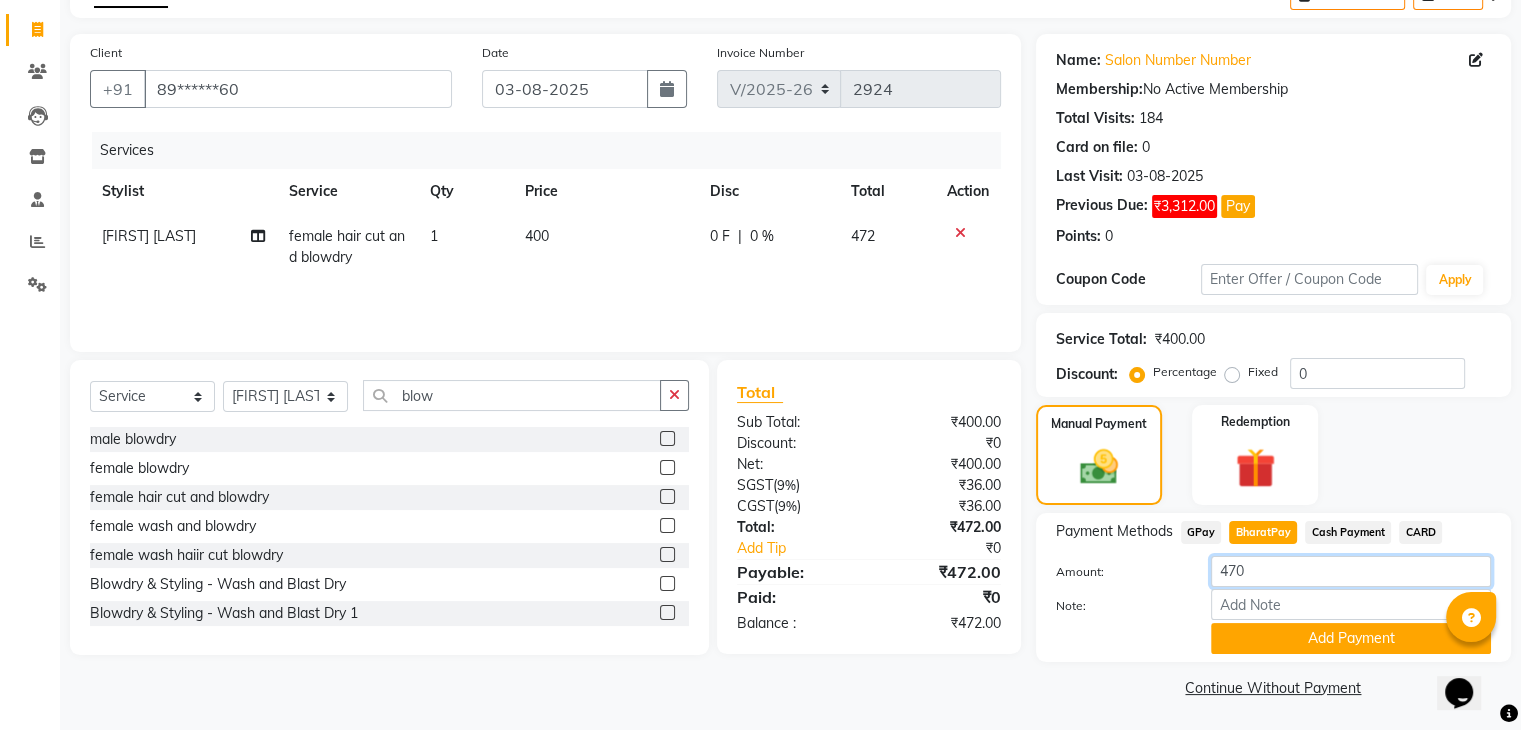 scroll, scrollTop: 120, scrollLeft: 0, axis: vertical 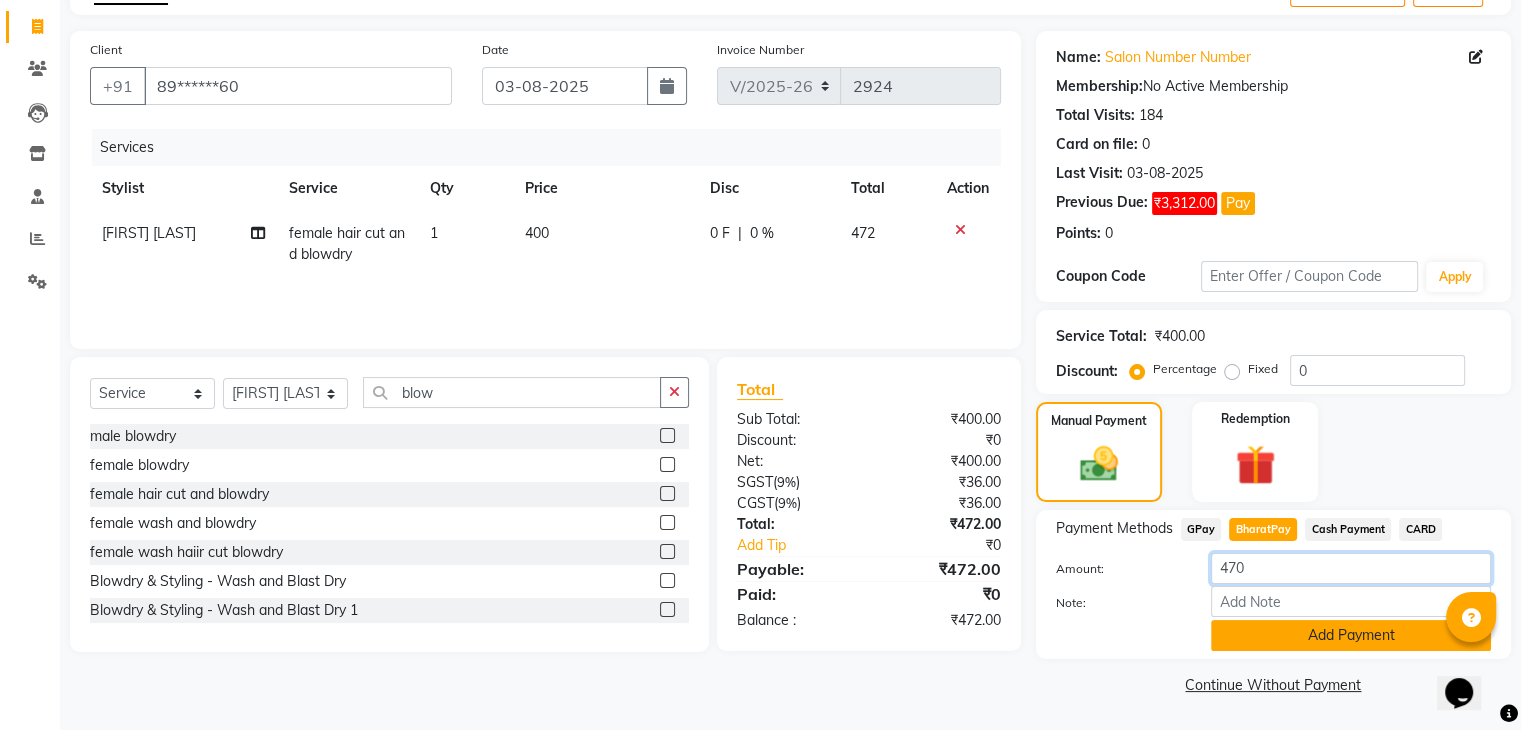 type on "470" 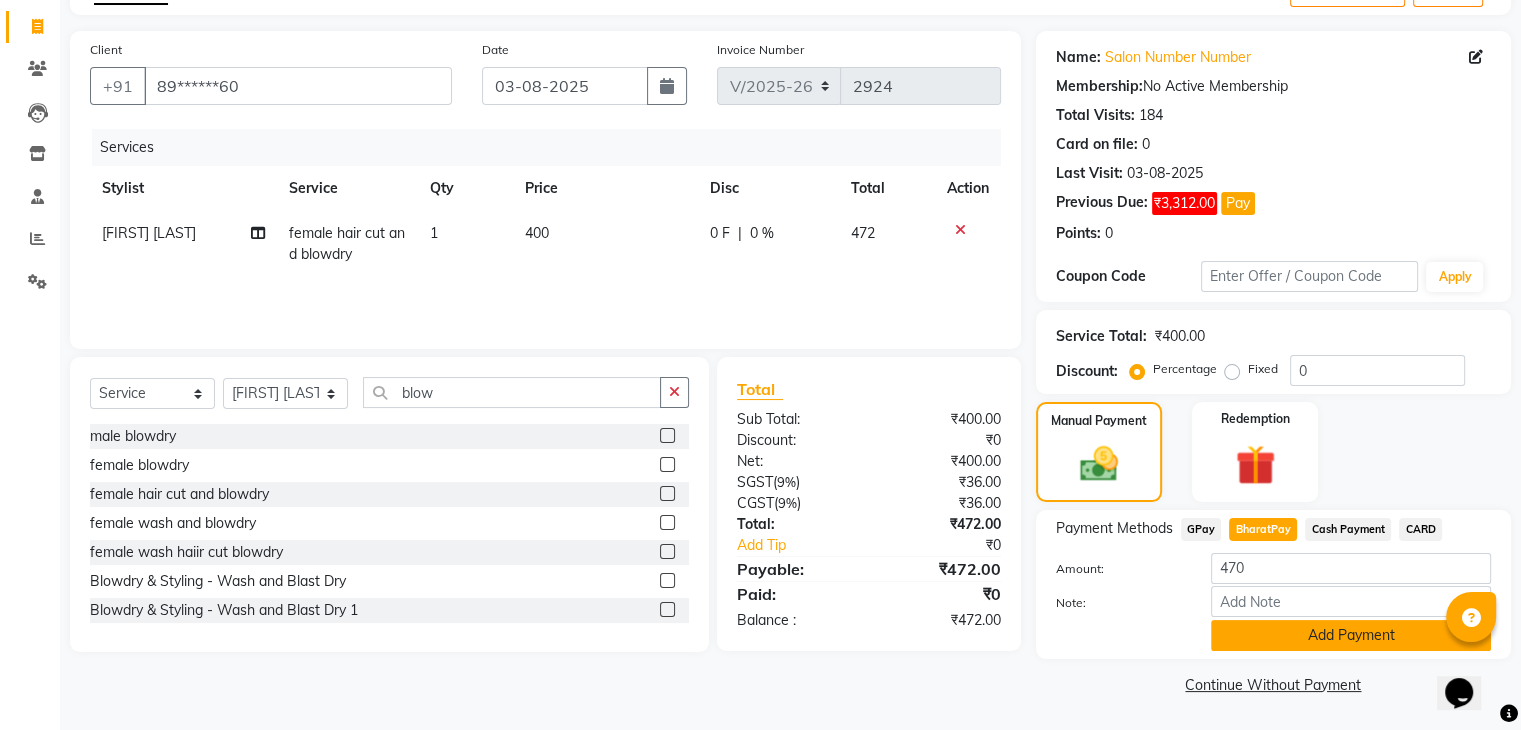 click on "Add Payment" 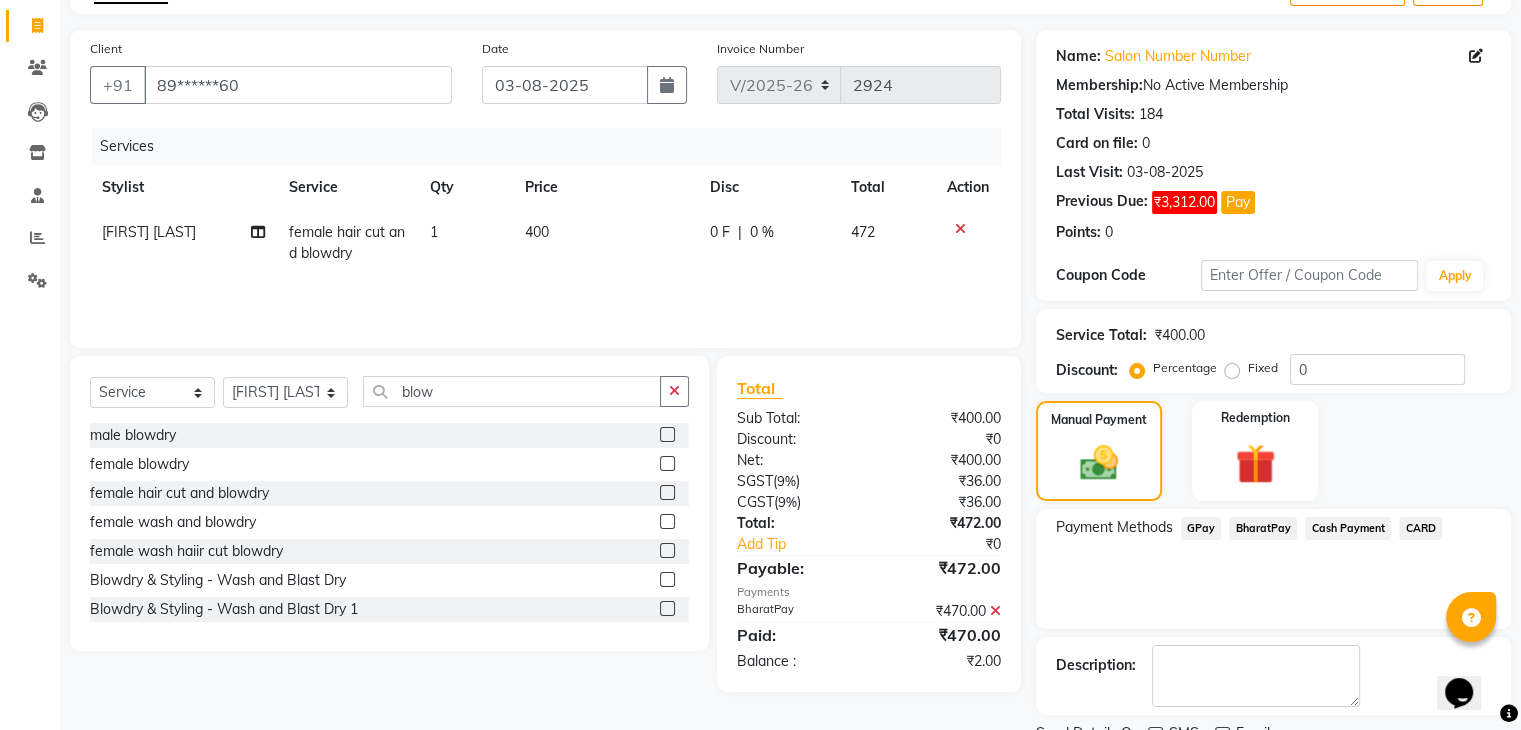 click on "Cash Payment" 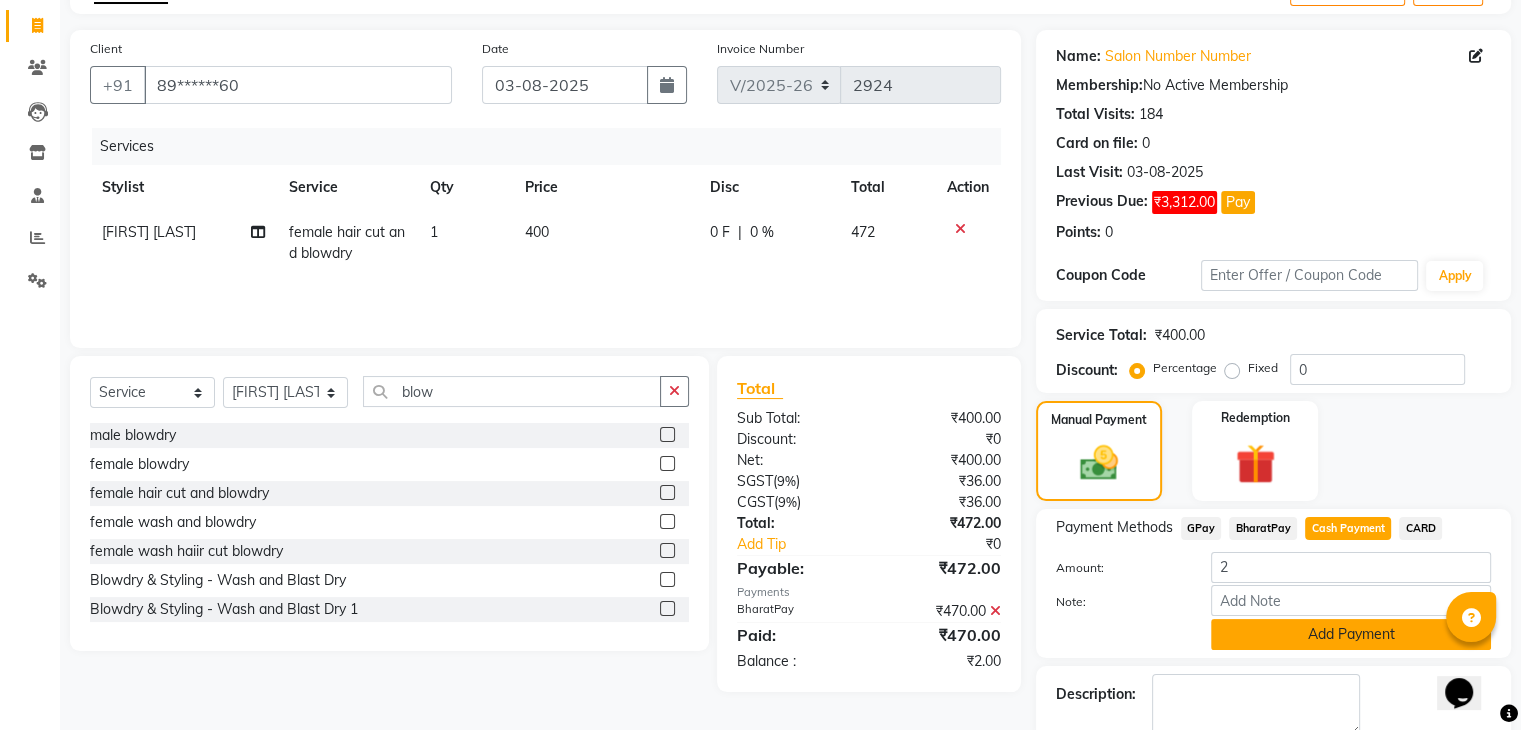 click on "Add Payment" 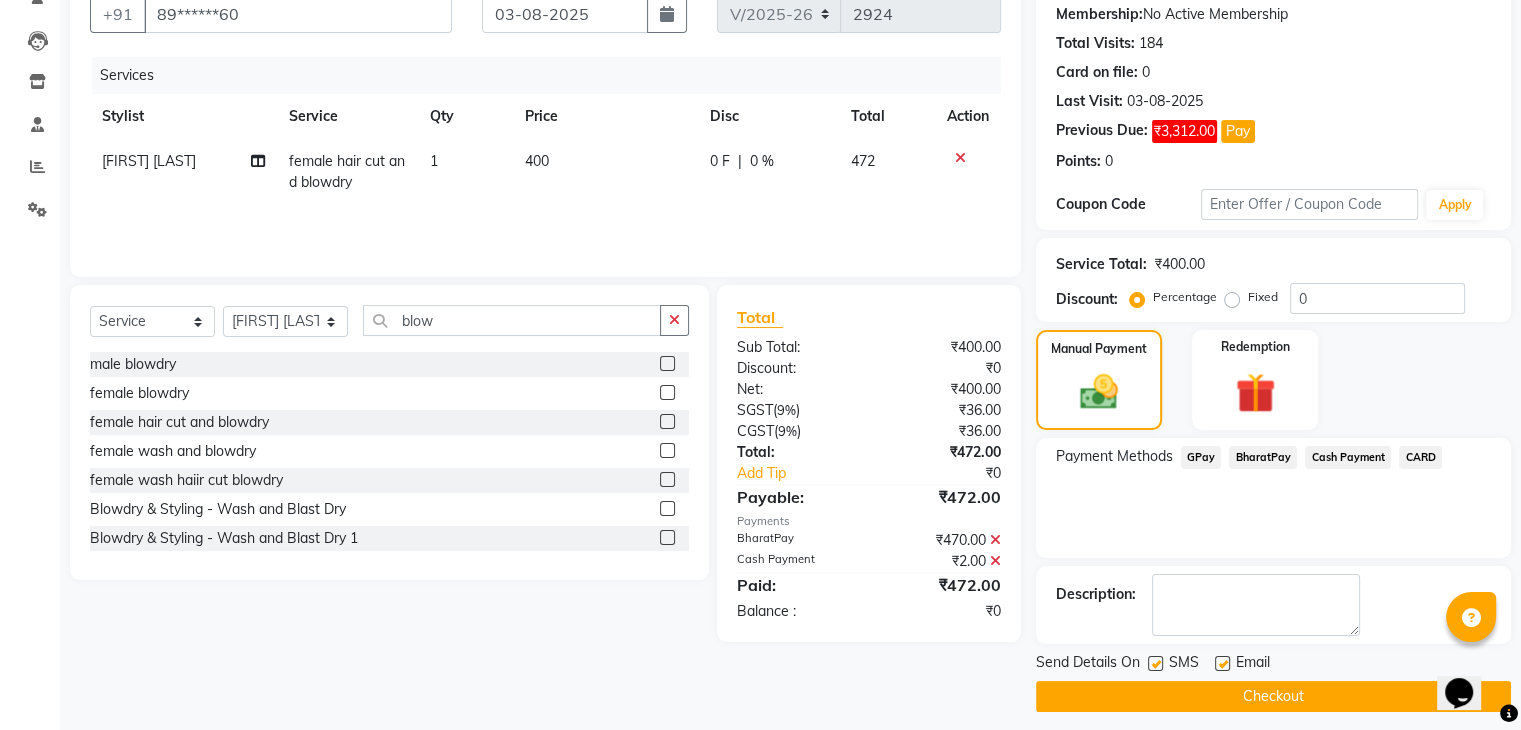 scroll, scrollTop: 201, scrollLeft: 0, axis: vertical 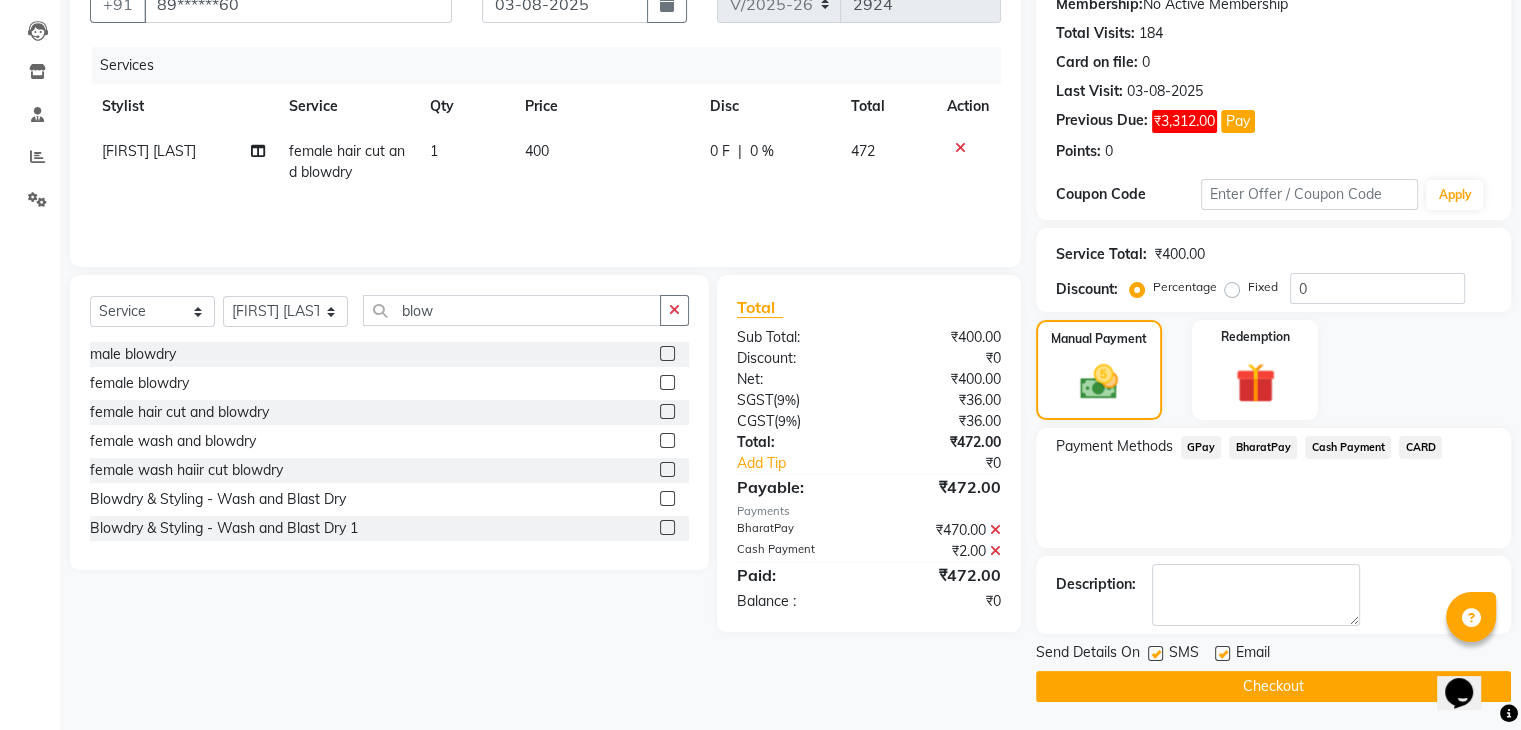 click on "Checkout" 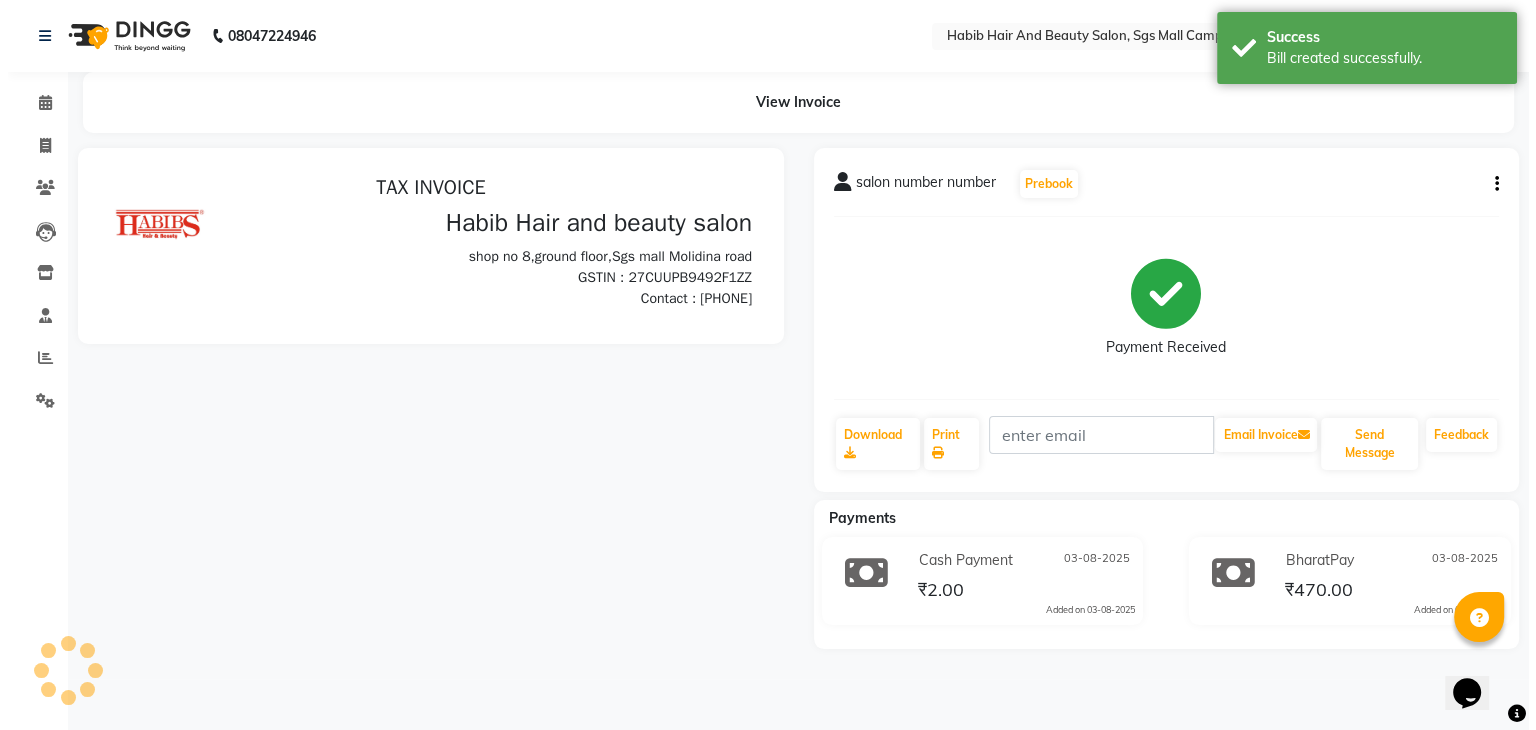 scroll, scrollTop: 0, scrollLeft: 0, axis: both 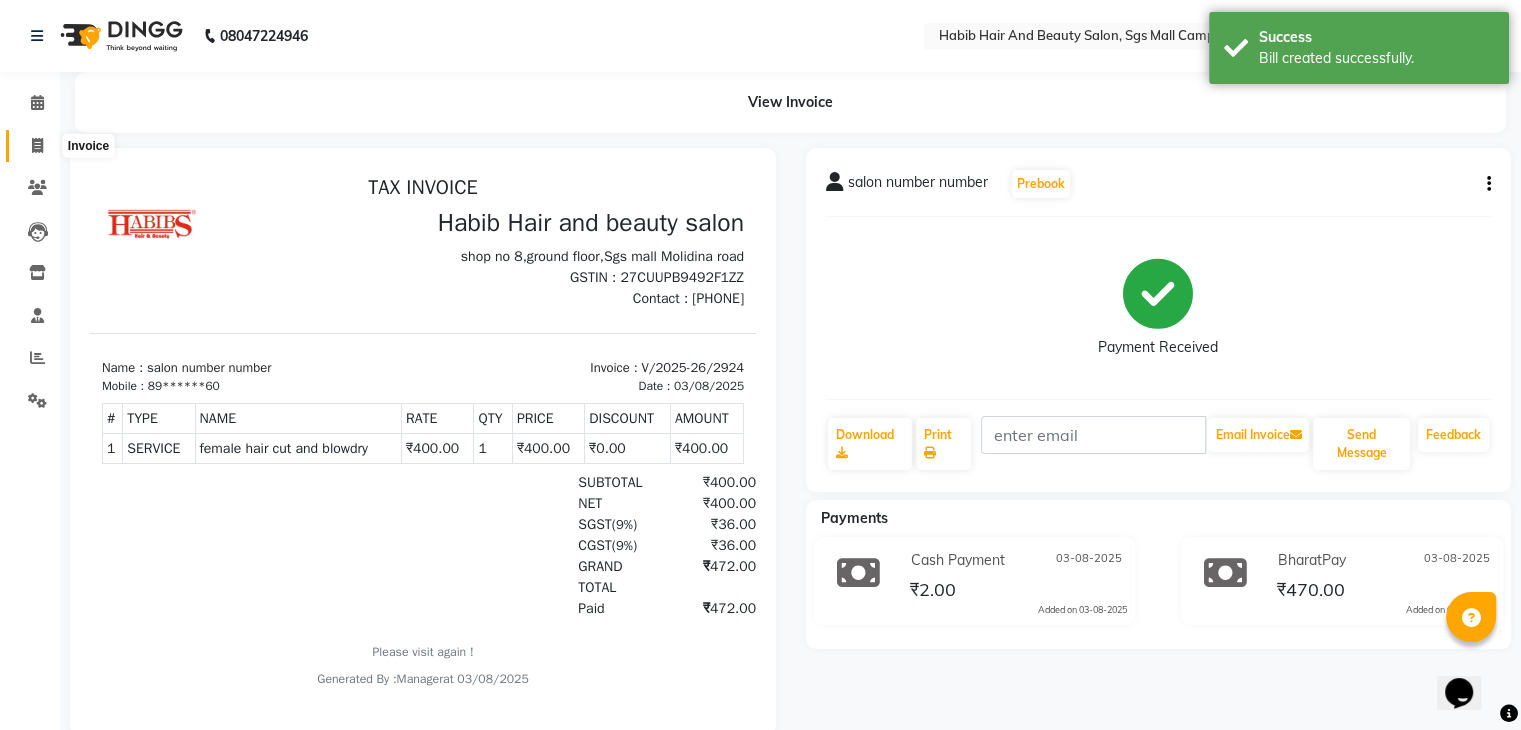 click 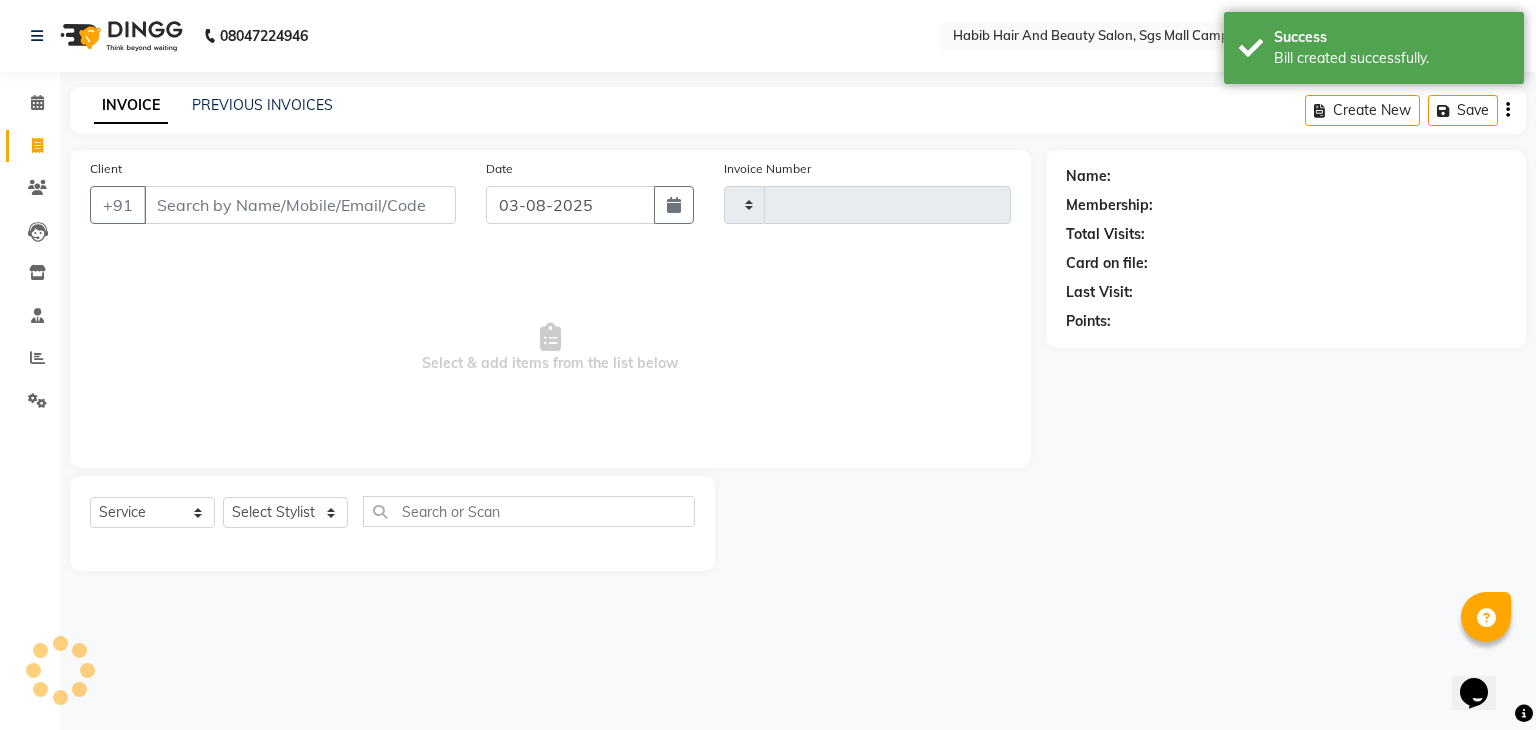 type on "2925" 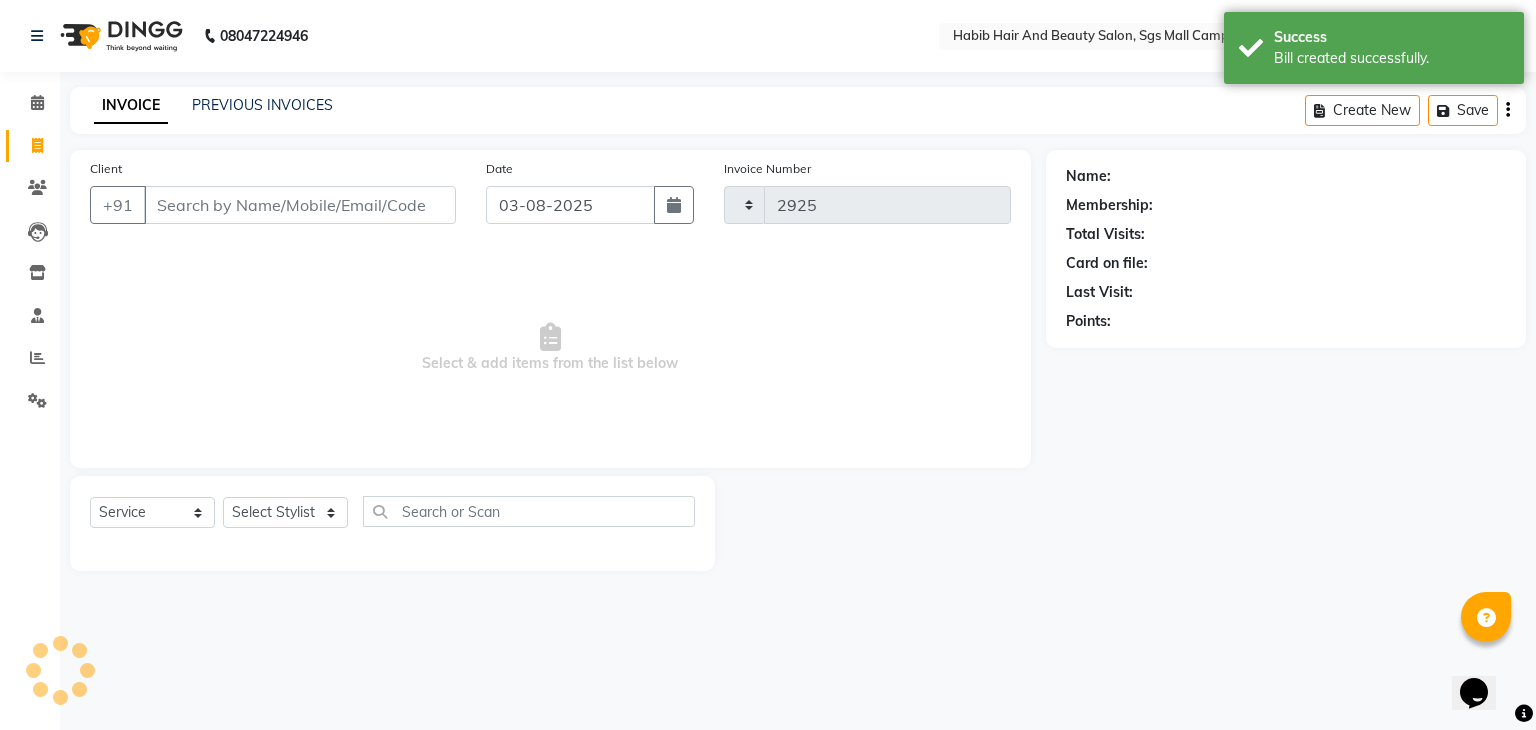 select on "8362" 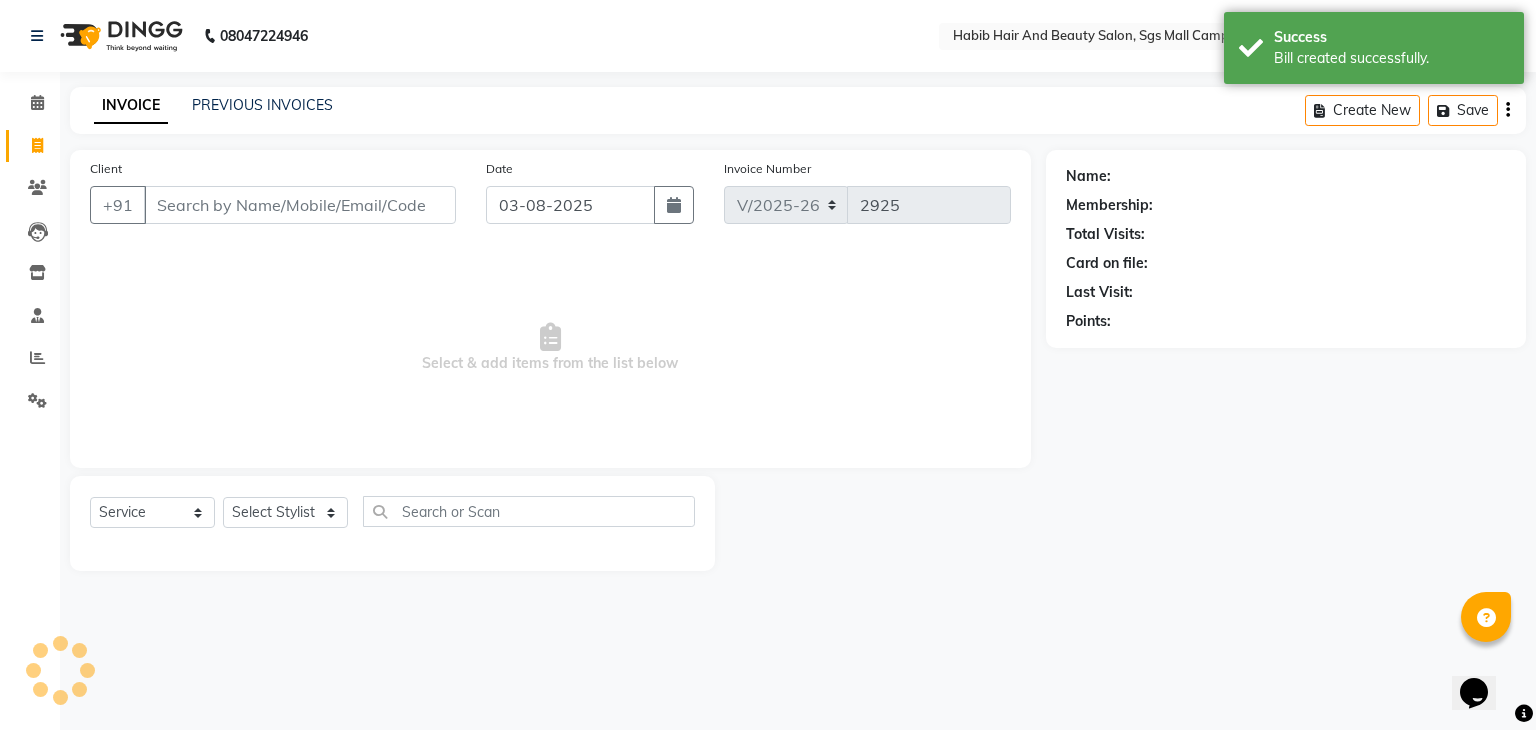 click on "Client" at bounding box center [300, 205] 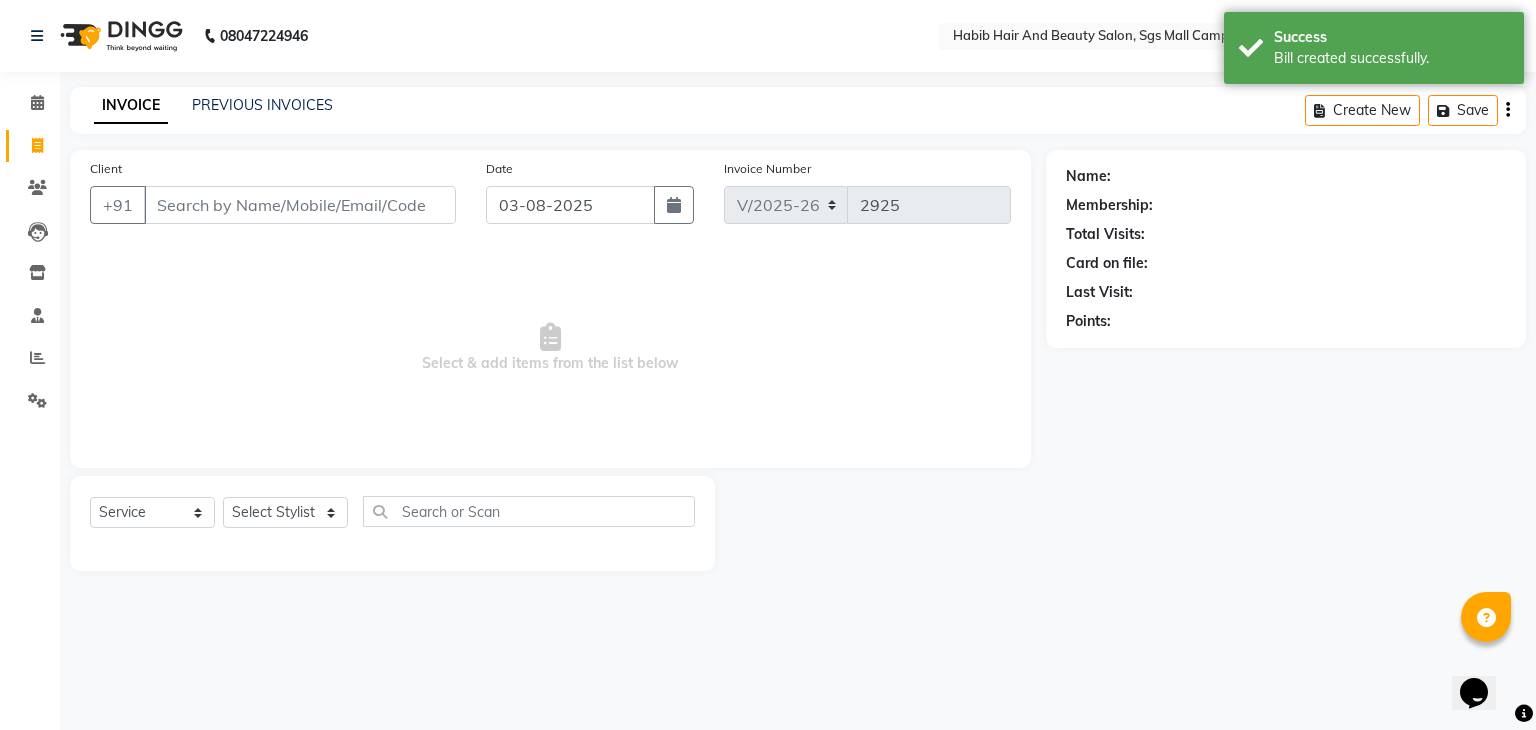 click on "Client" at bounding box center [300, 205] 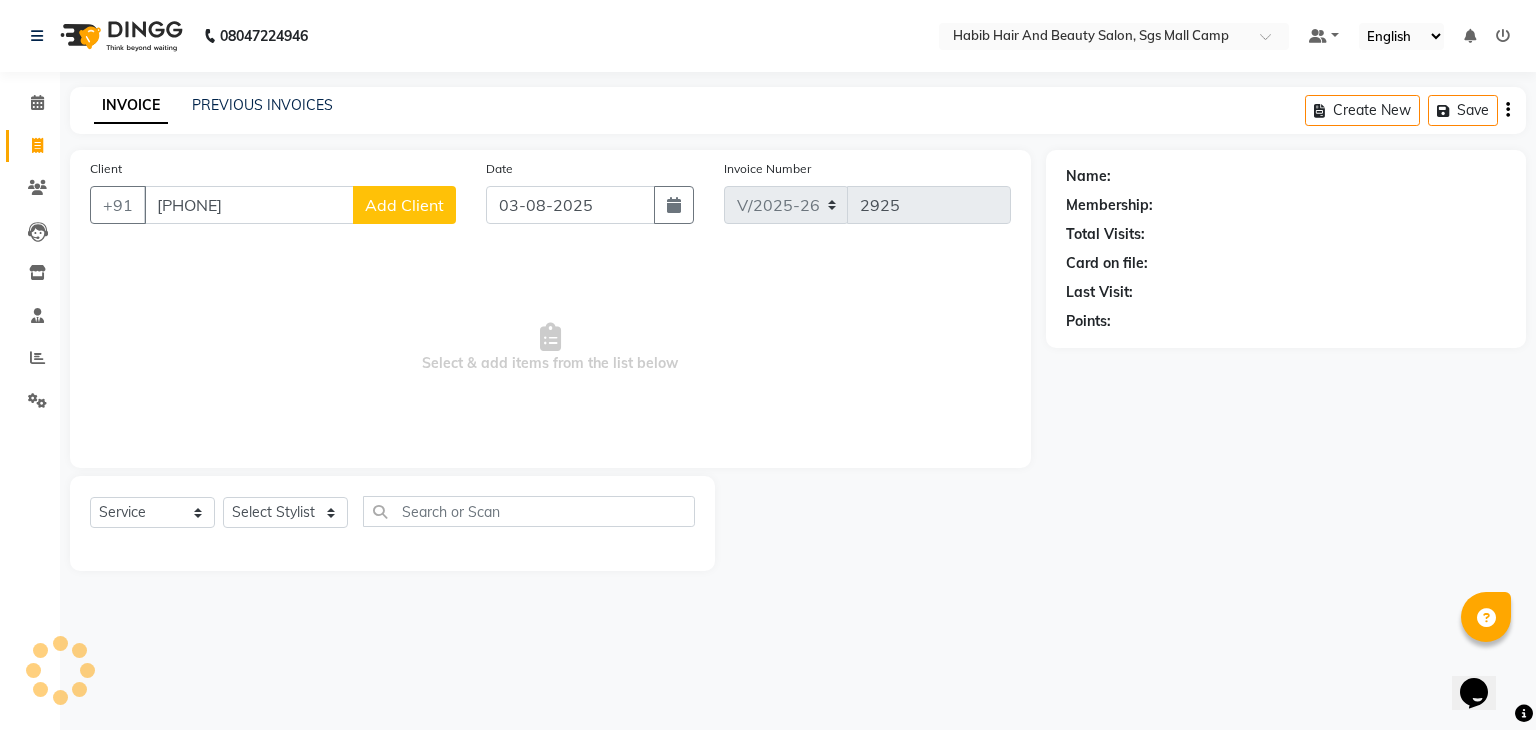 click on "[PHONE]" at bounding box center [249, 205] 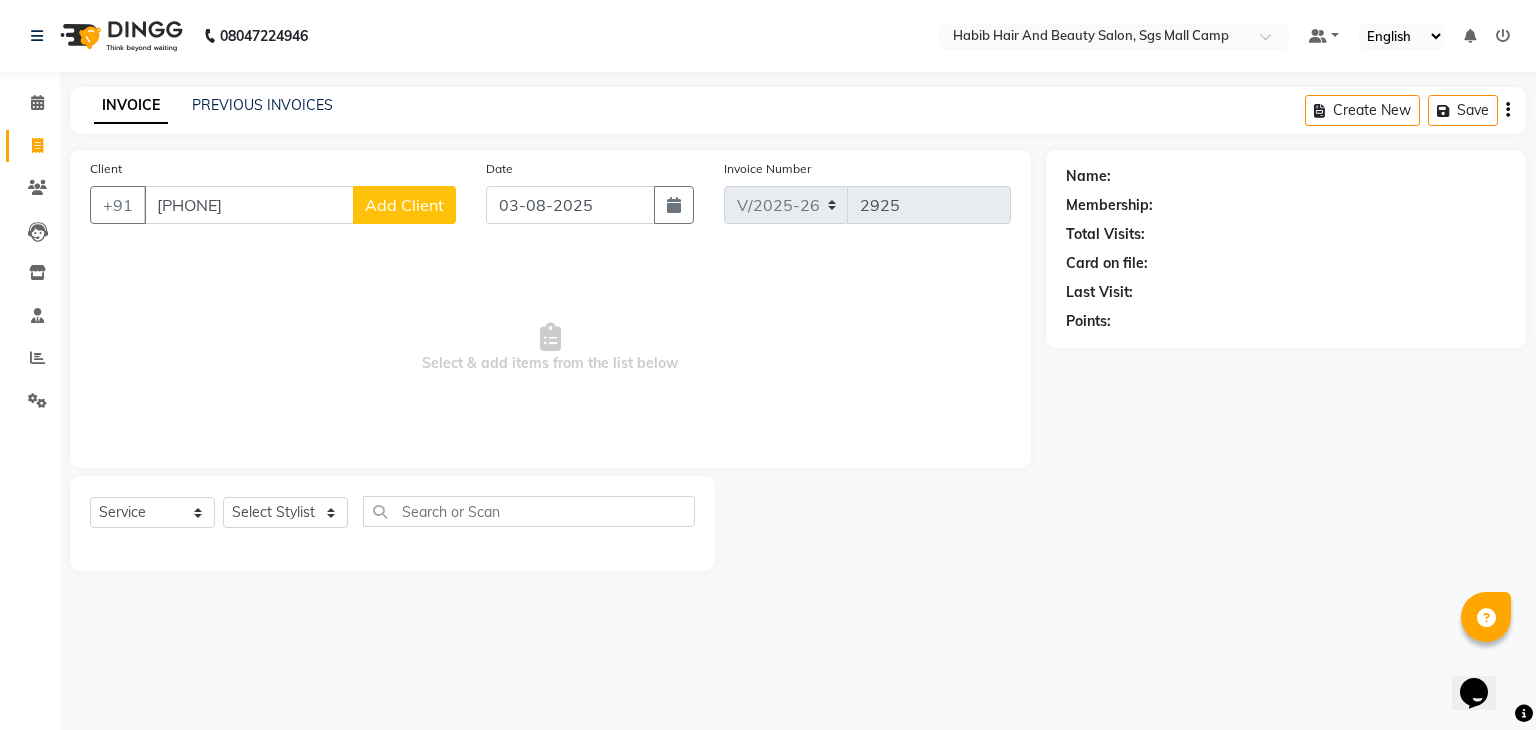 click on "[PHONE]" at bounding box center (249, 205) 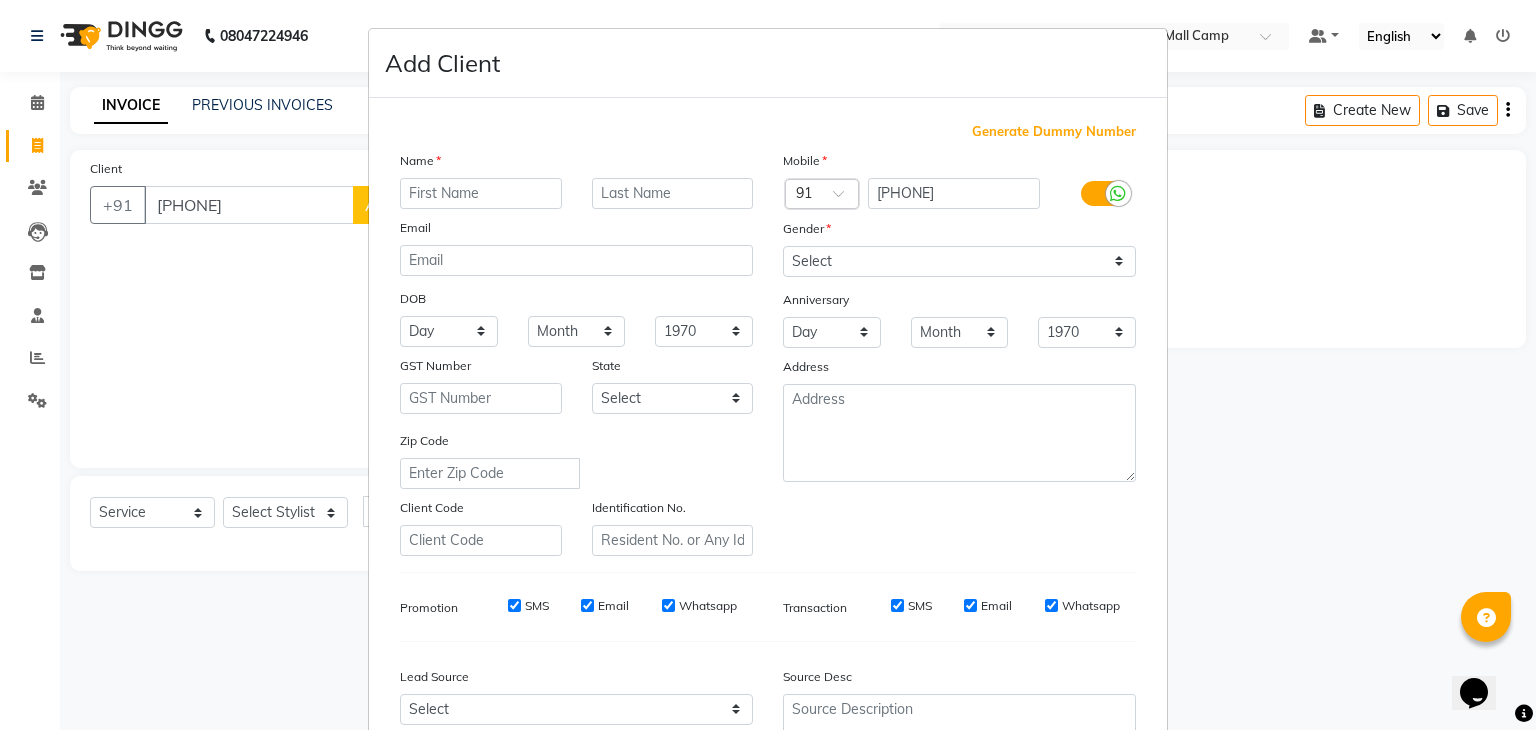 click at bounding box center [481, 193] 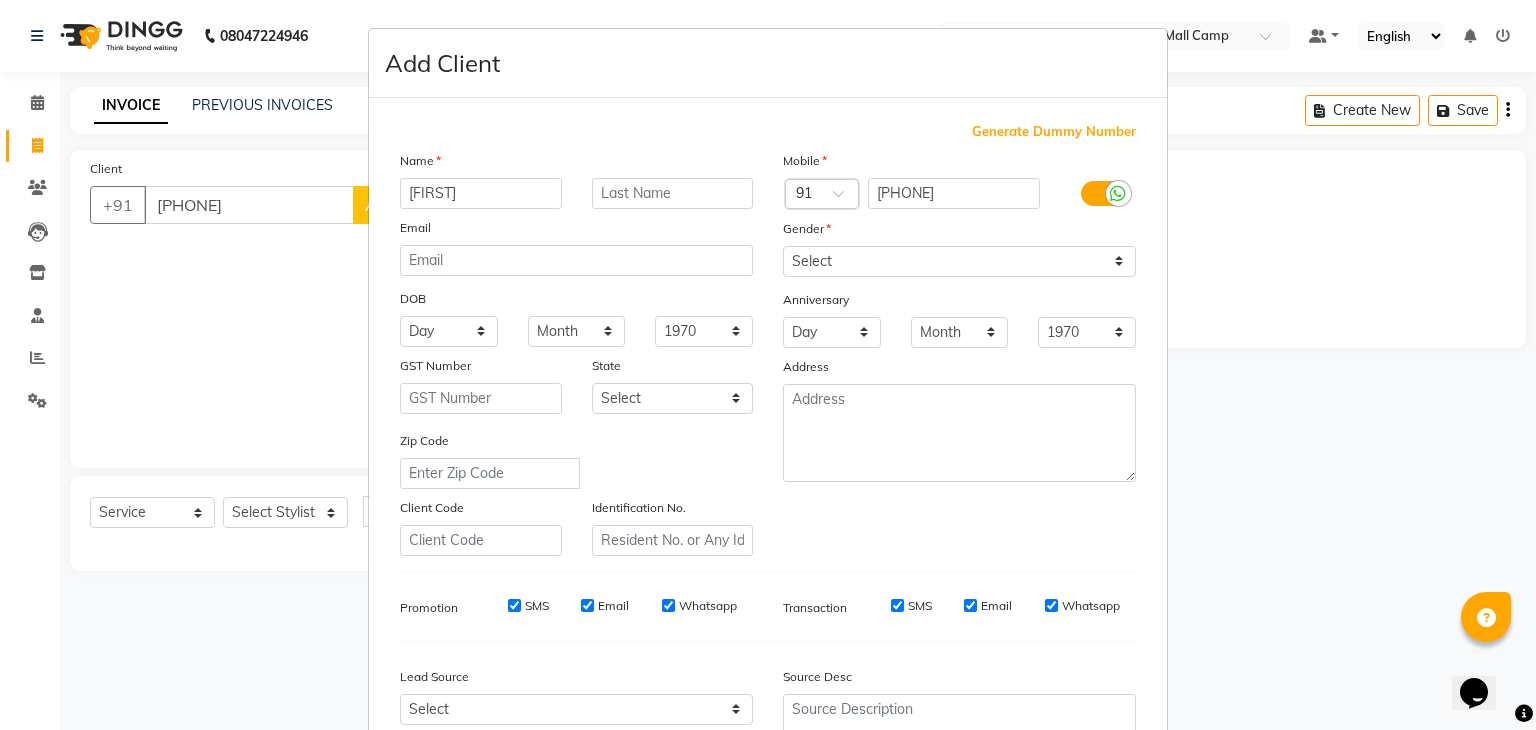 type on "[FIRST]" 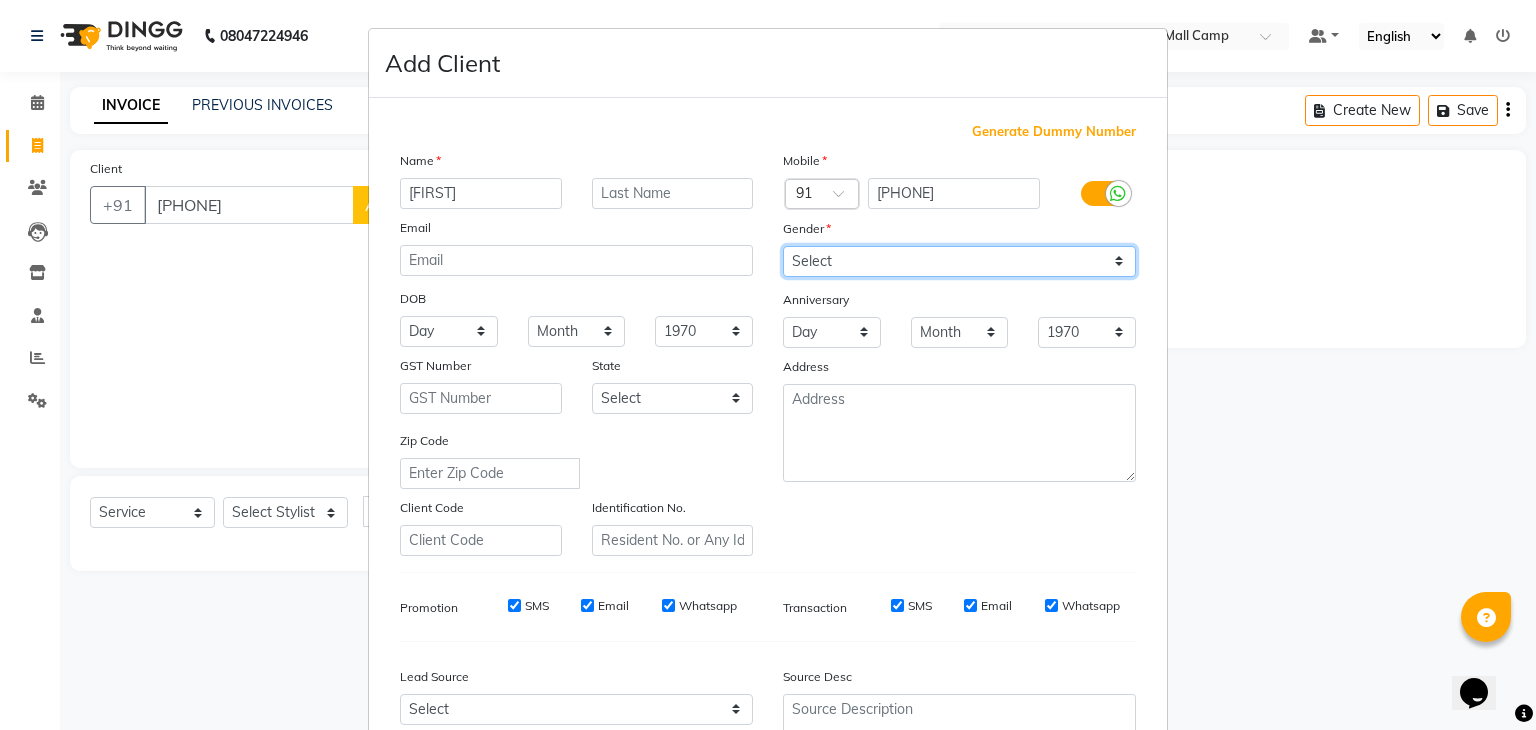 click on "Select Male Female Other Prefer Not To Say" at bounding box center [959, 261] 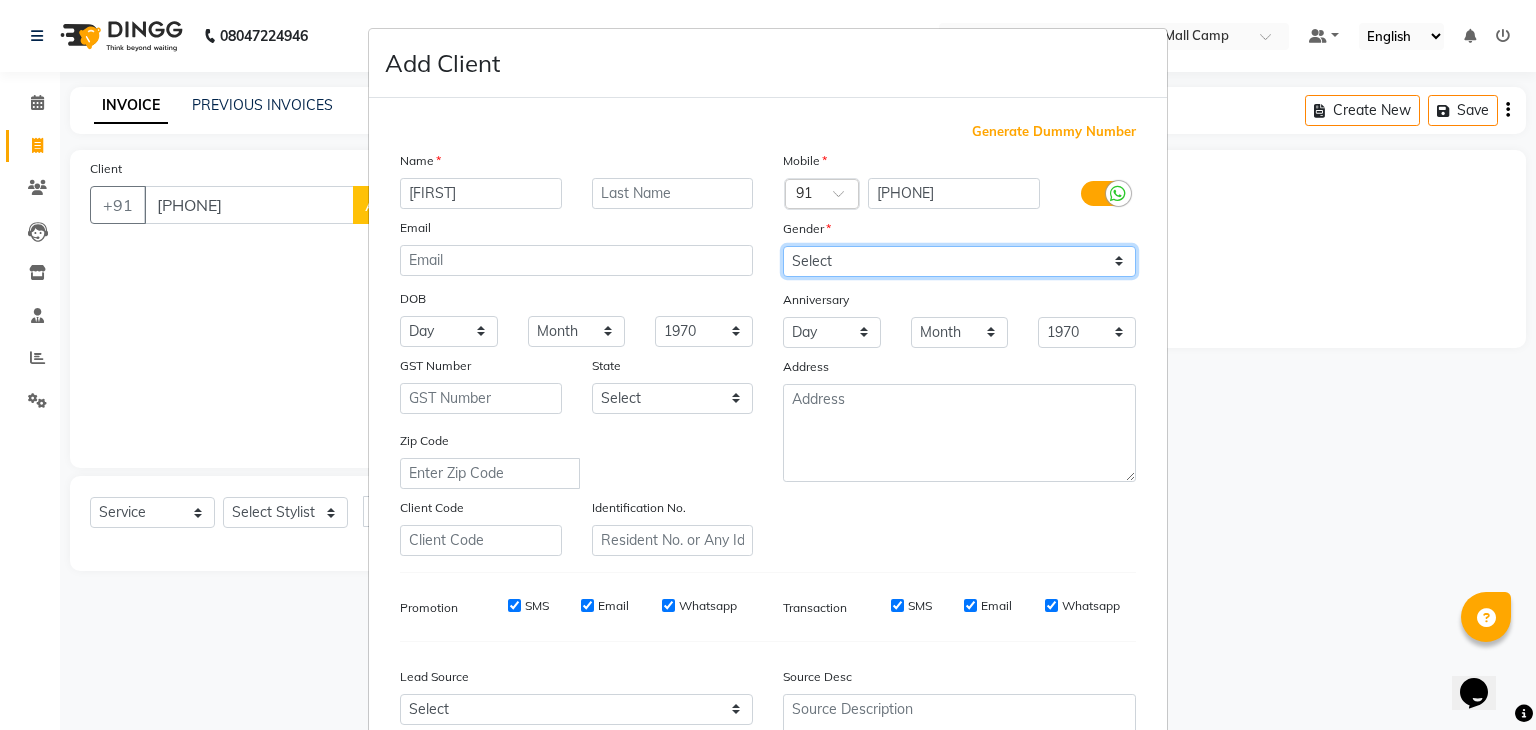 select on "female" 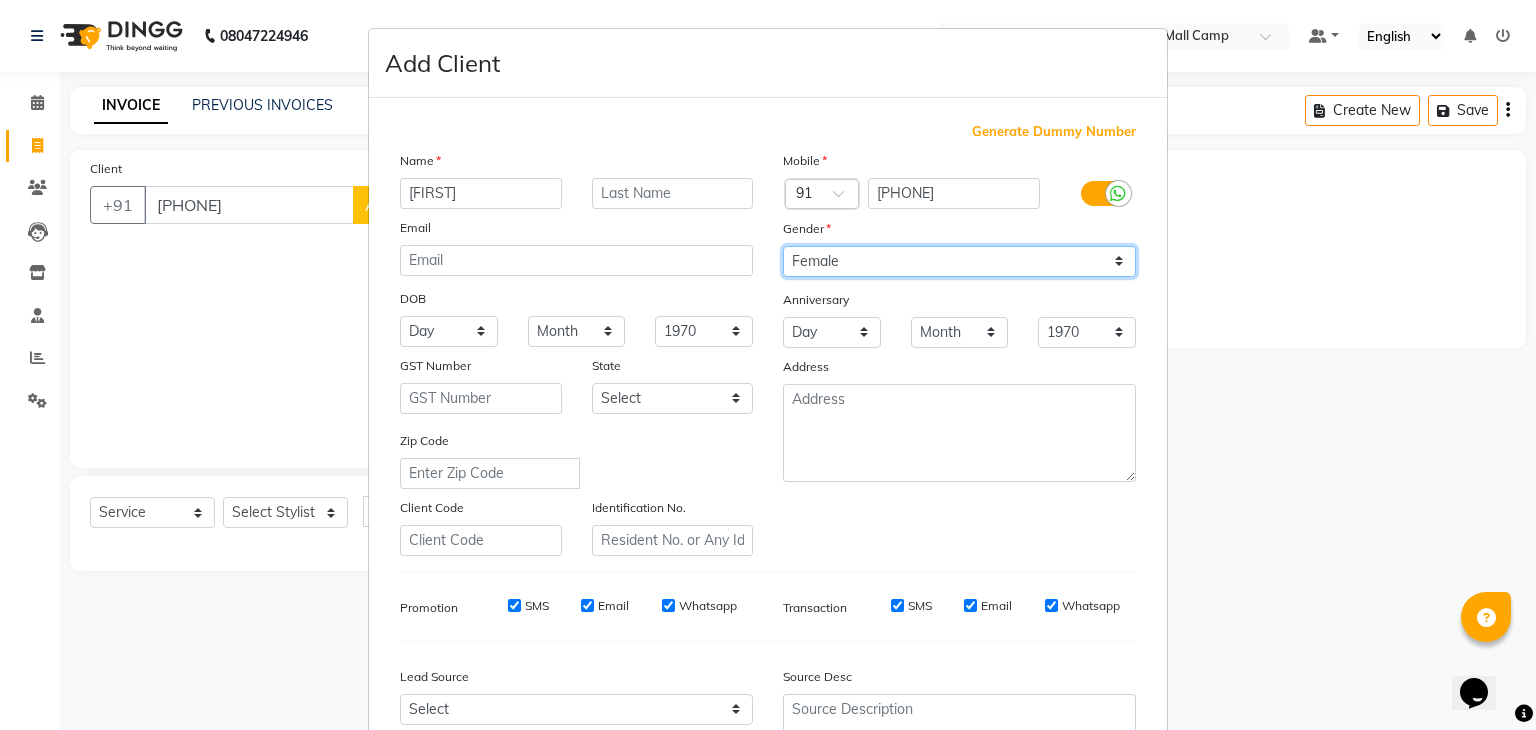 click on "Select Male Female Other Prefer Not To Say" at bounding box center [959, 261] 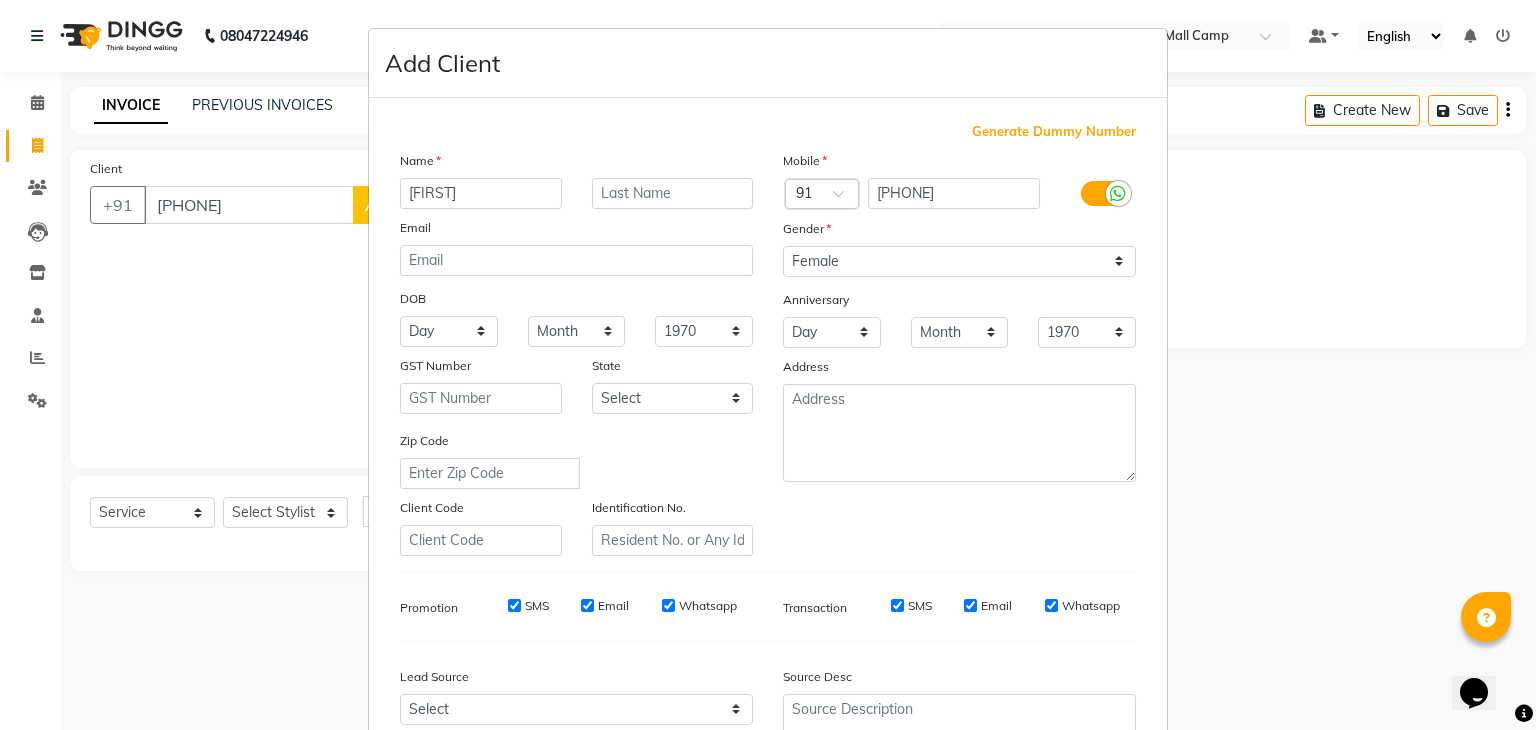 click on "Zip Code" at bounding box center (576, 459) 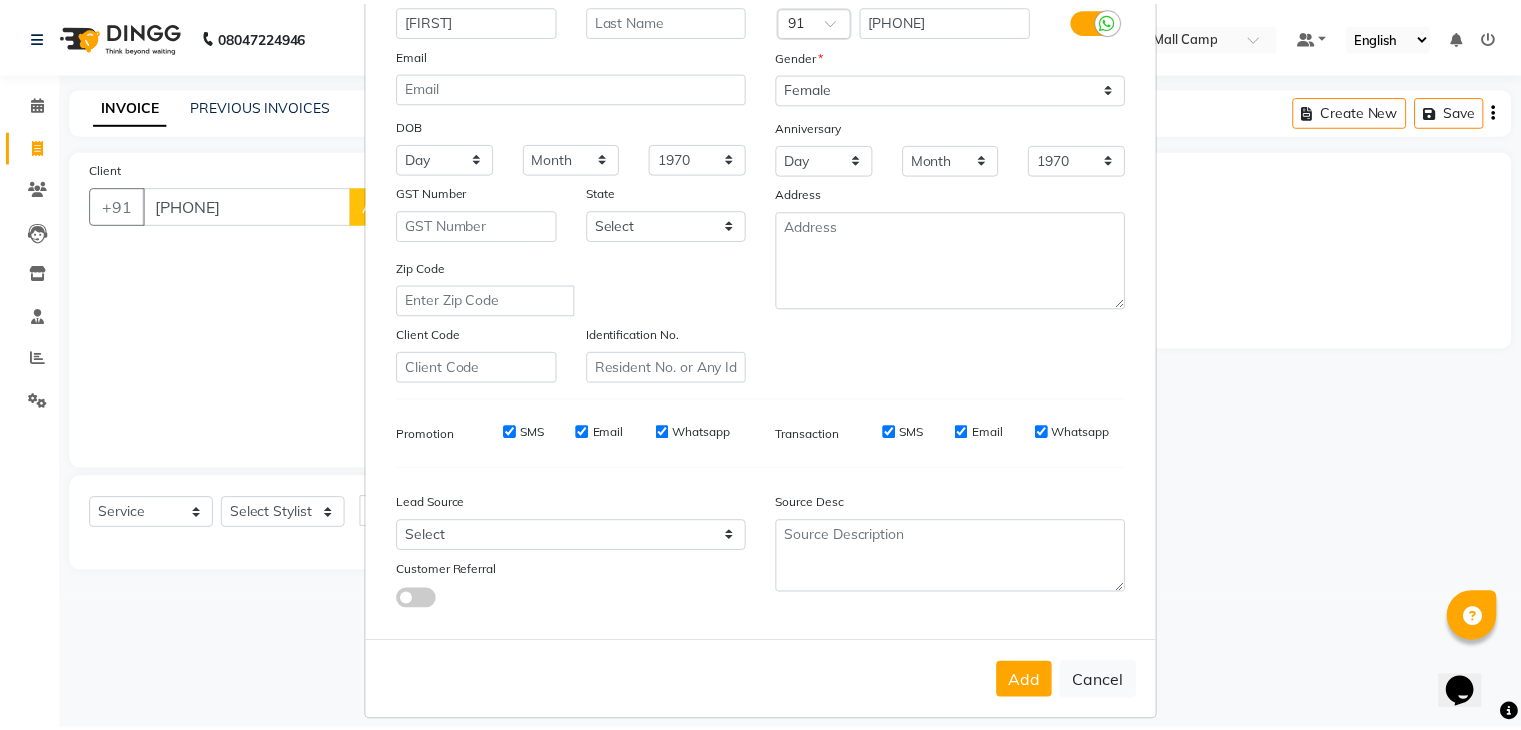 scroll, scrollTop: 200, scrollLeft: 0, axis: vertical 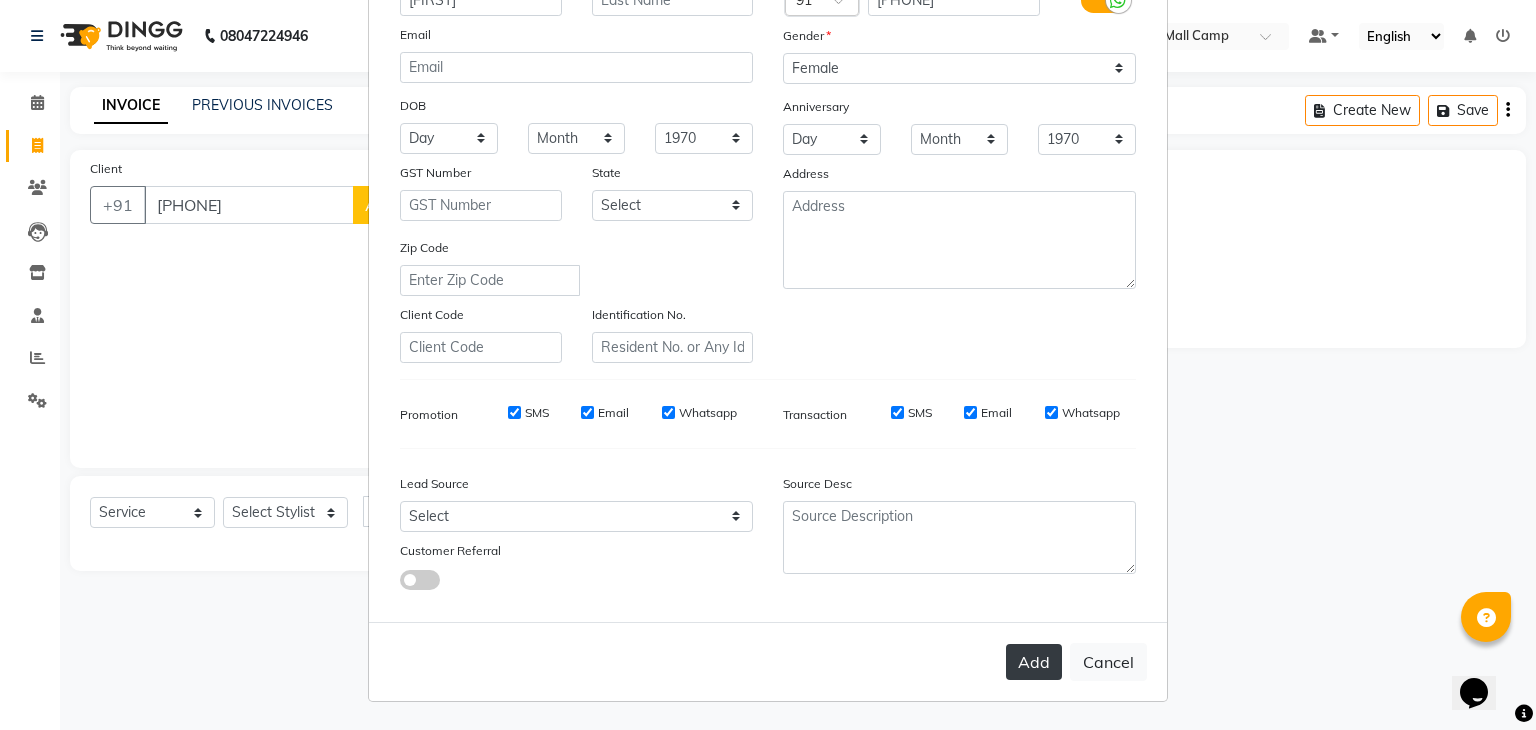 click on "Add" at bounding box center [1034, 662] 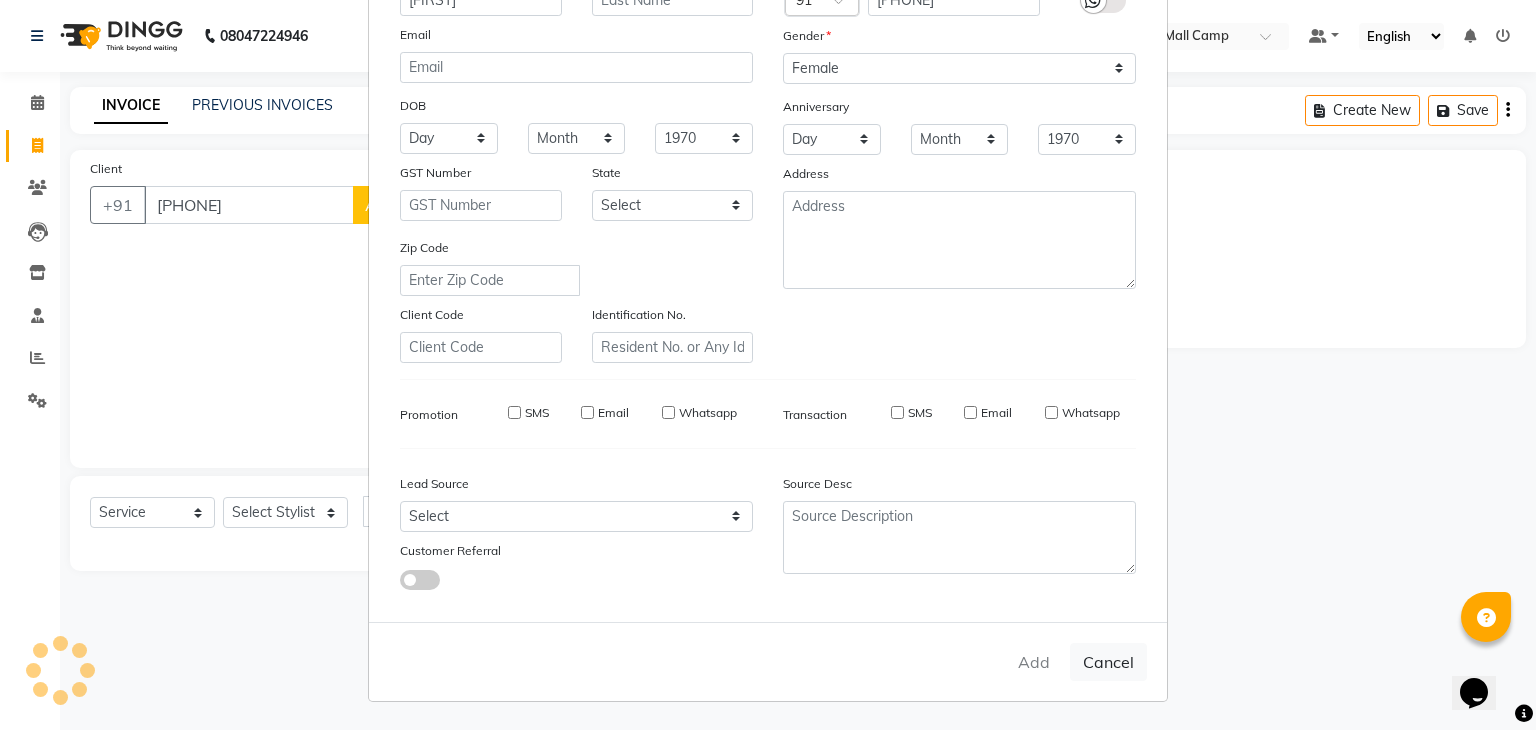 type on "94******97" 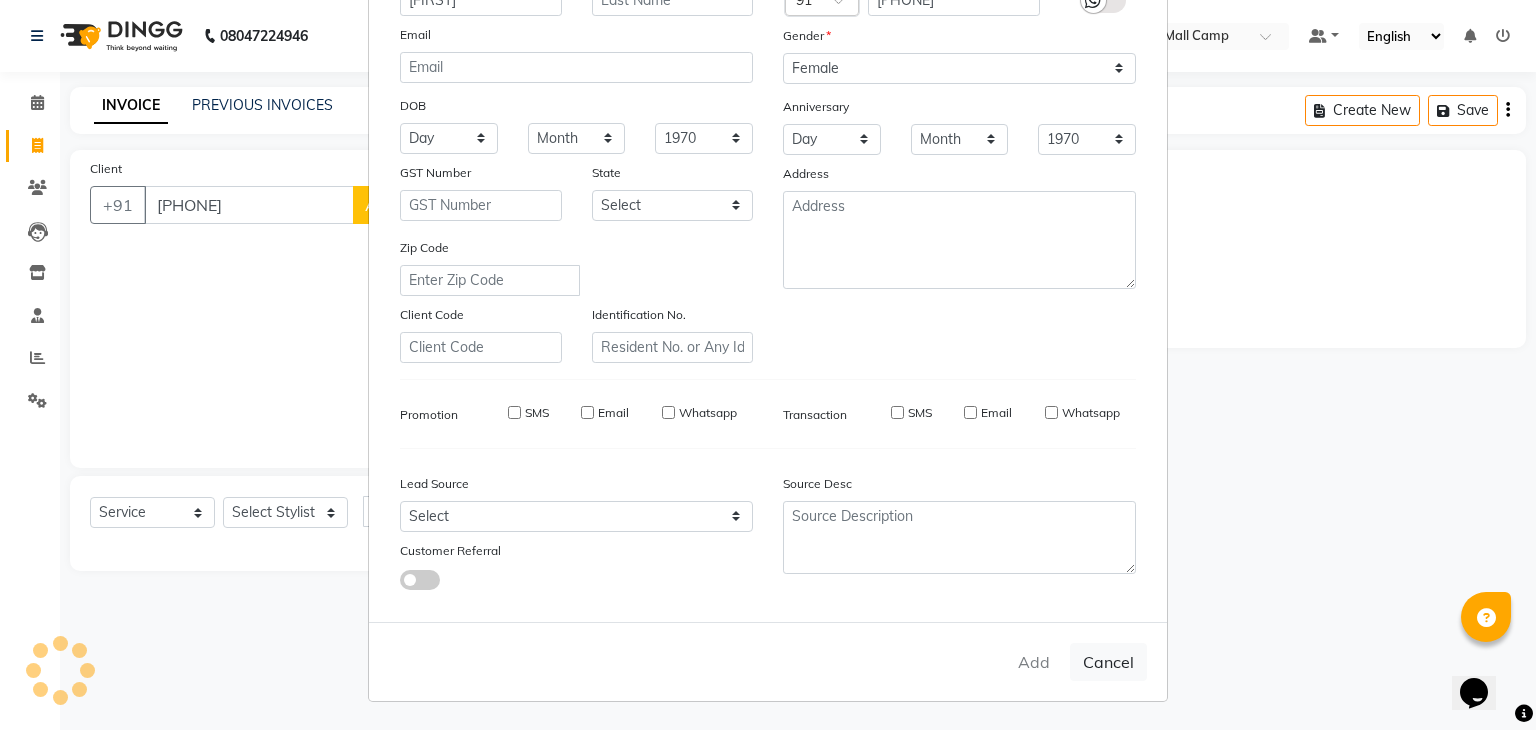 type 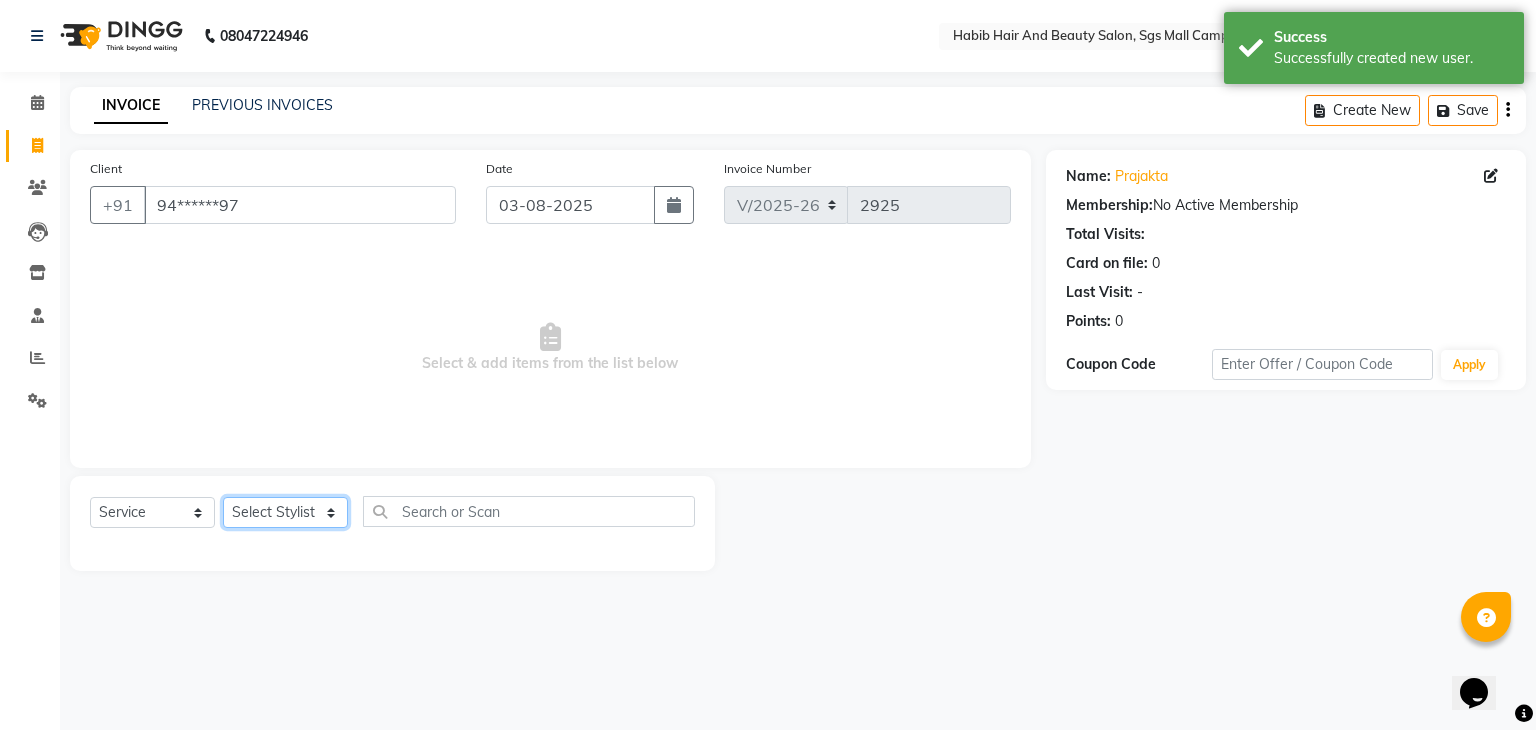 click on "Select Stylist [FIRST] [LAST] Avinash [FIRST] Manager [FIRST] sangeeta shilpa sujal Suraj swapnil [FIRST]" 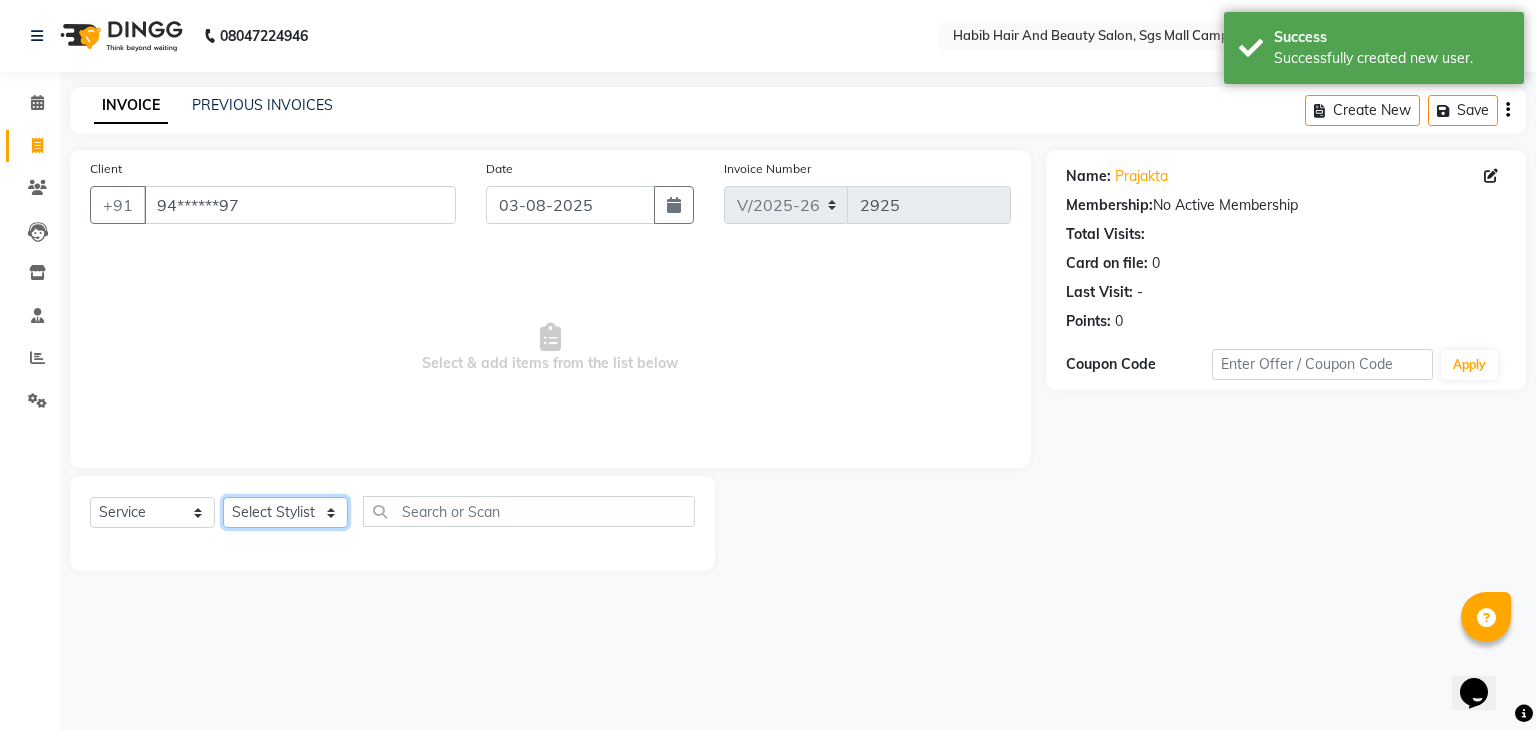 select on "81159" 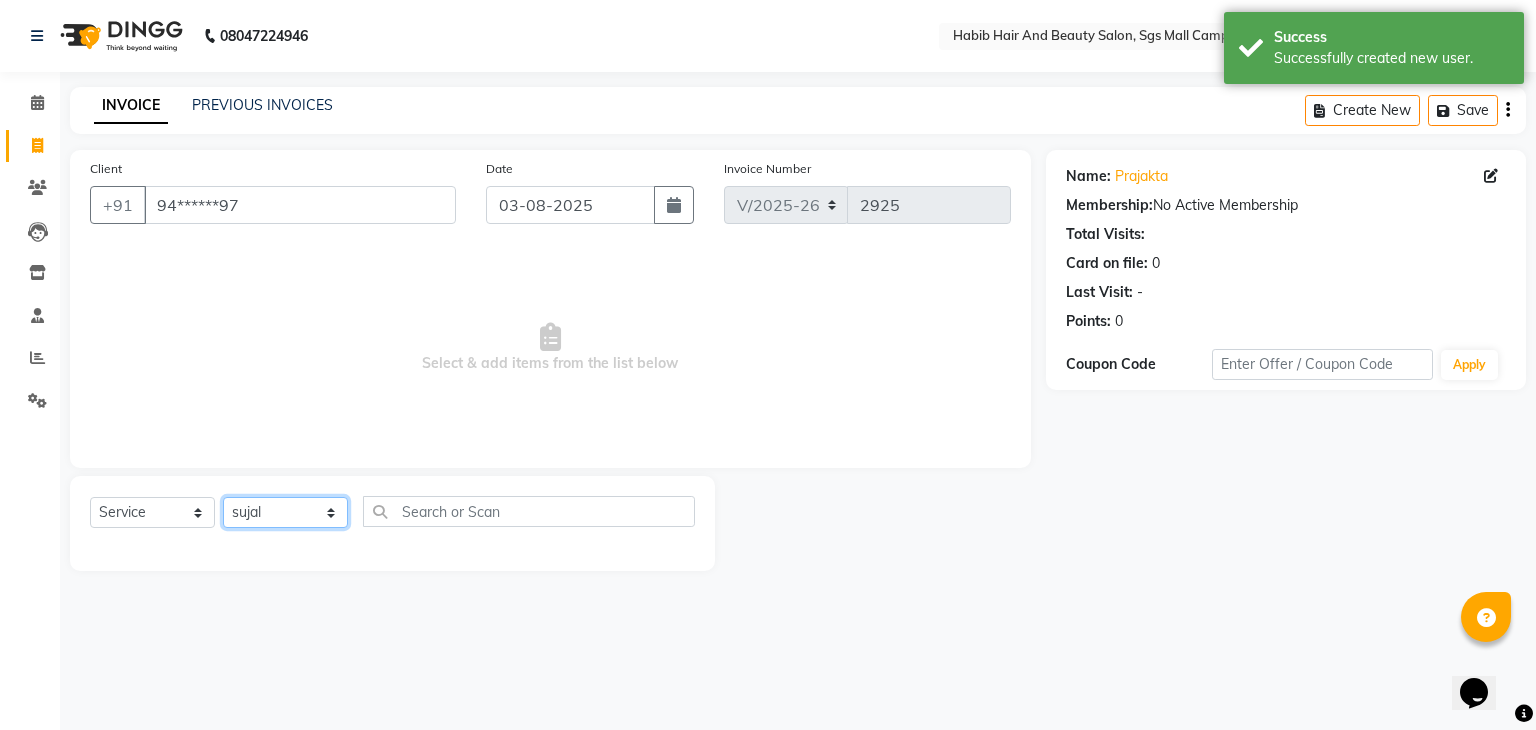 click on "Select Stylist [FIRST] [LAST] Avinash [FIRST] Manager [FIRST] sangeeta shilpa sujal Suraj swapnil [FIRST]" 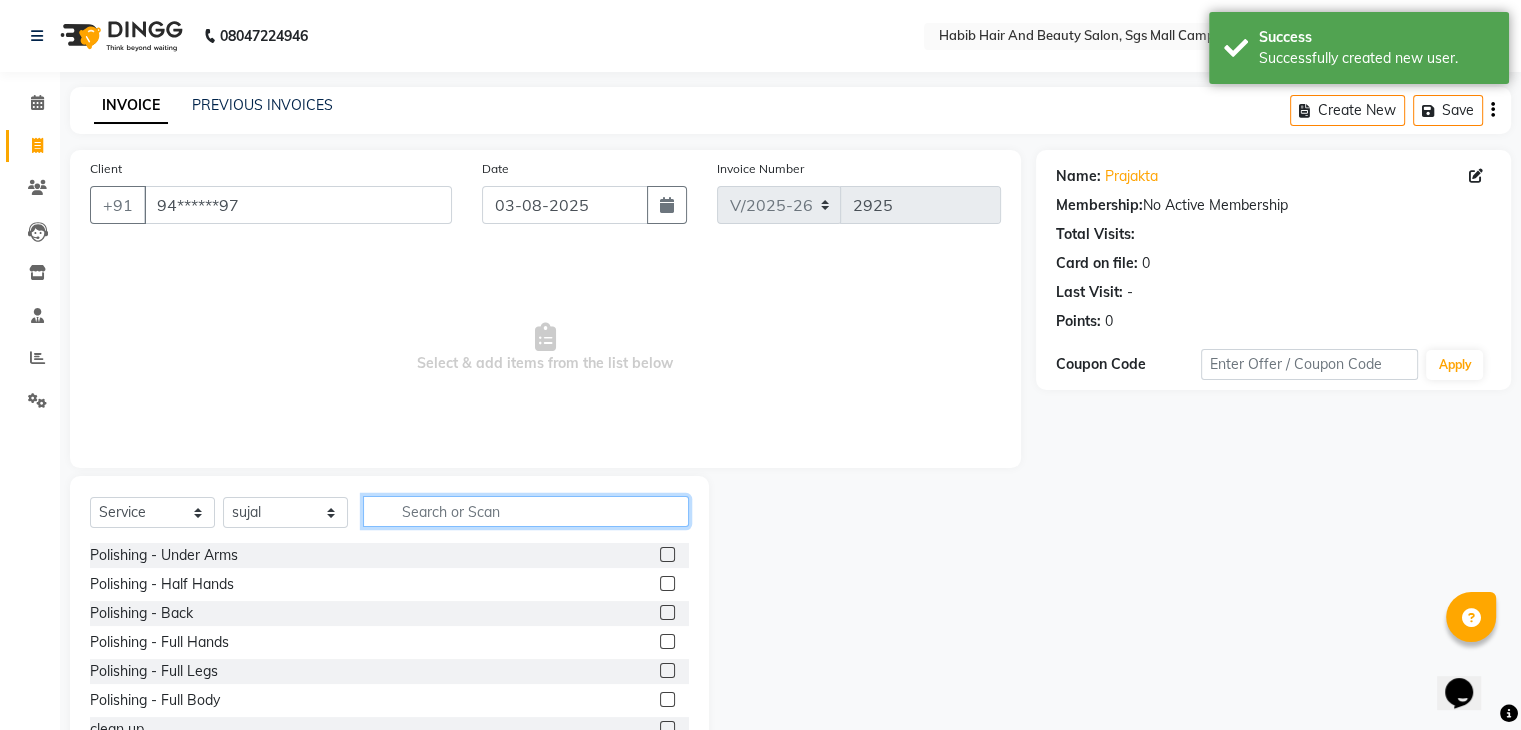 click 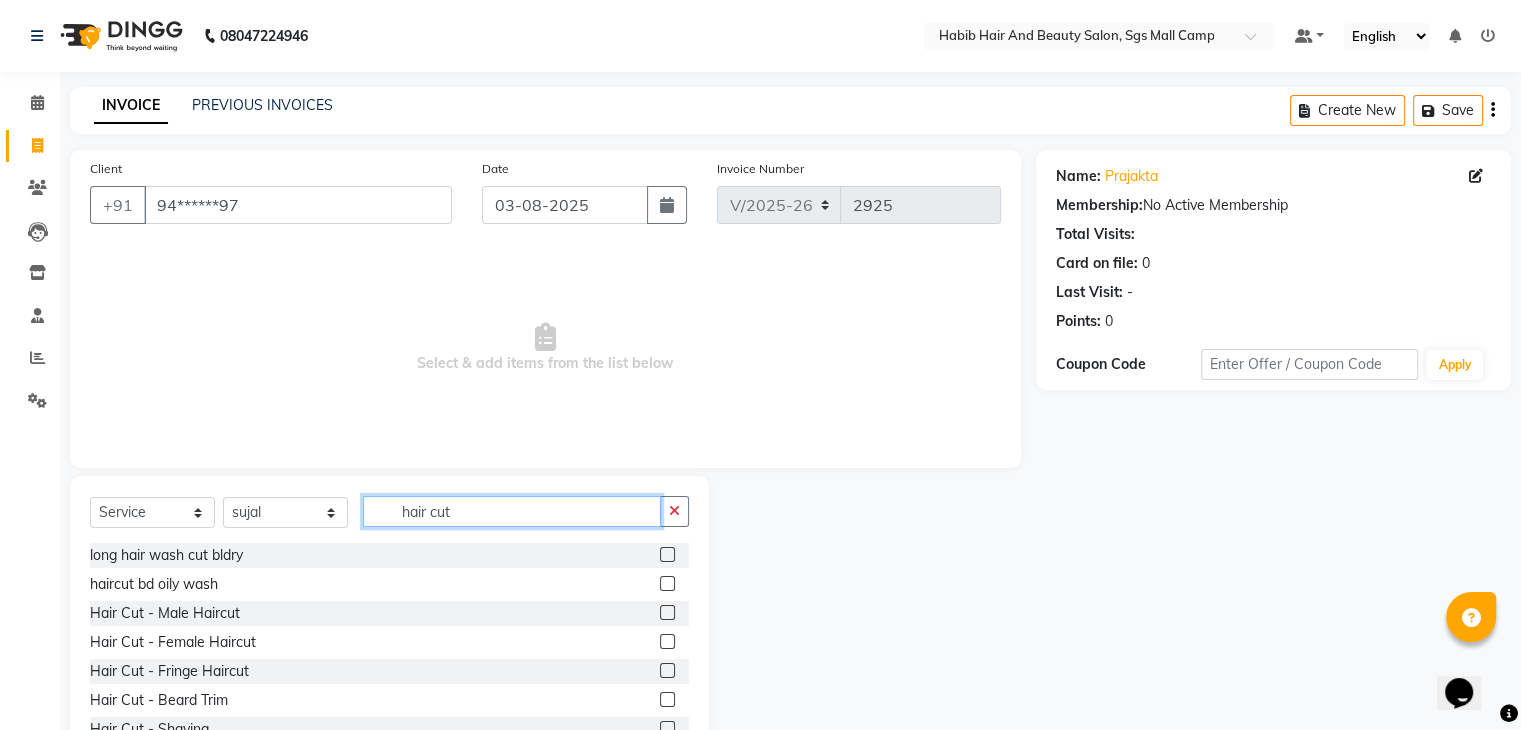 type on "hair cut" 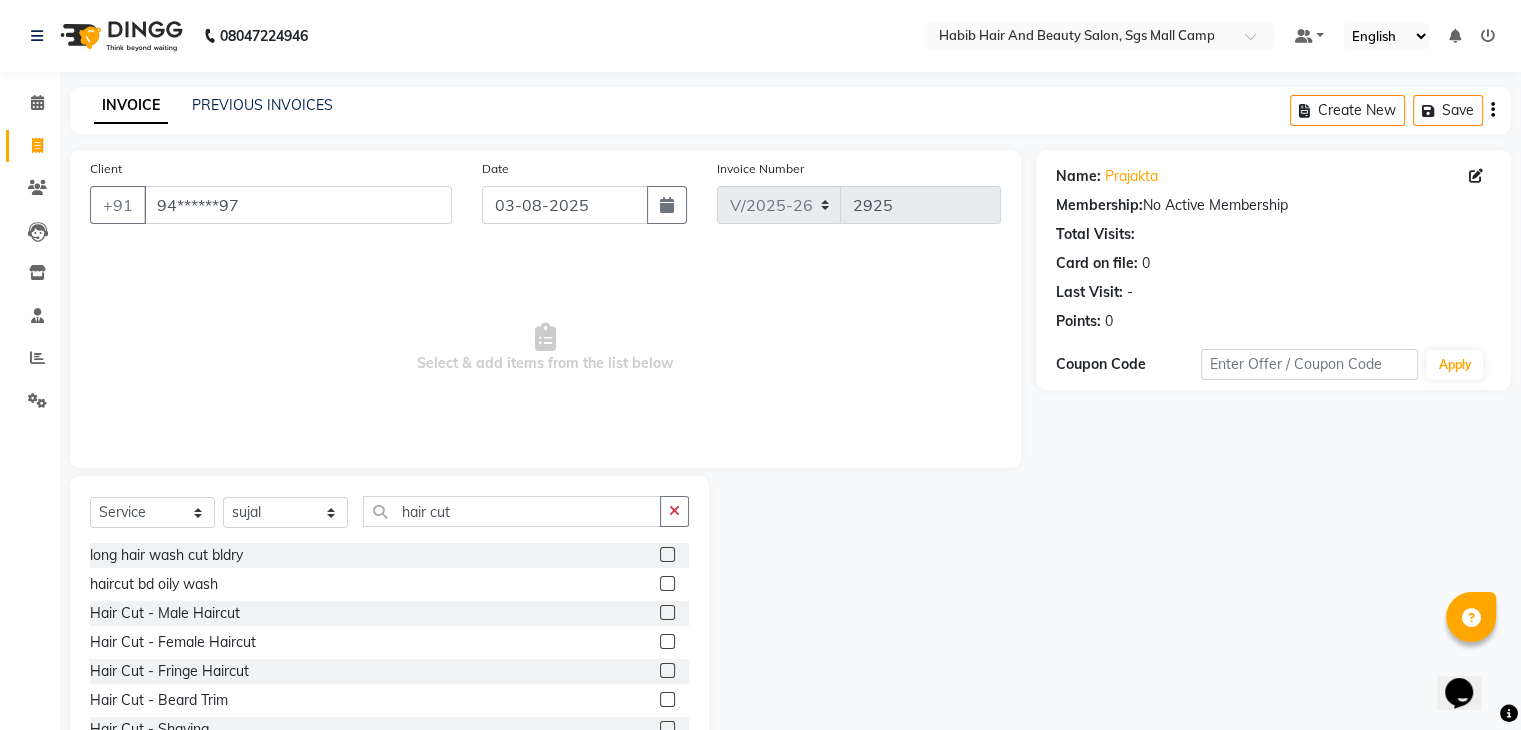 click 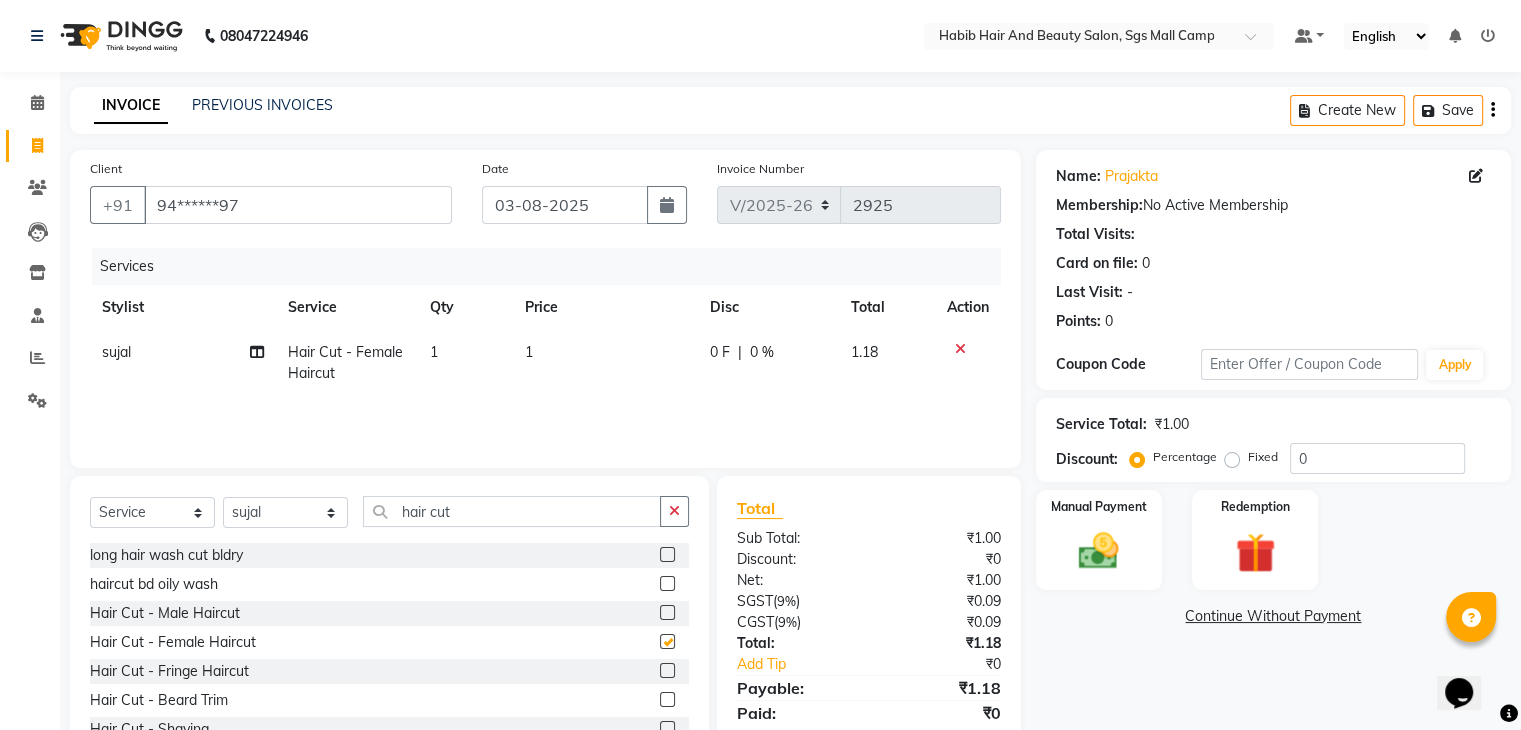 checkbox on "false" 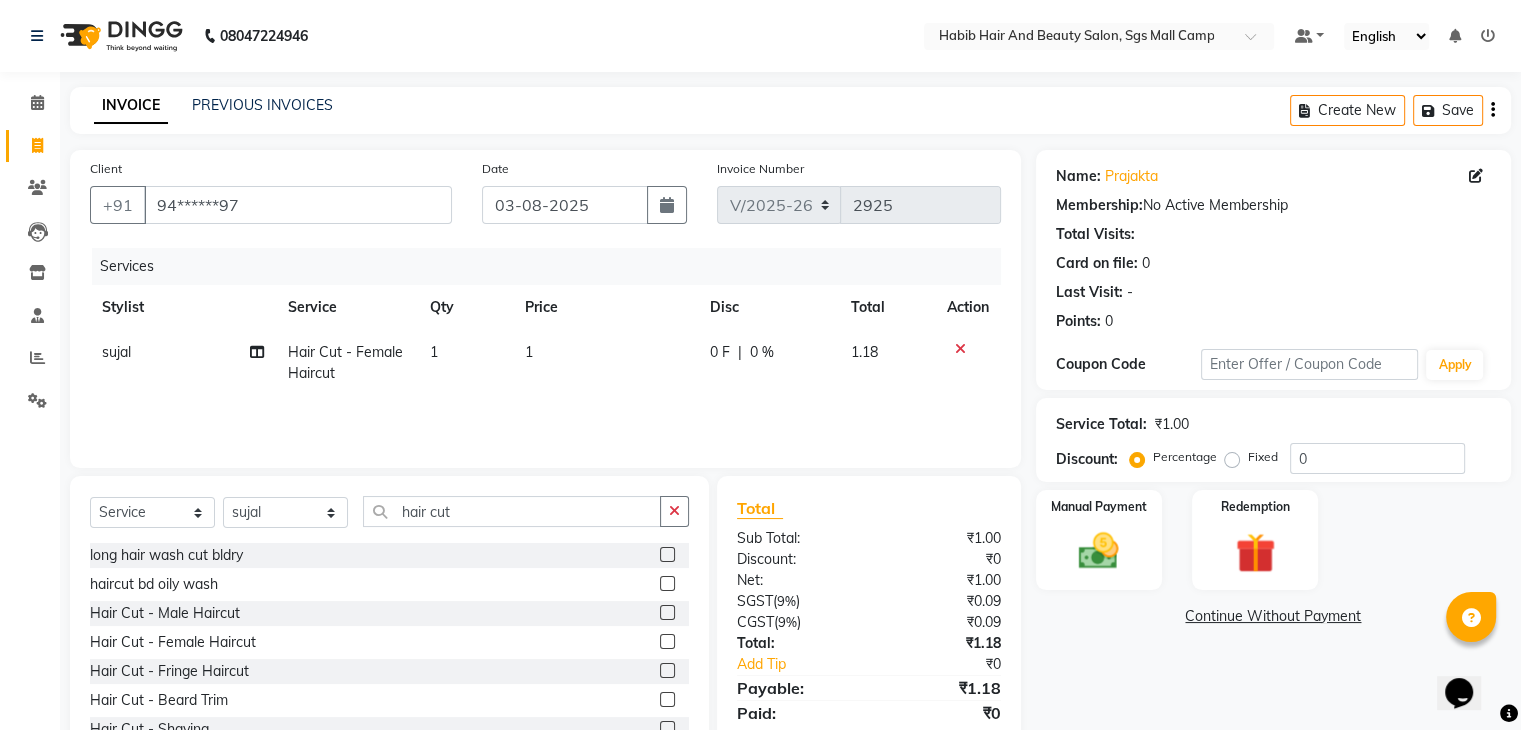 click on "1" 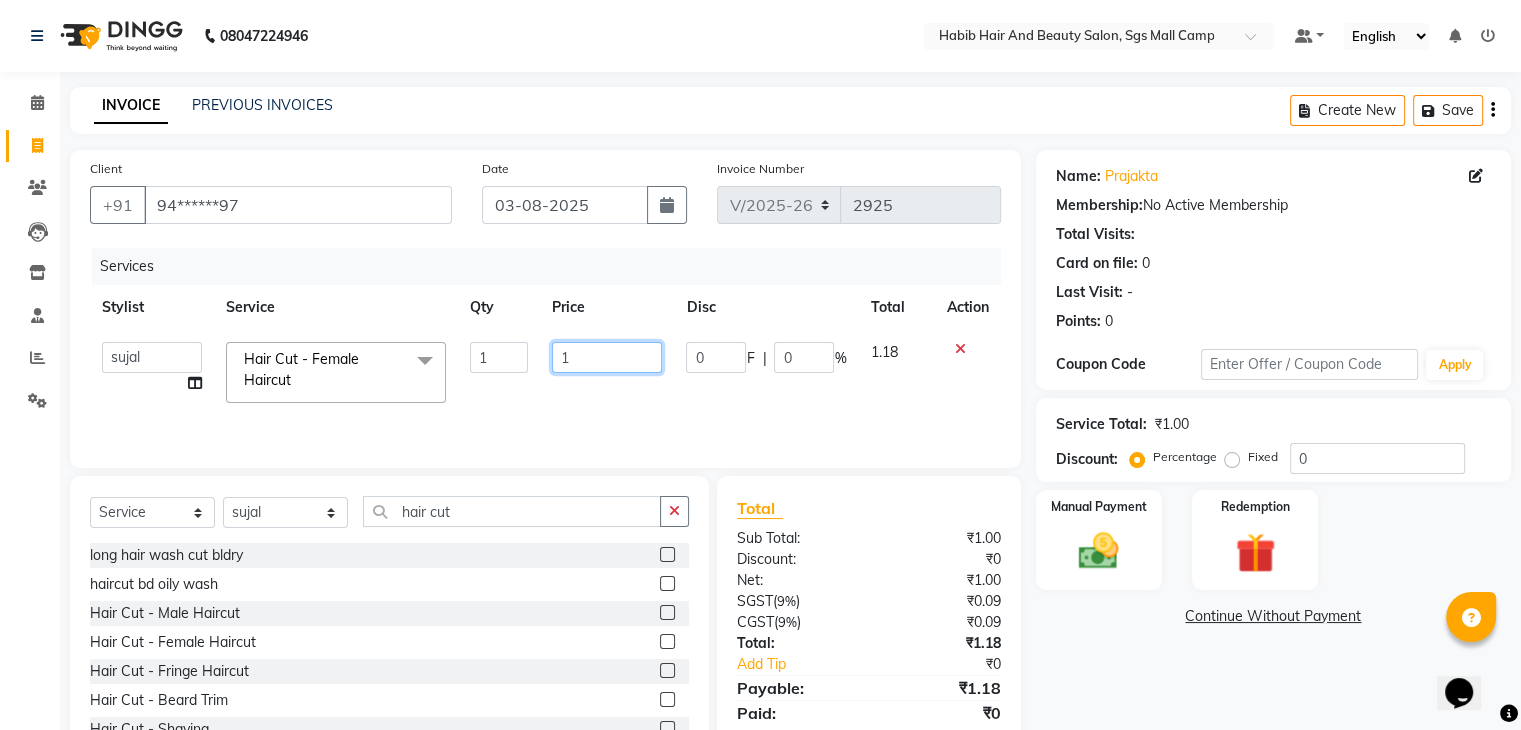 click on "1" 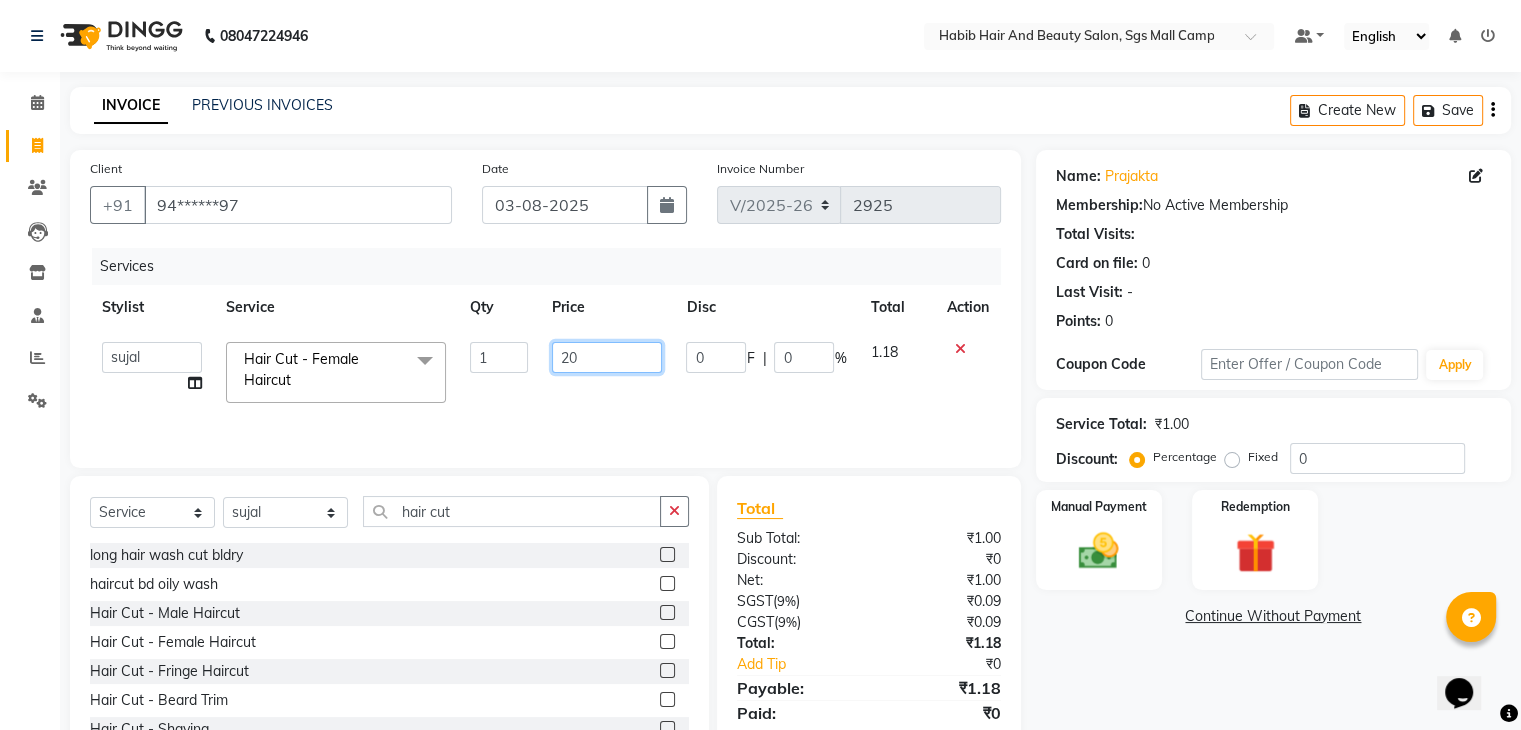 type on "200" 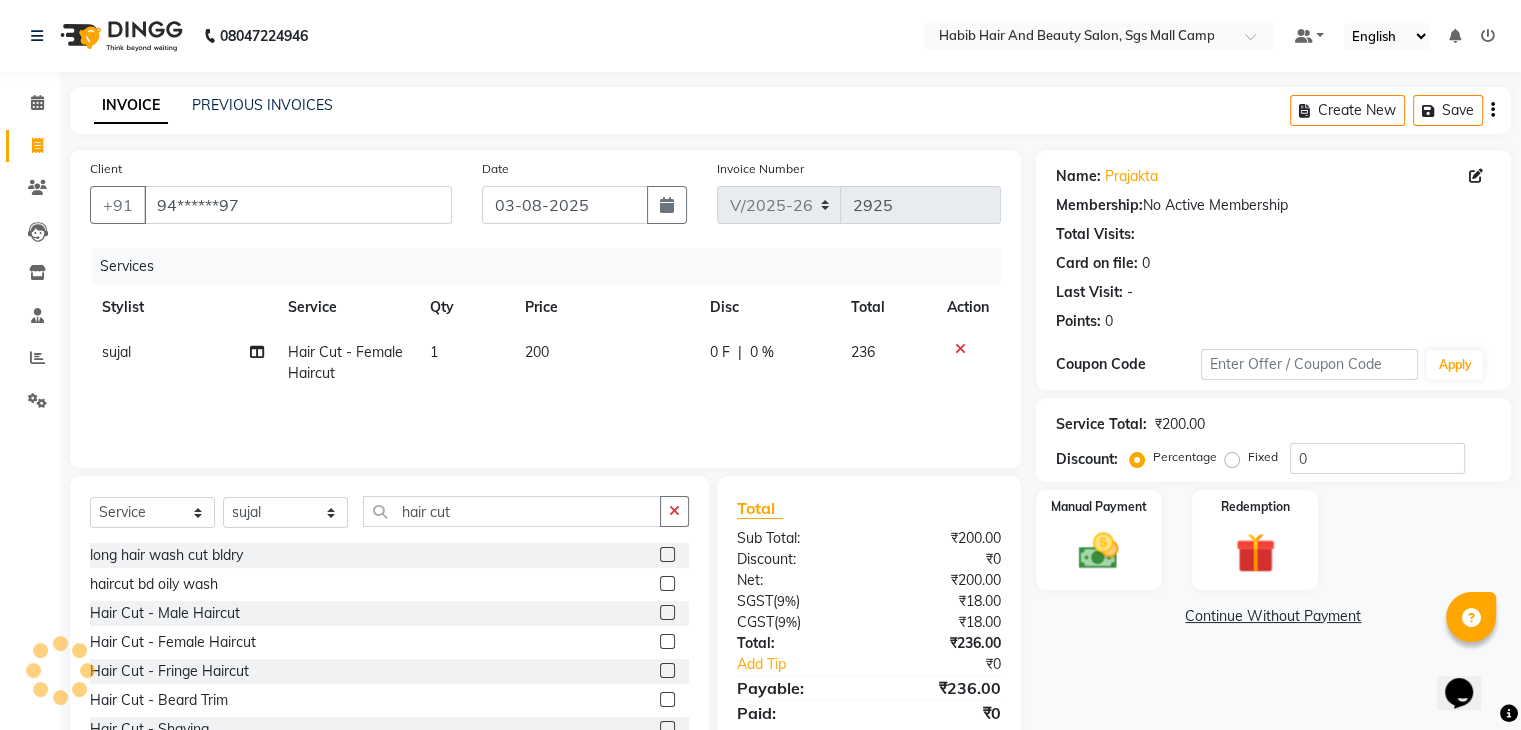 click on "1" 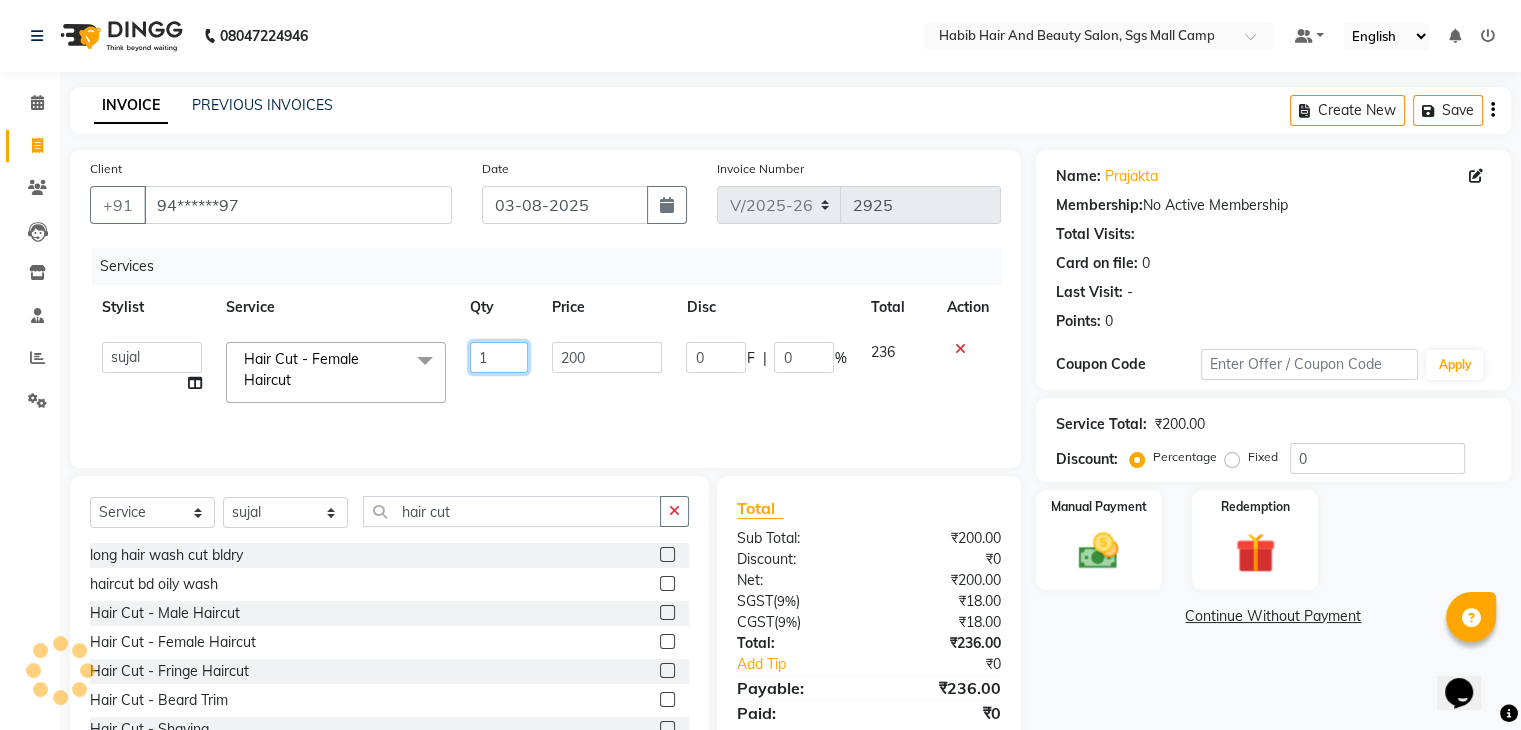 click on "1" 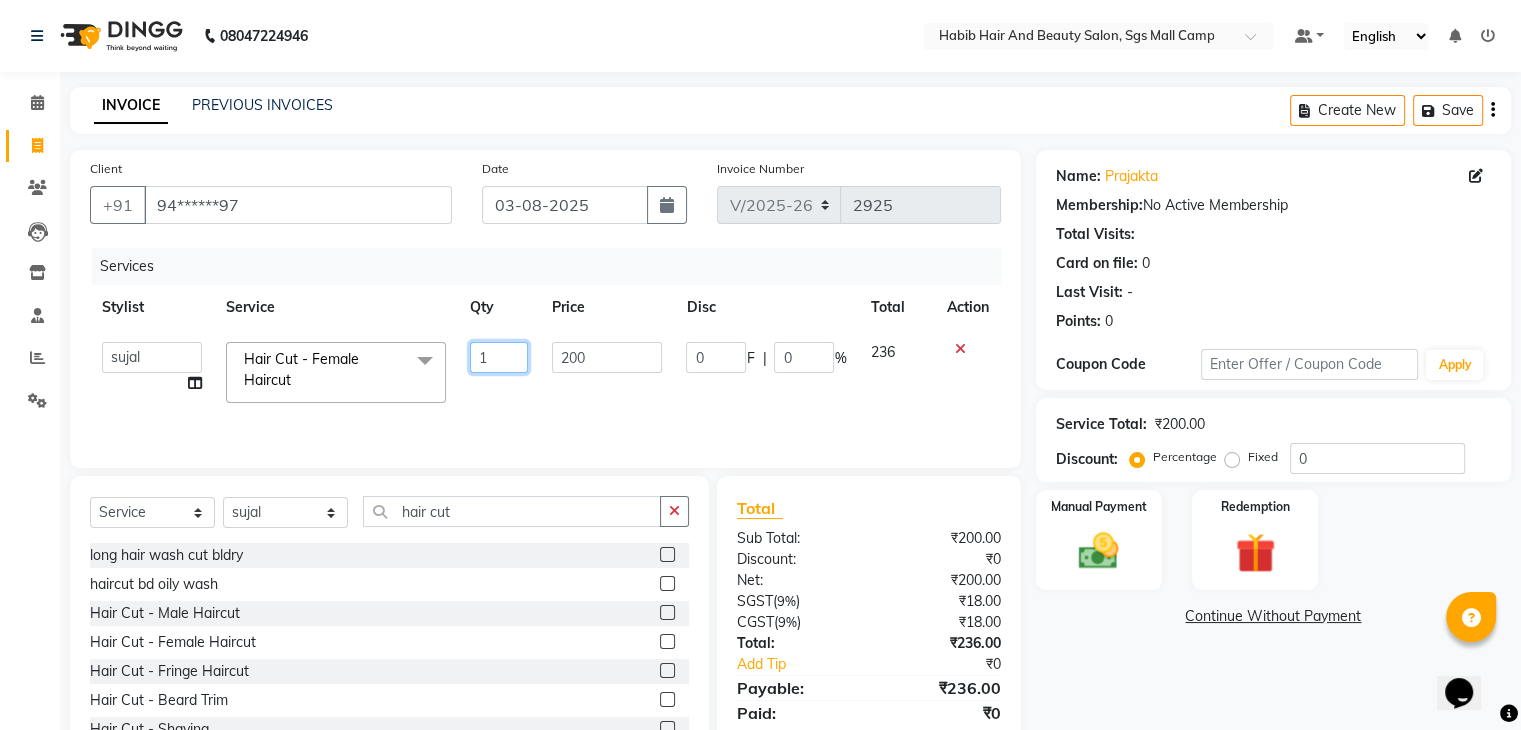 click on "1" 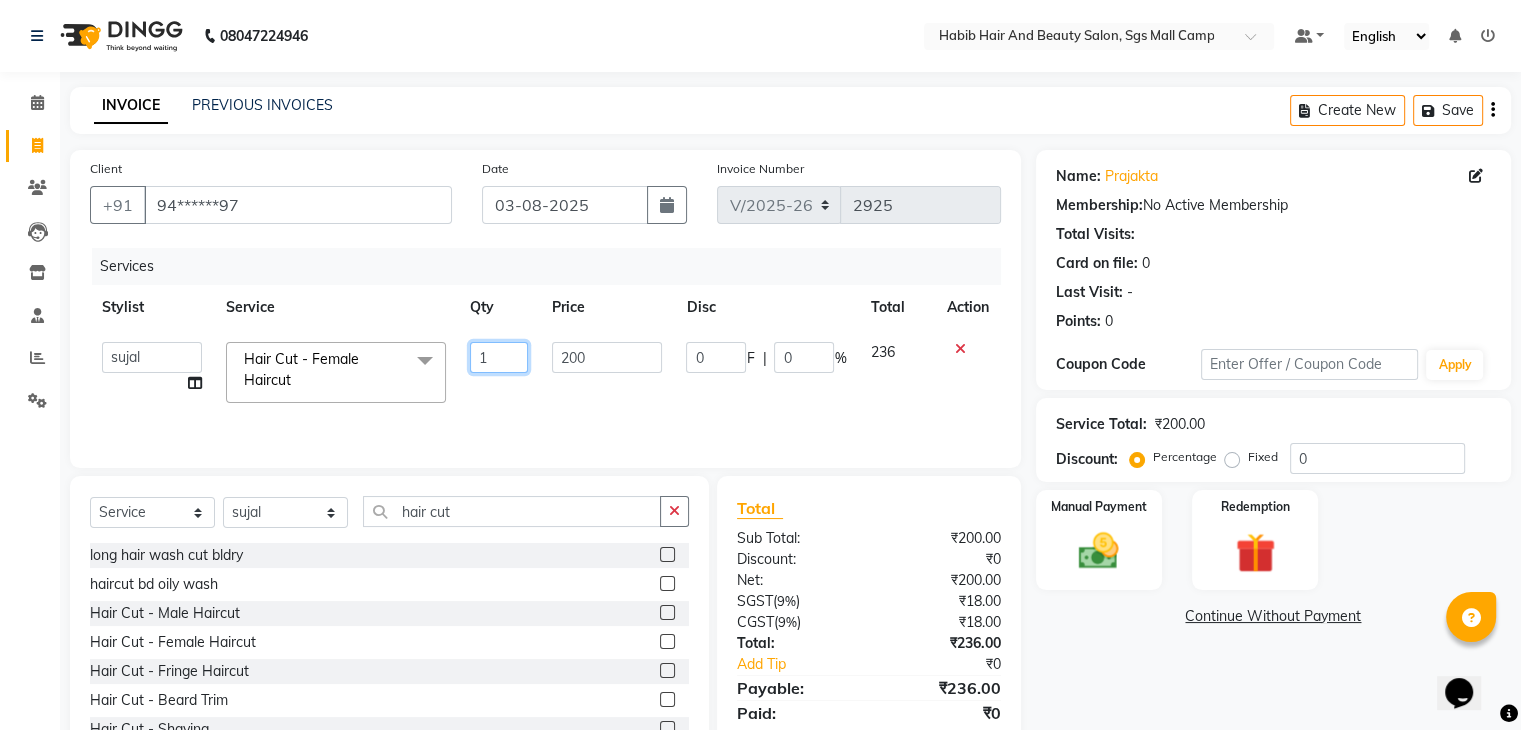 click on "1" 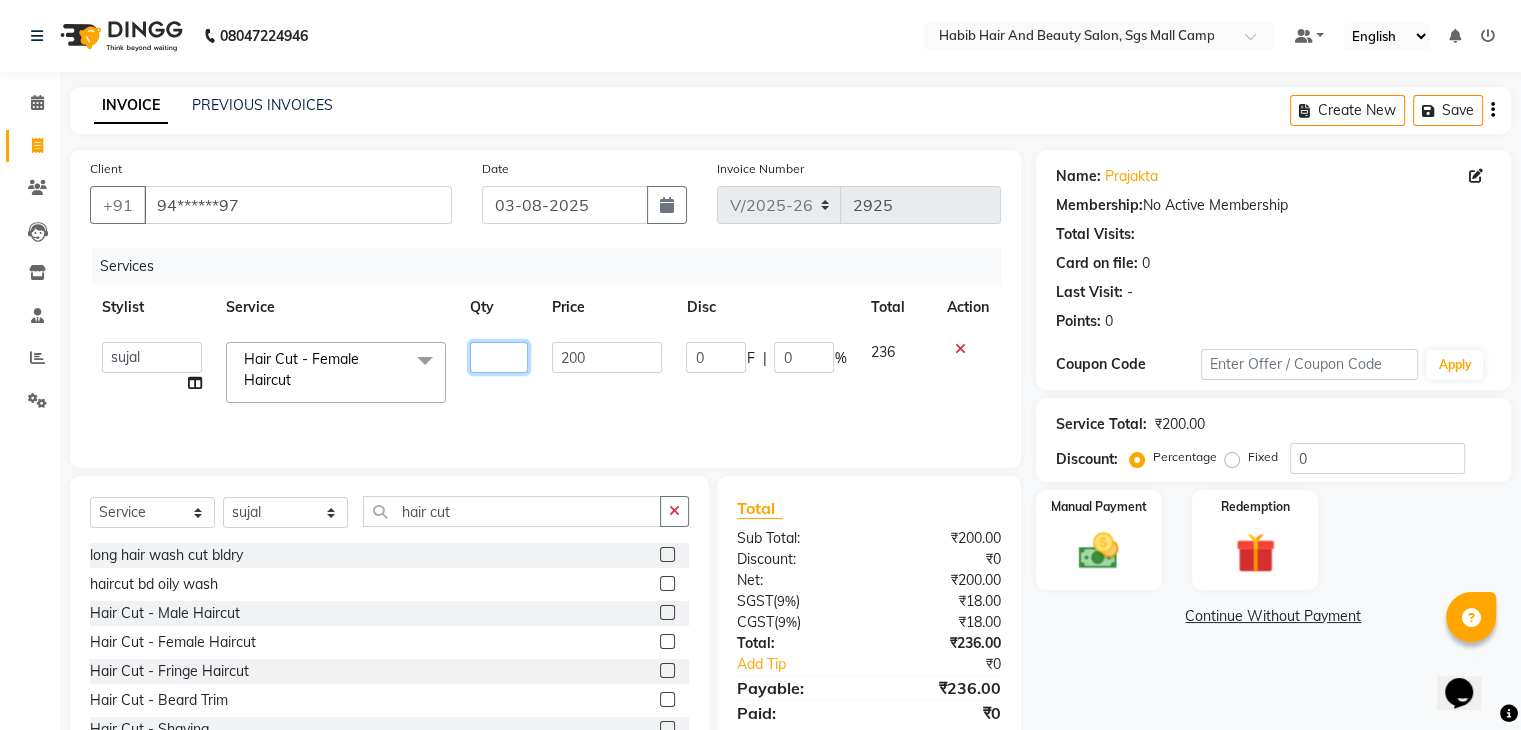 type on "2" 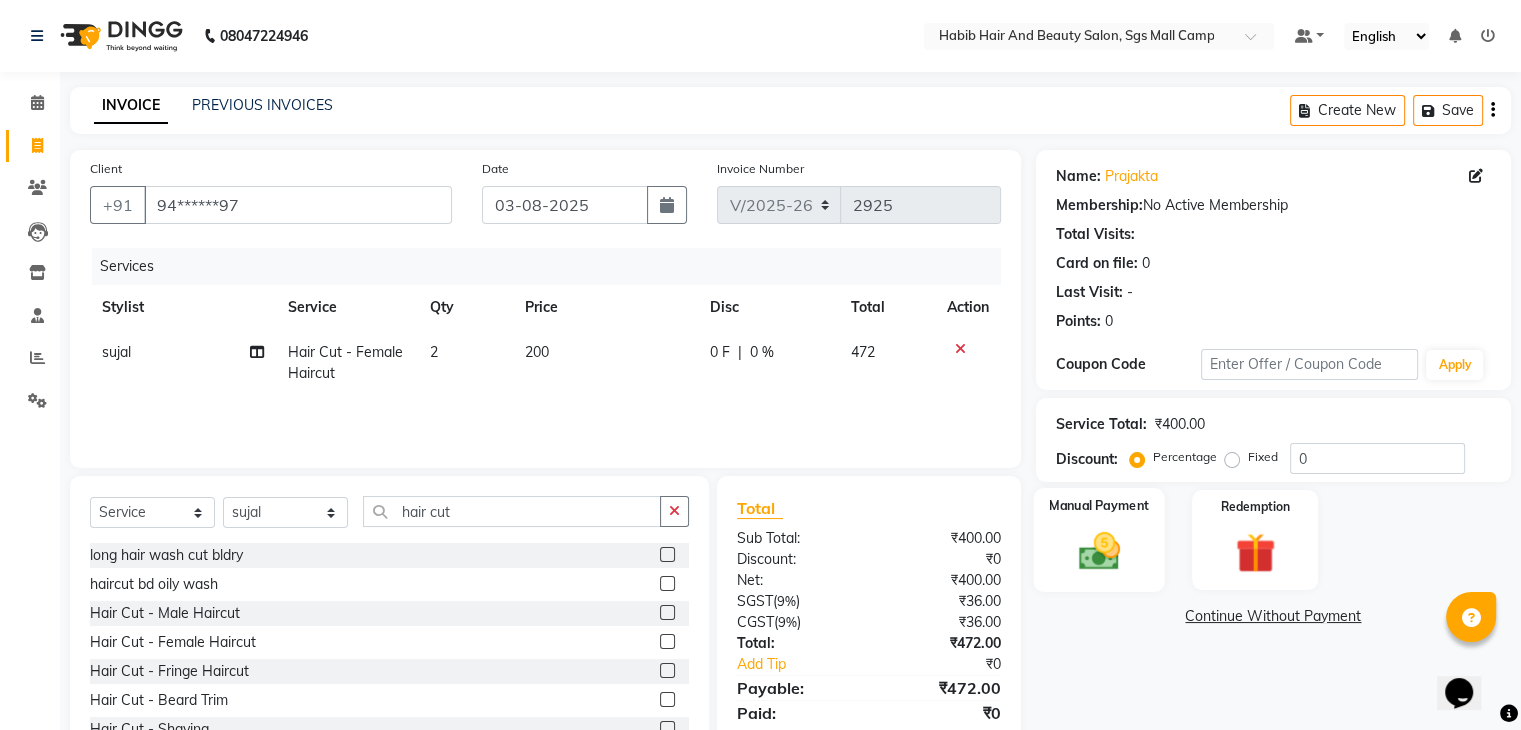 click on "Manual Payment" 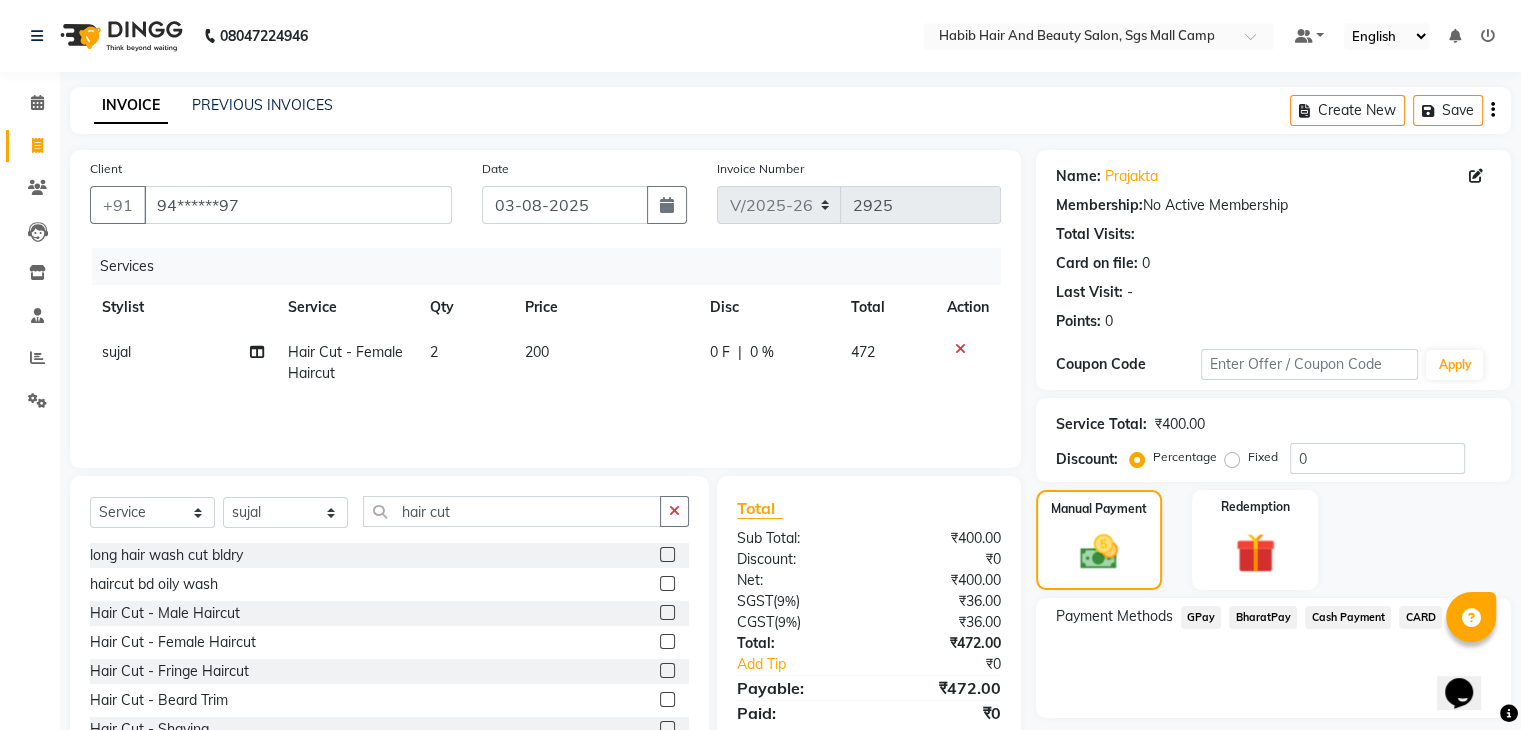click on "CARD" 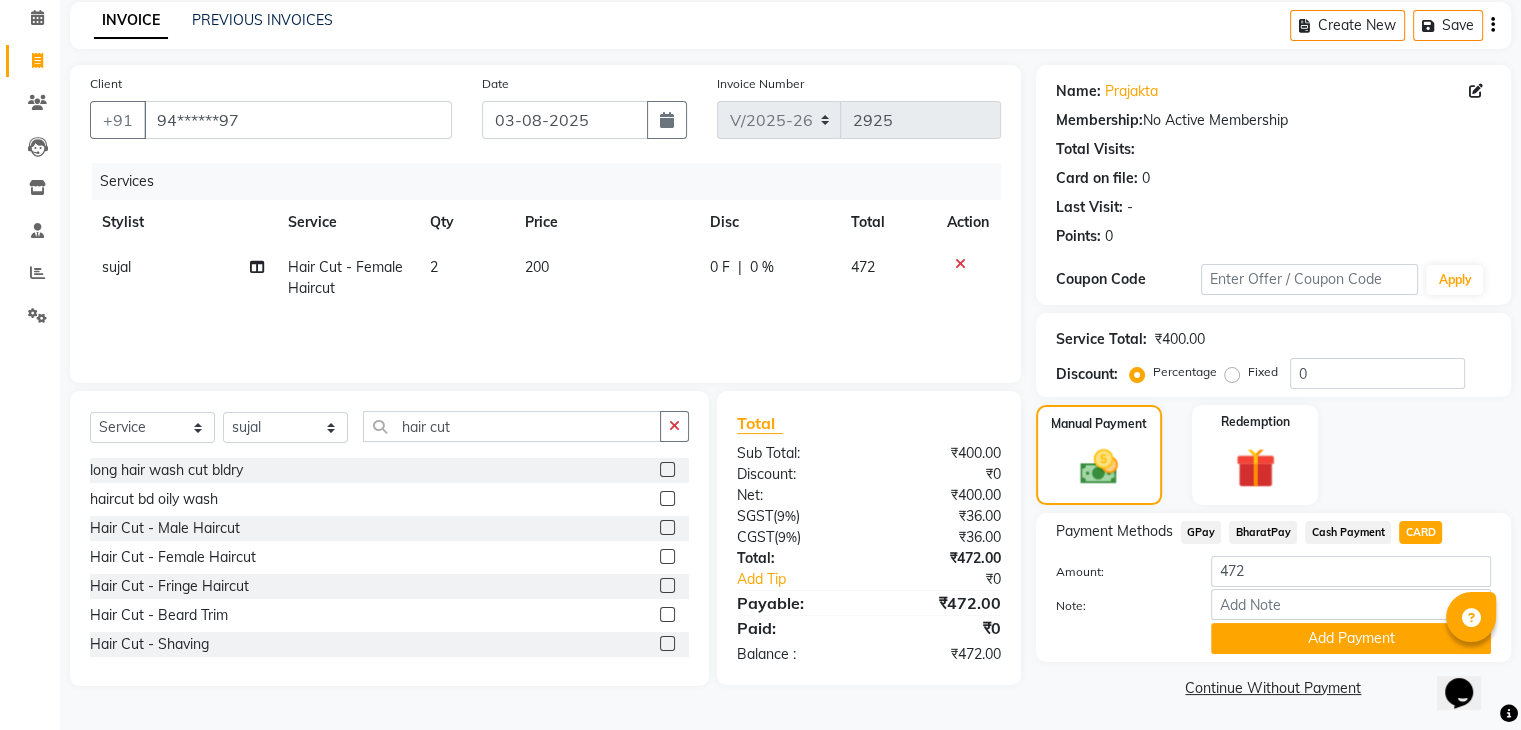 scroll, scrollTop: 89, scrollLeft: 0, axis: vertical 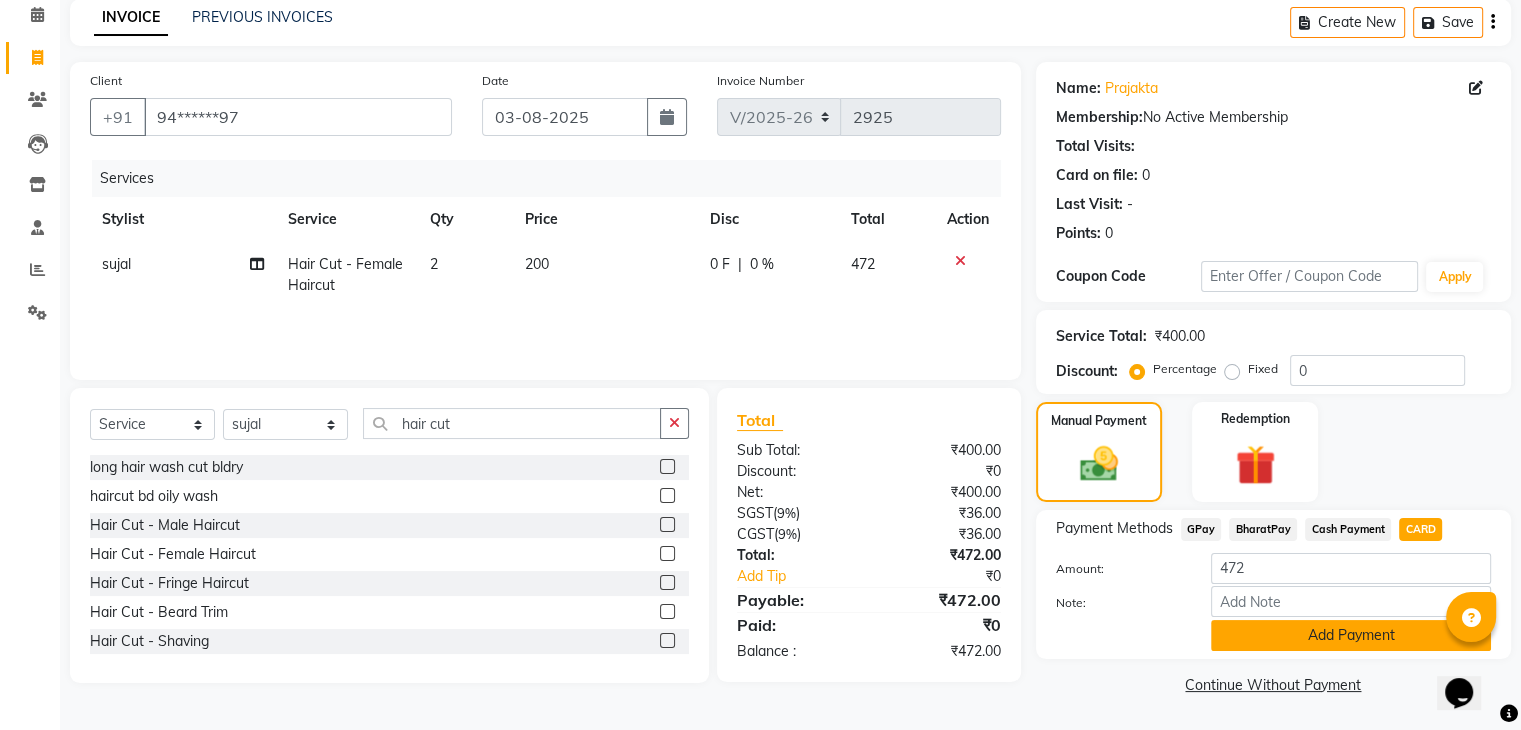 click on "Add Payment" 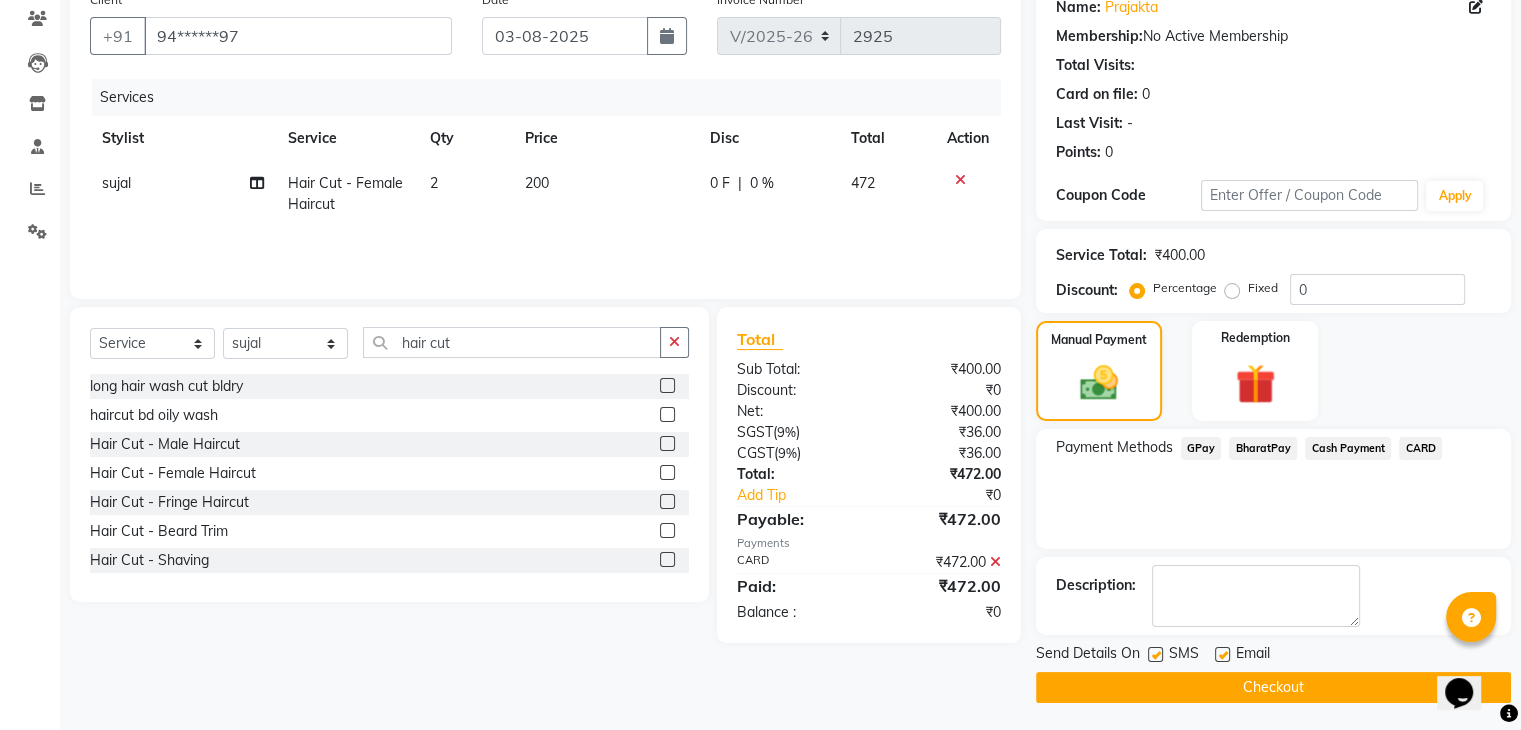 scroll, scrollTop: 171, scrollLeft: 0, axis: vertical 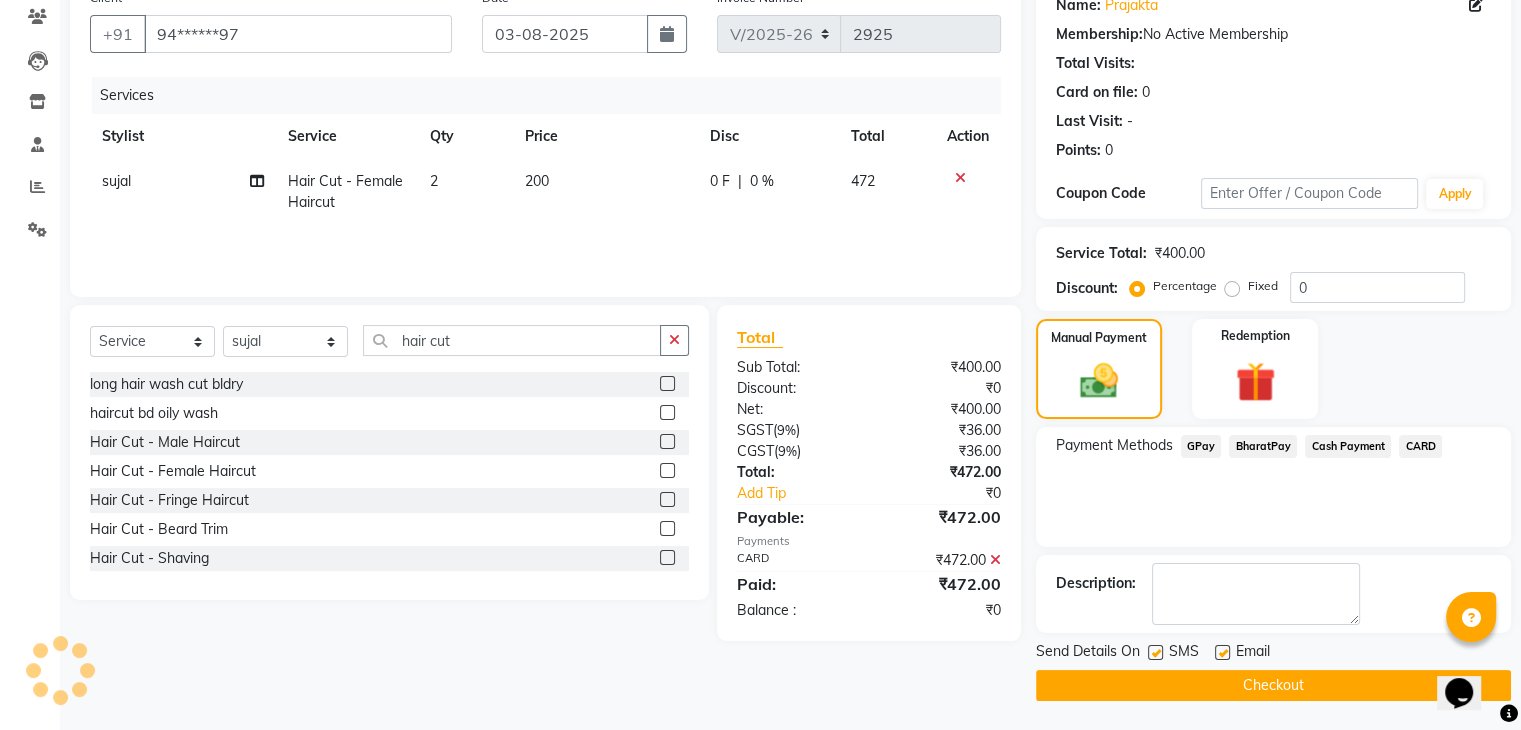 click on "Checkout" 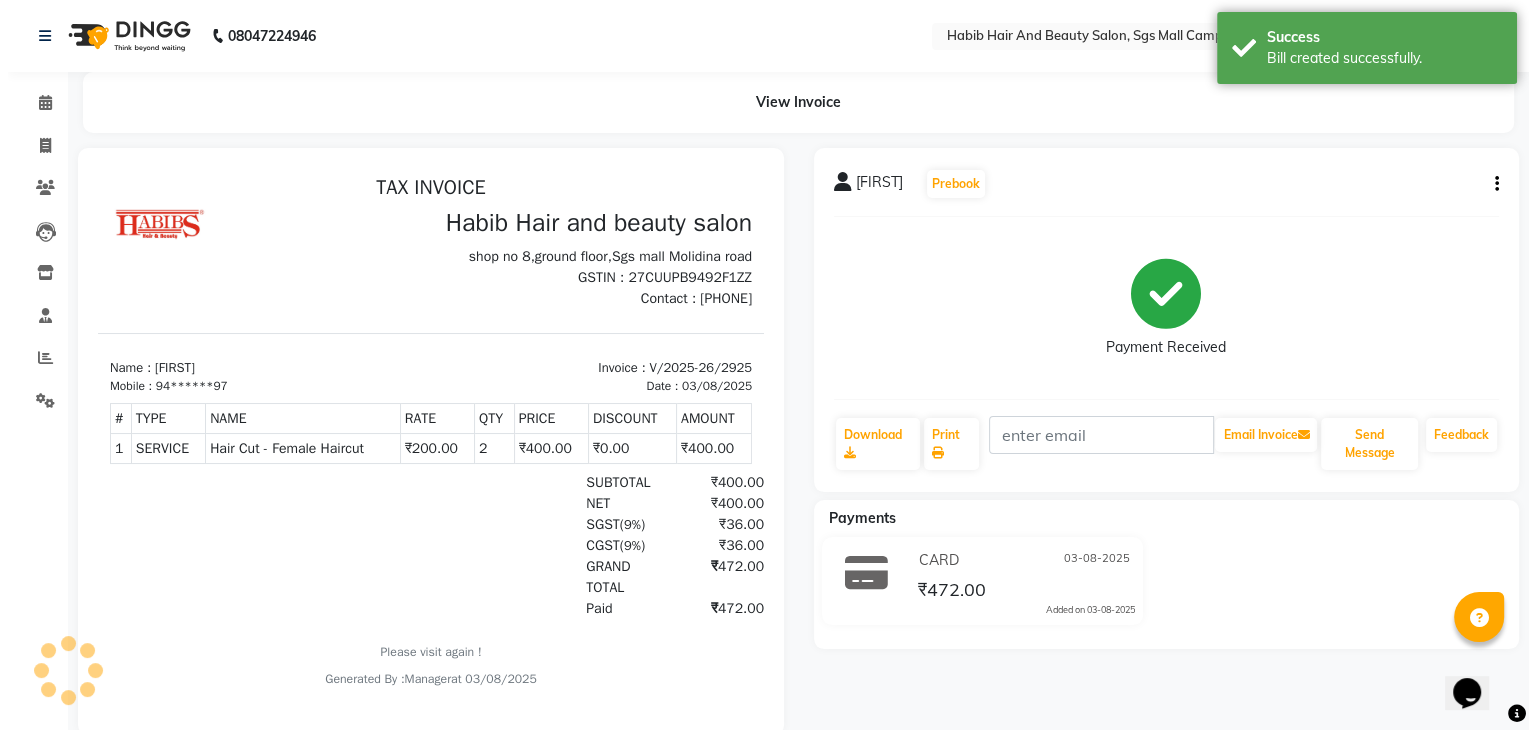 scroll, scrollTop: 0, scrollLeft: 0, axis: both 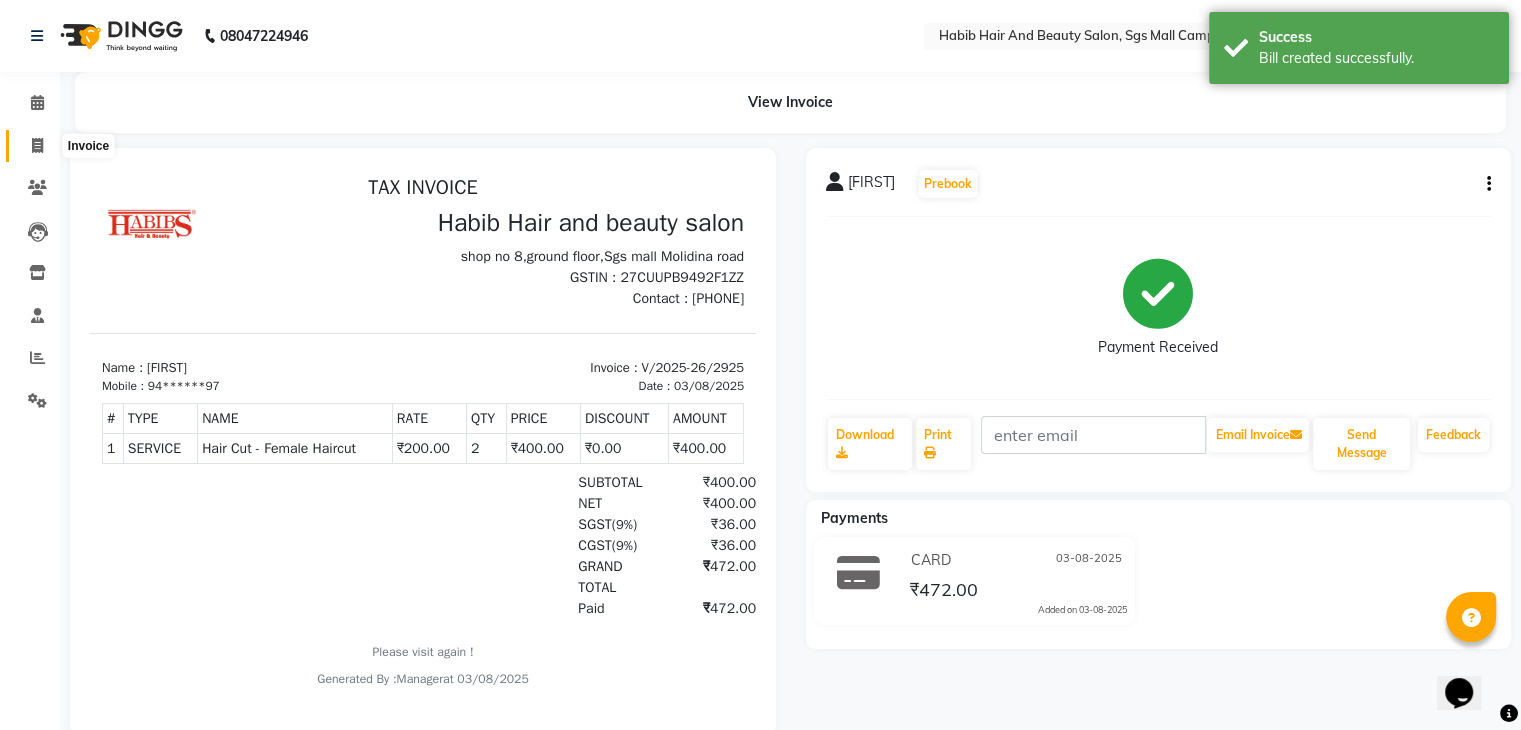 click 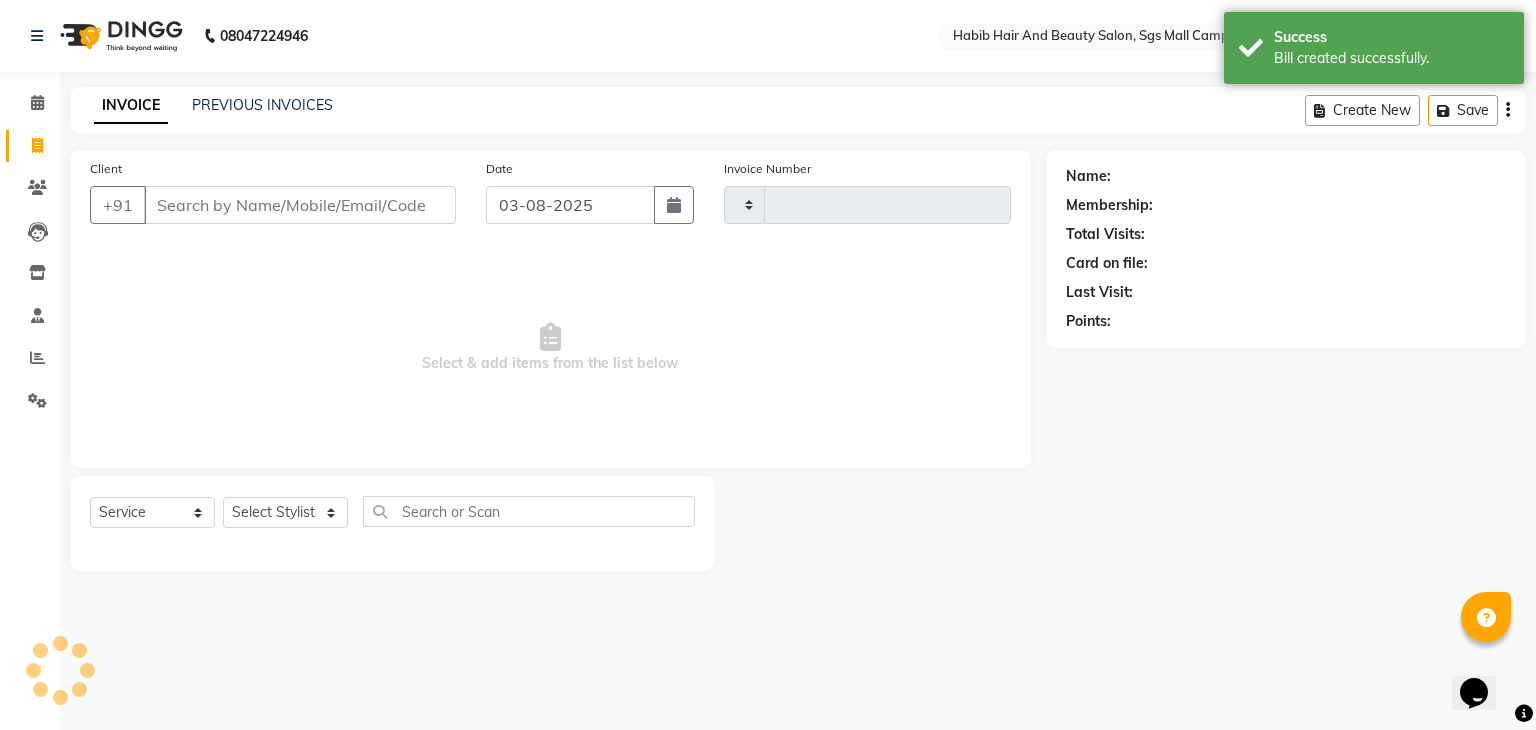 type on "2926" 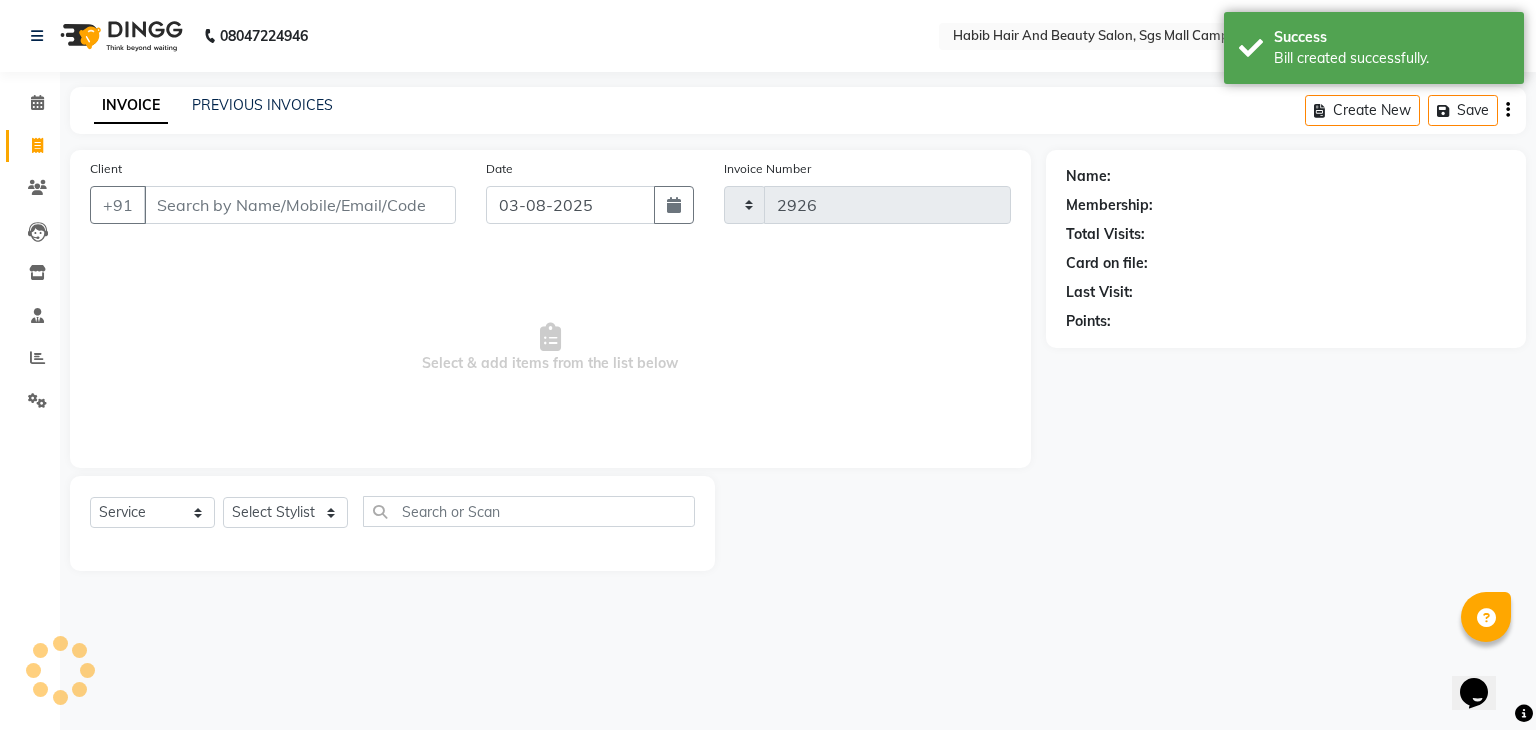 select on "8362" 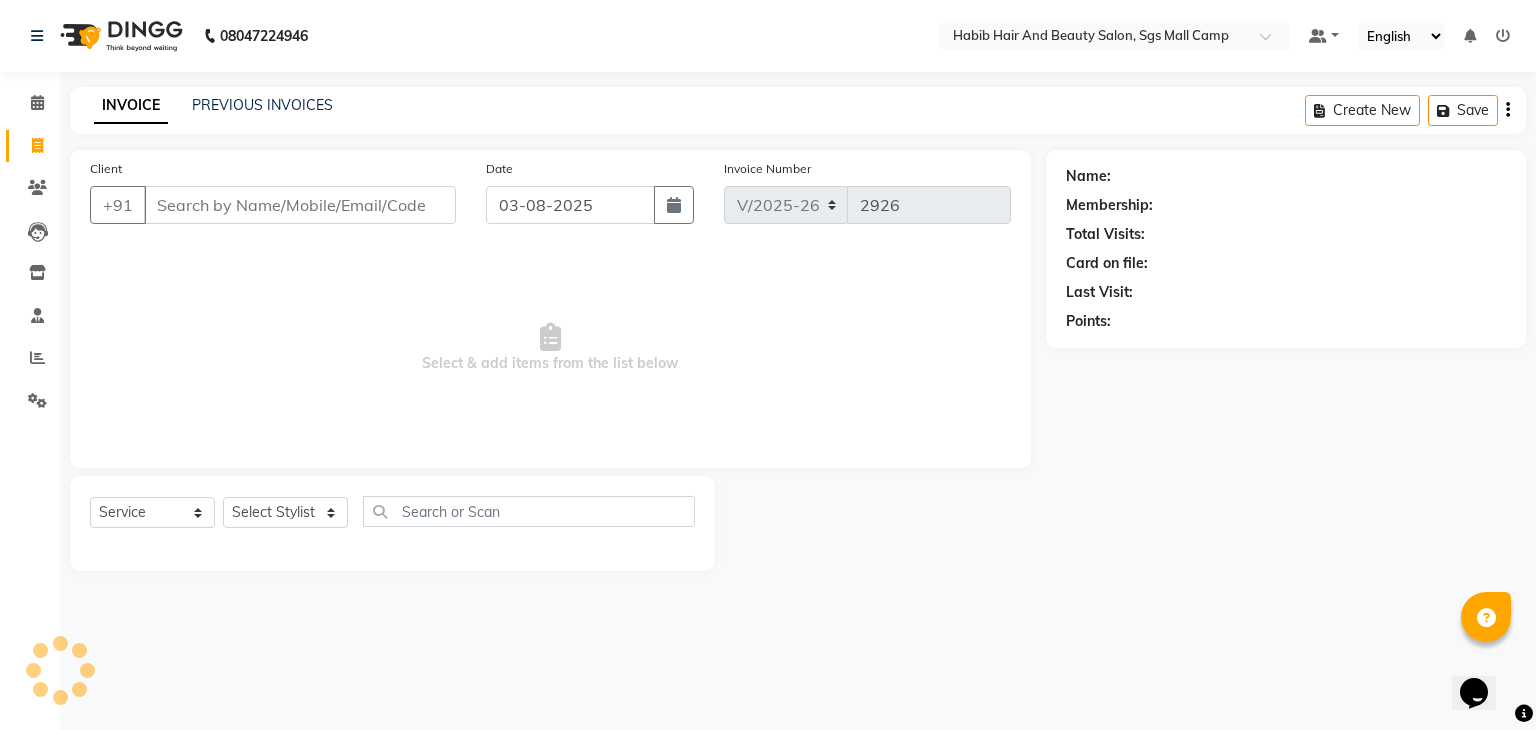 click on "Client" at bounding box center (300, 205) 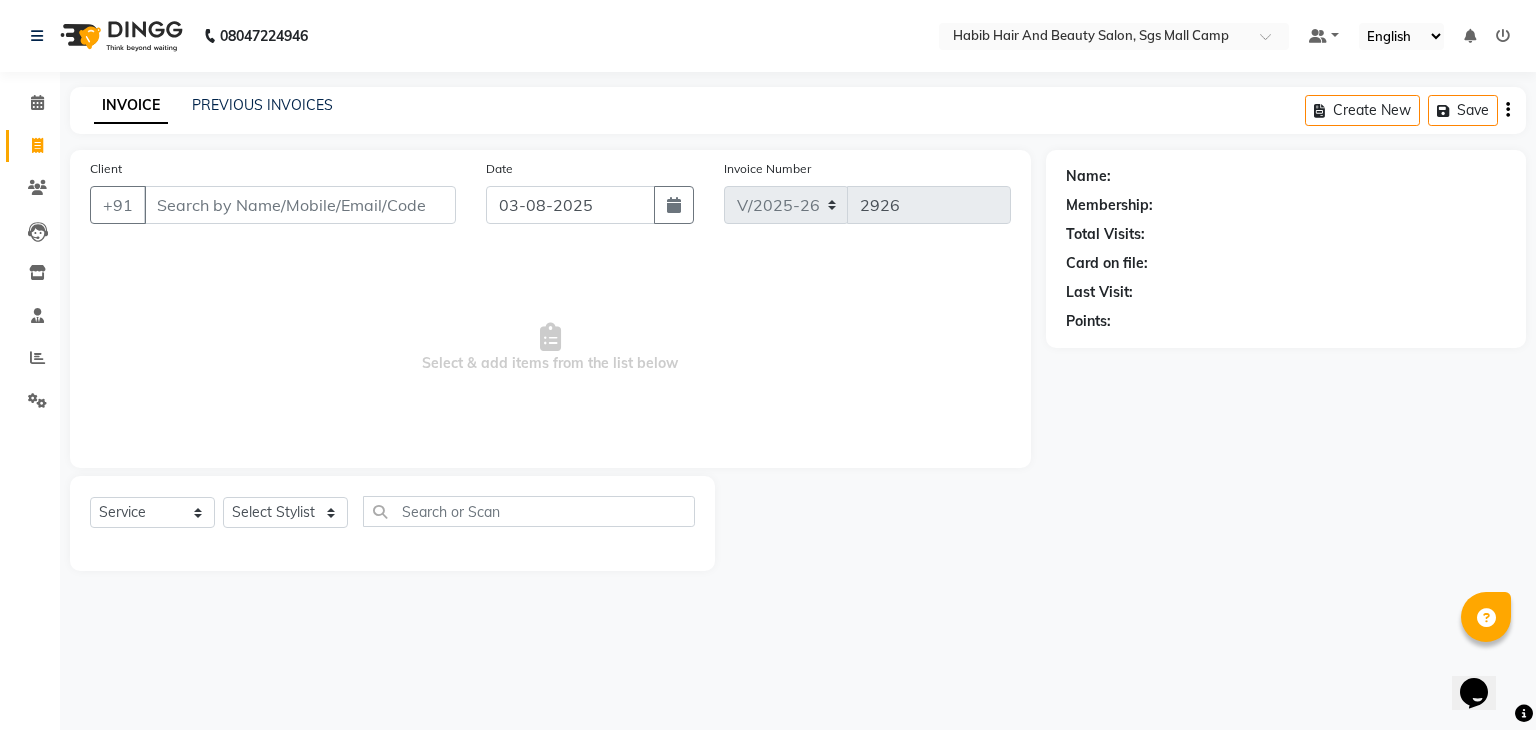 click on "Client" at bounding box center (300, 205) 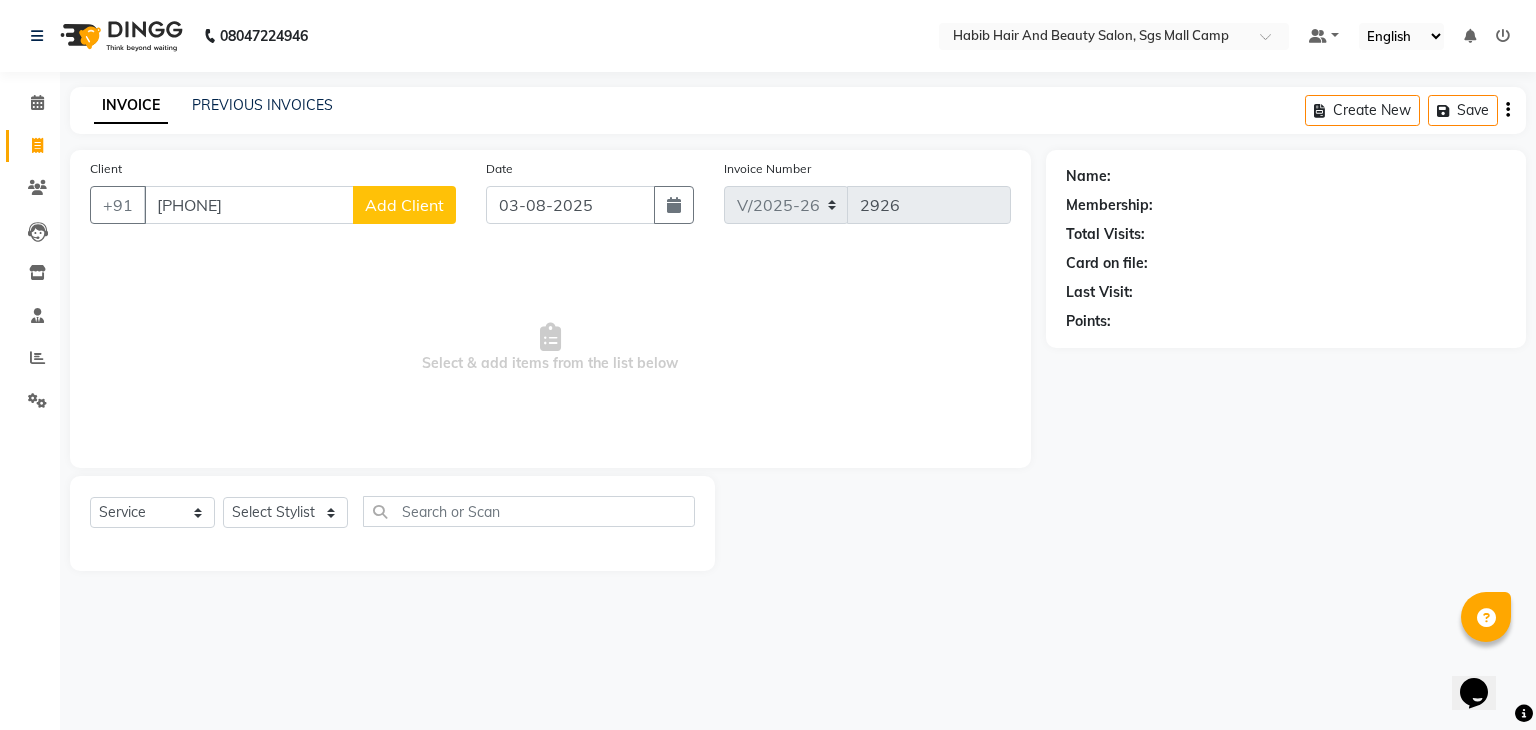 type on "[PHONE]" 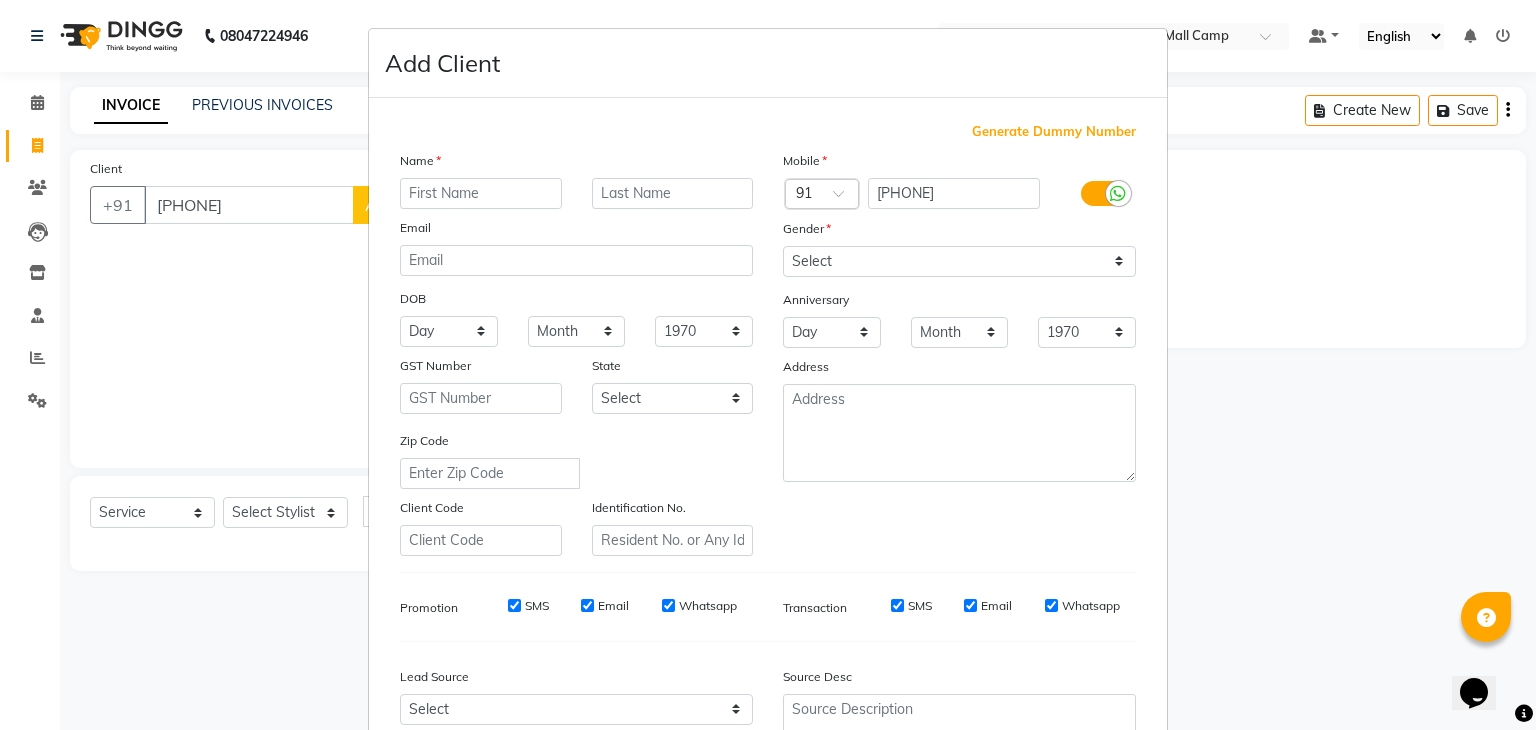 click at bounding box center (481, 193) 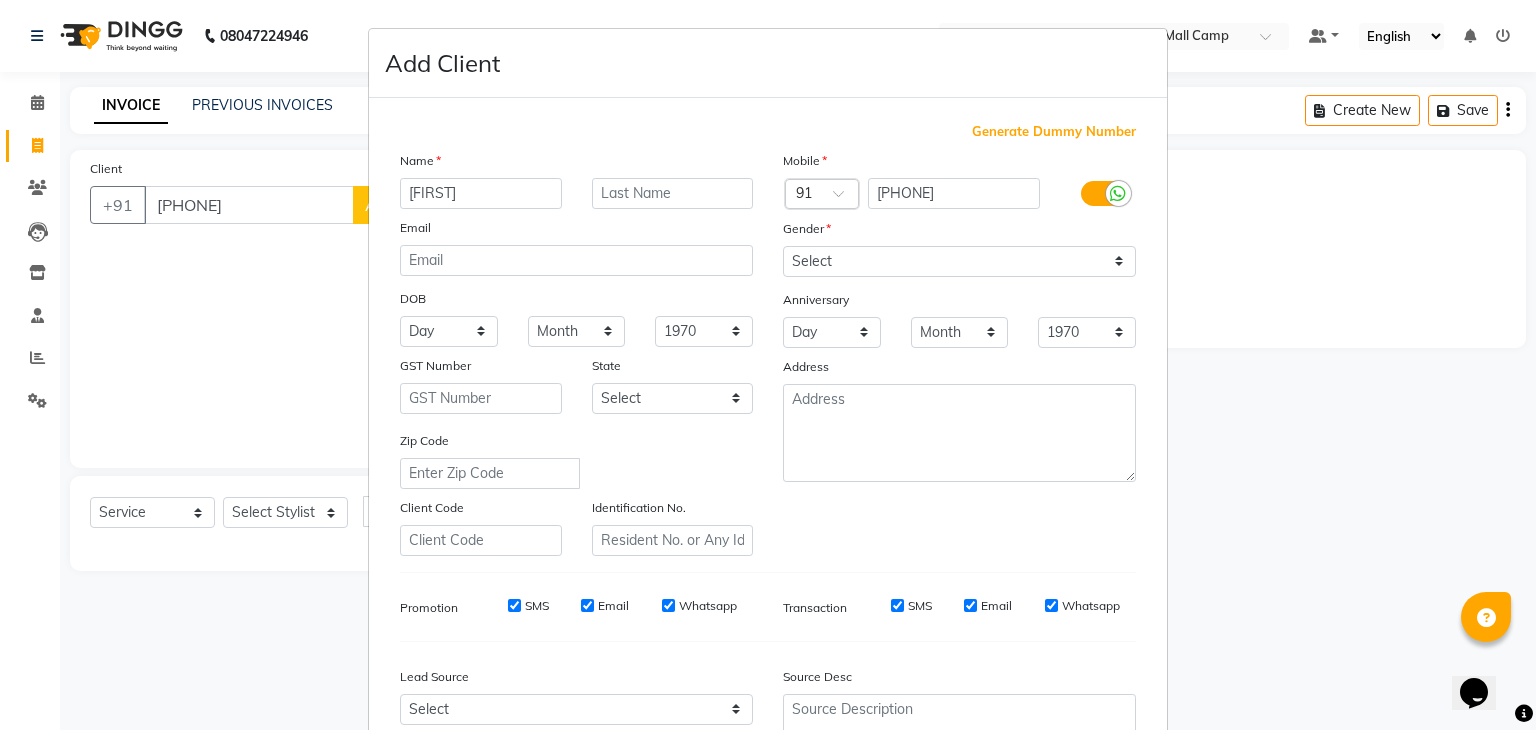 type on "[FIRST]" 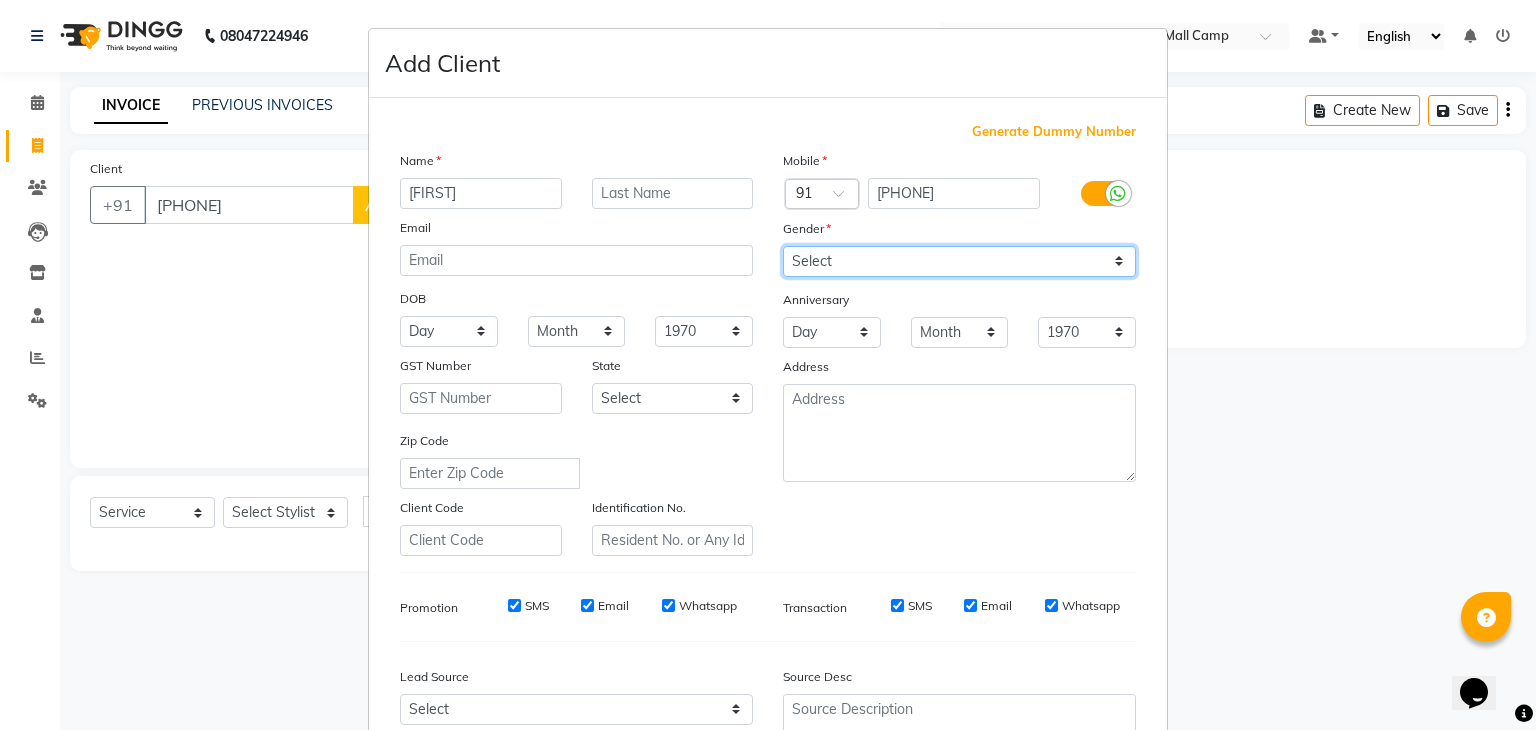 click on "Select Male Female Other Prefer Not To Say" at bounding box center [959, 261] 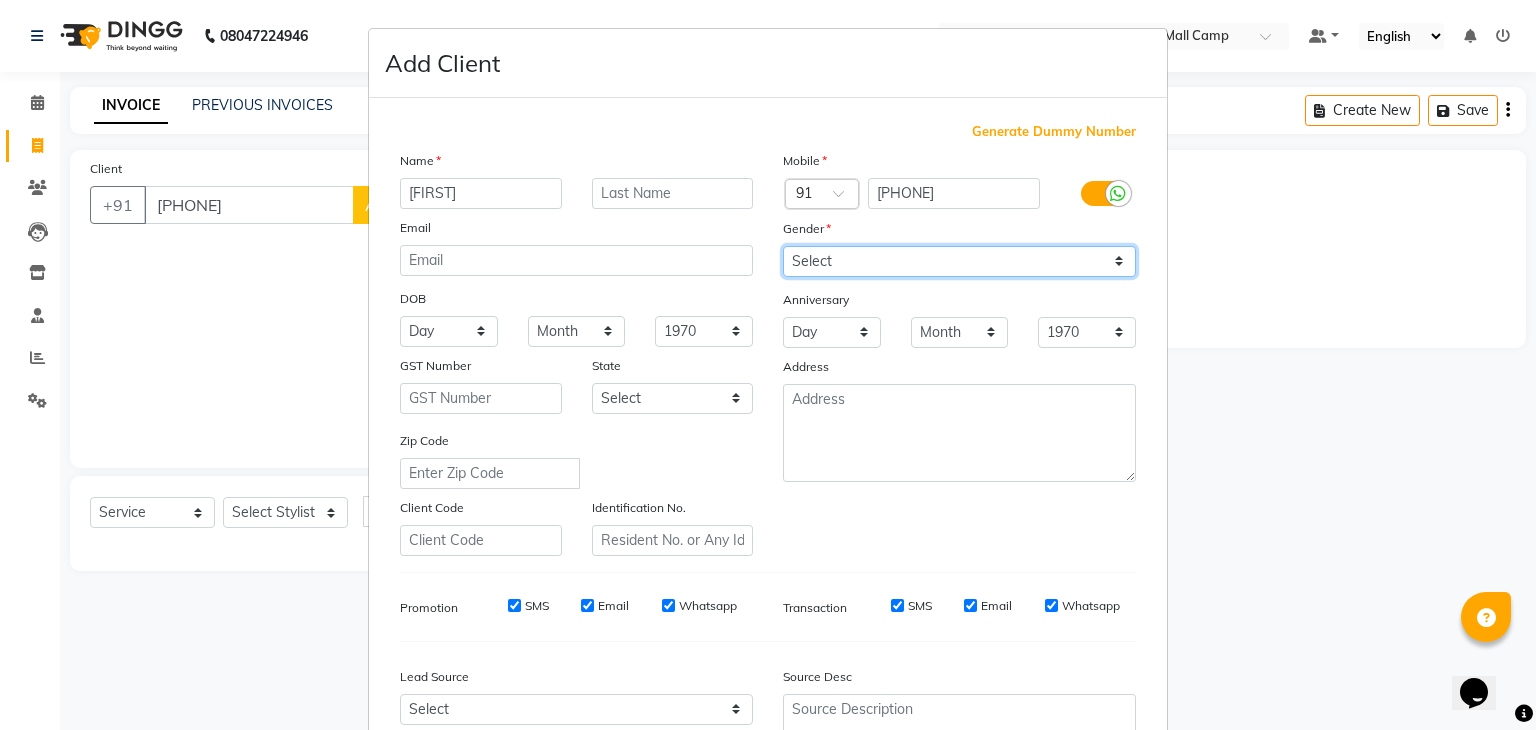 select on "female" 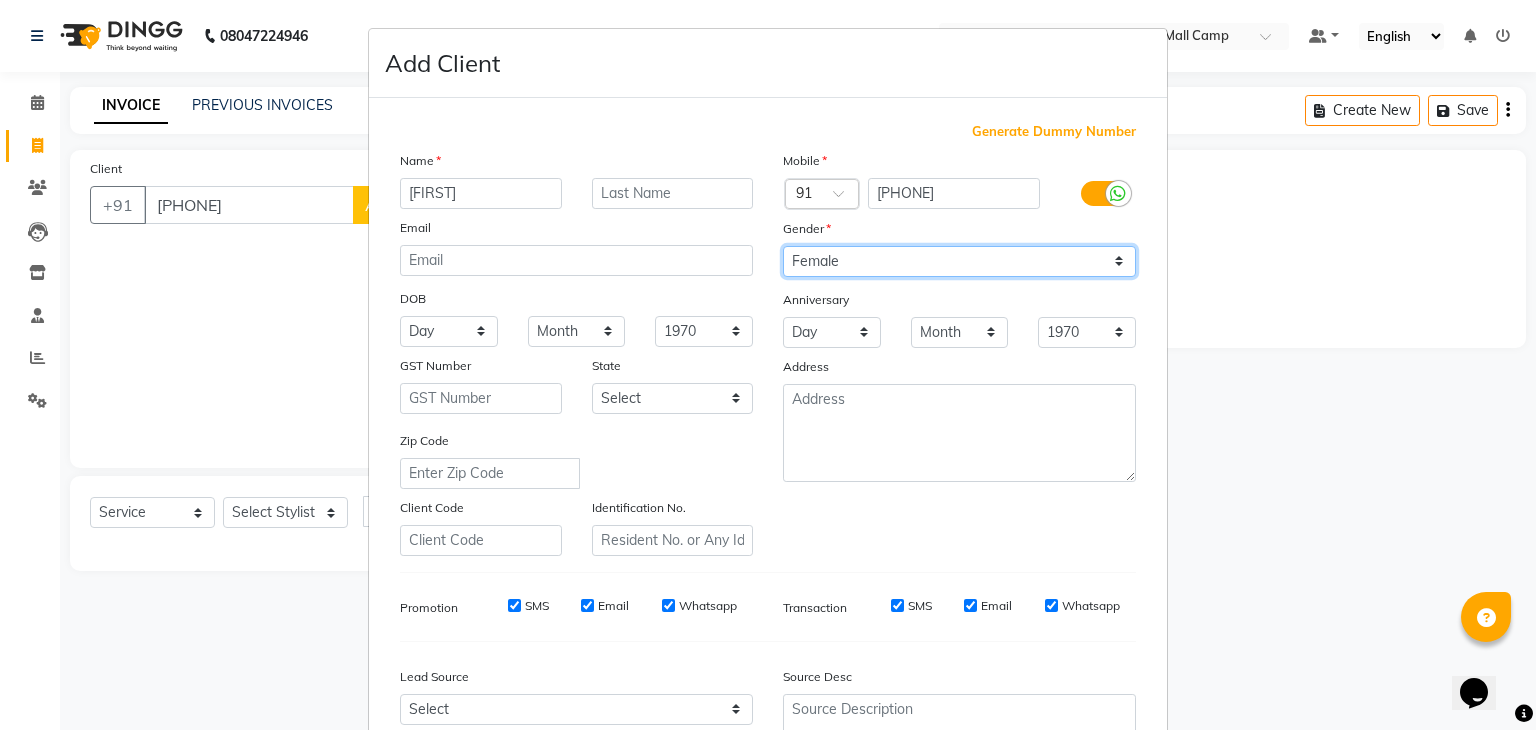 click on "Select Male Female Other Prefer Not To Say" at bounding box center [959, 261] 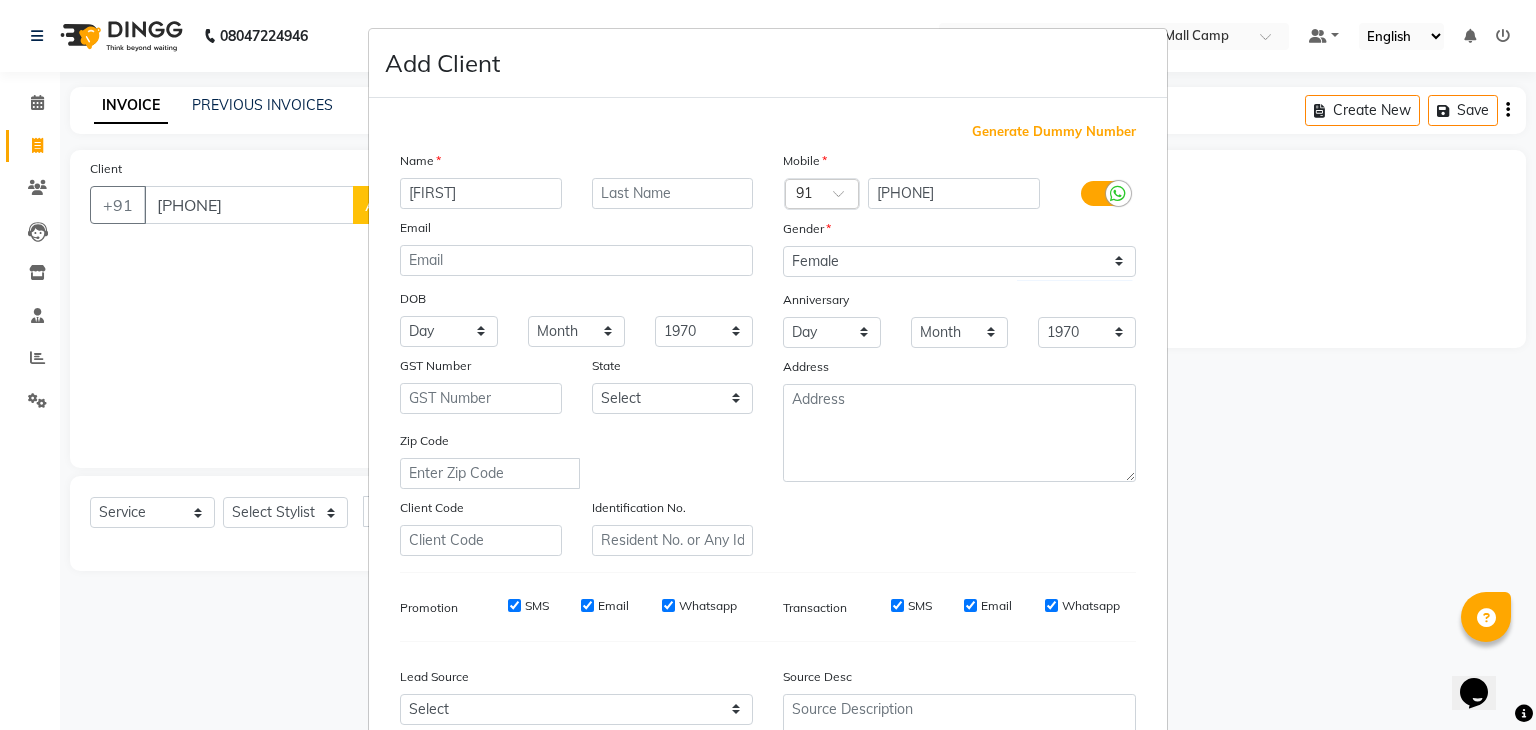 click on "Zip Code" at bounding box center (576, 459) 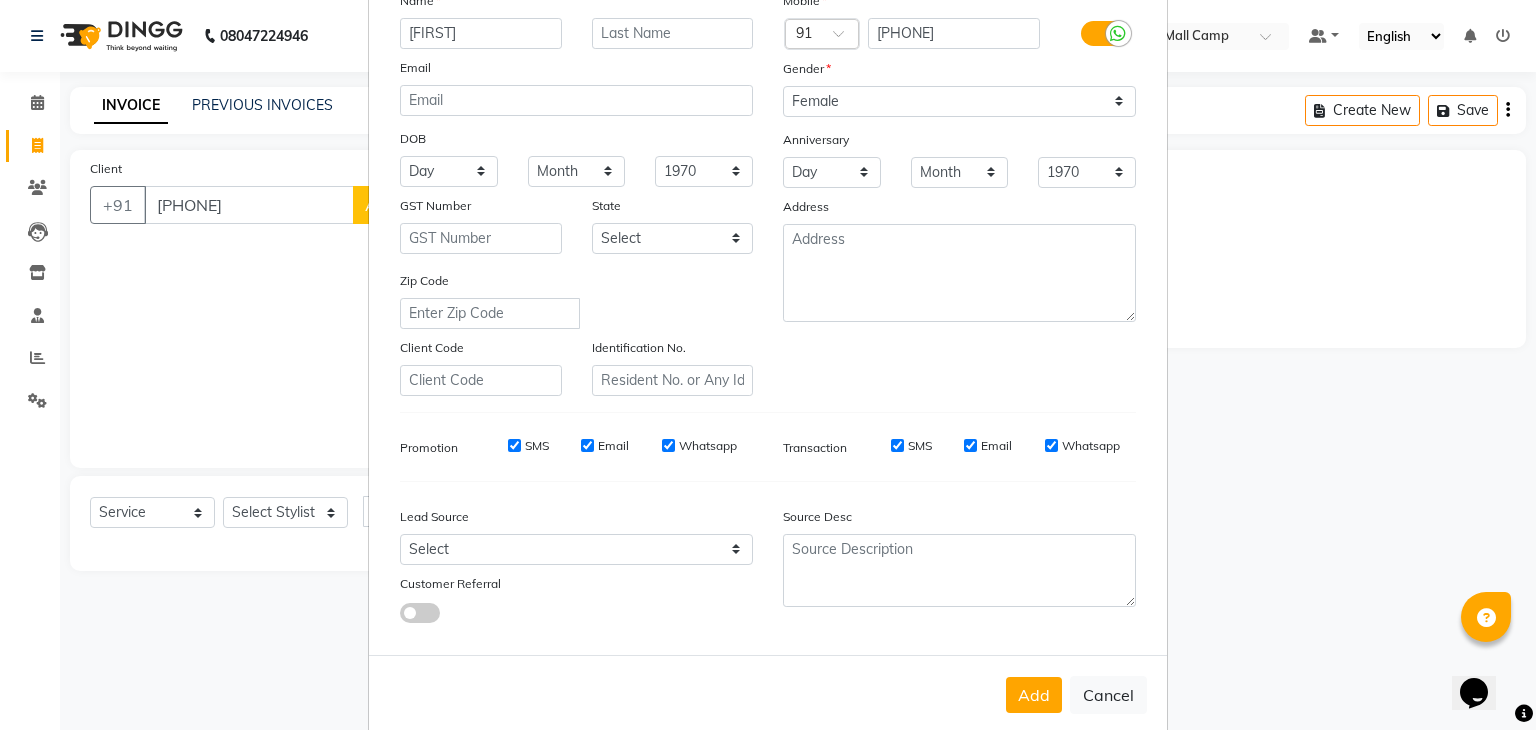 scroll, scrollTop: 200, scrollLeft: 0, axis: vertical 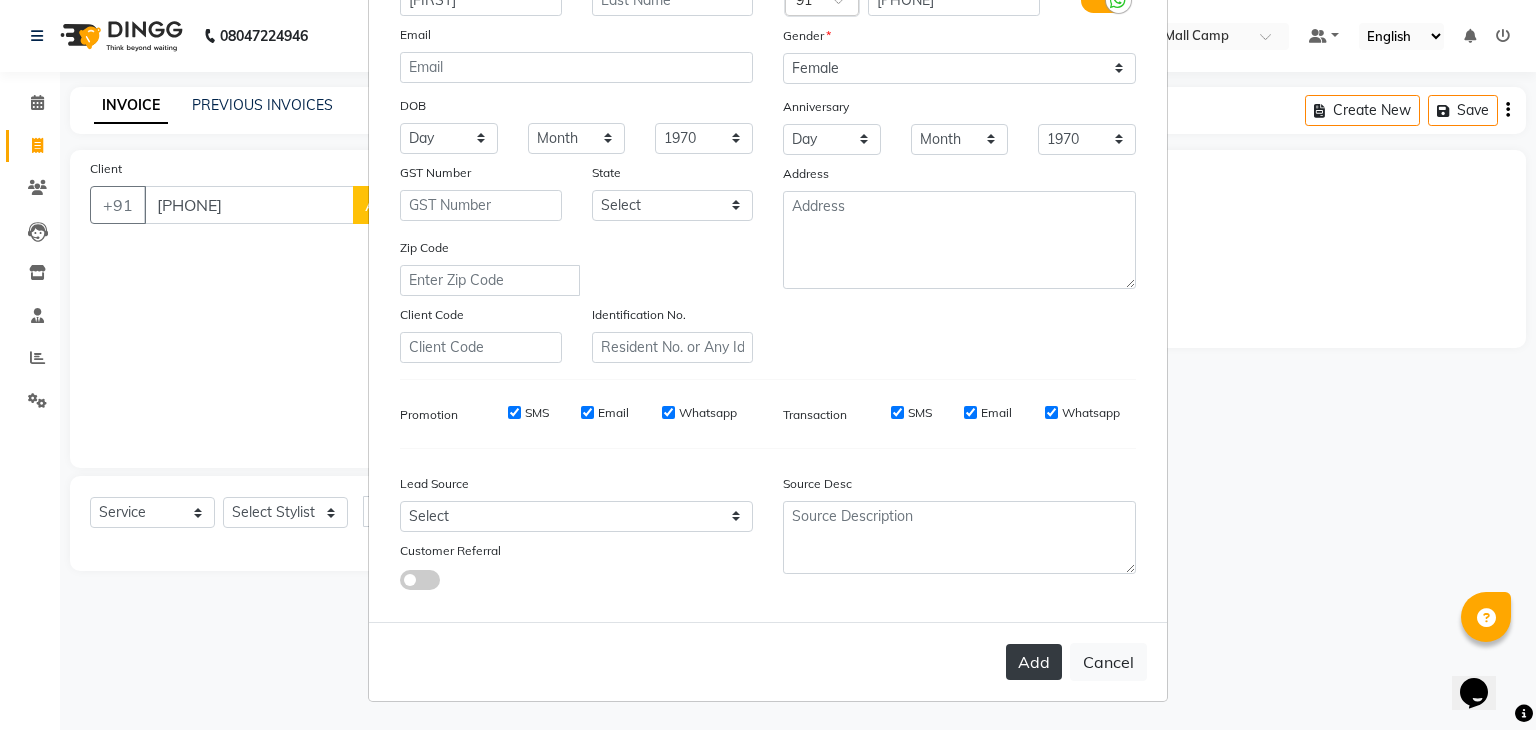 click on "Add" at bounding box center (1034, 662) 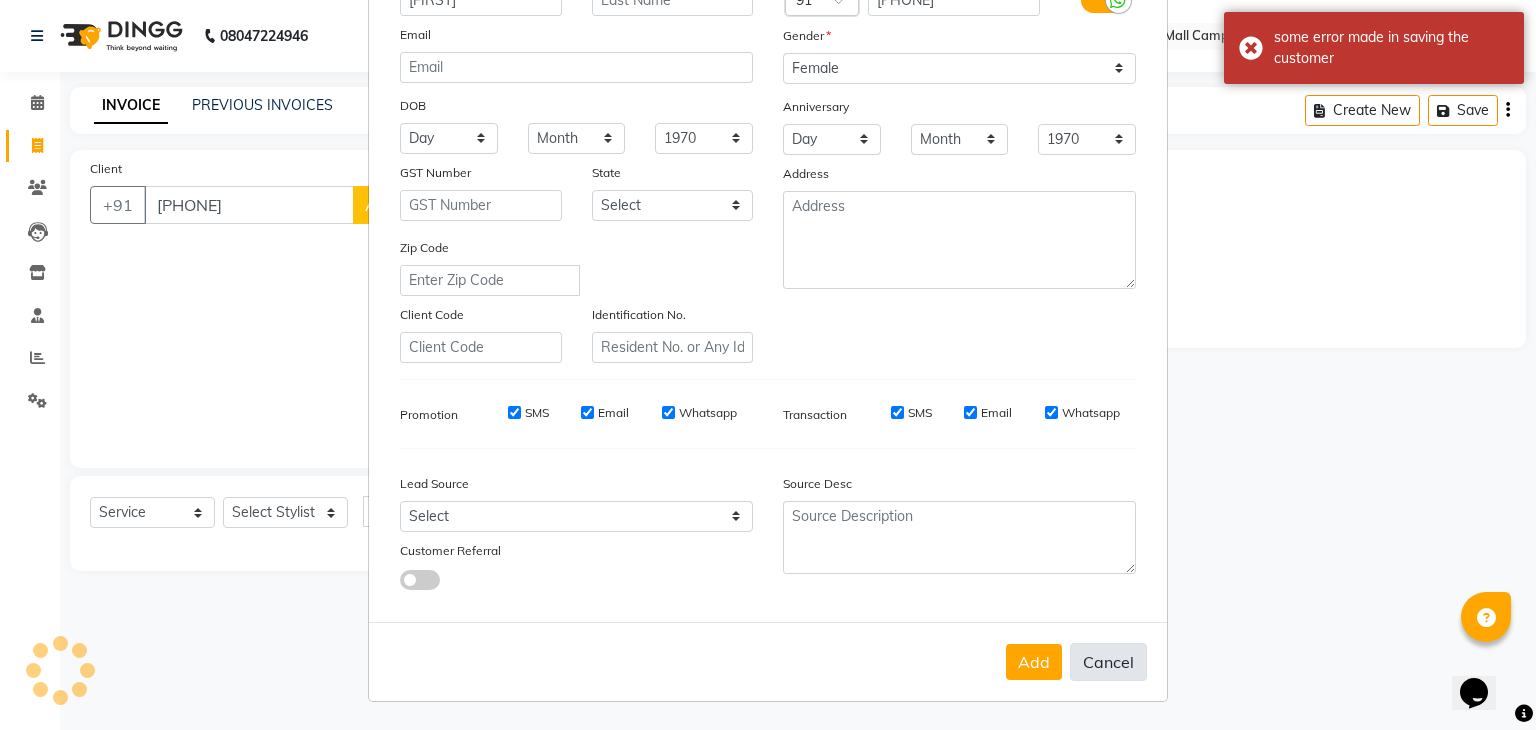 click on "Cancel" at bounding box center (1108, 662) 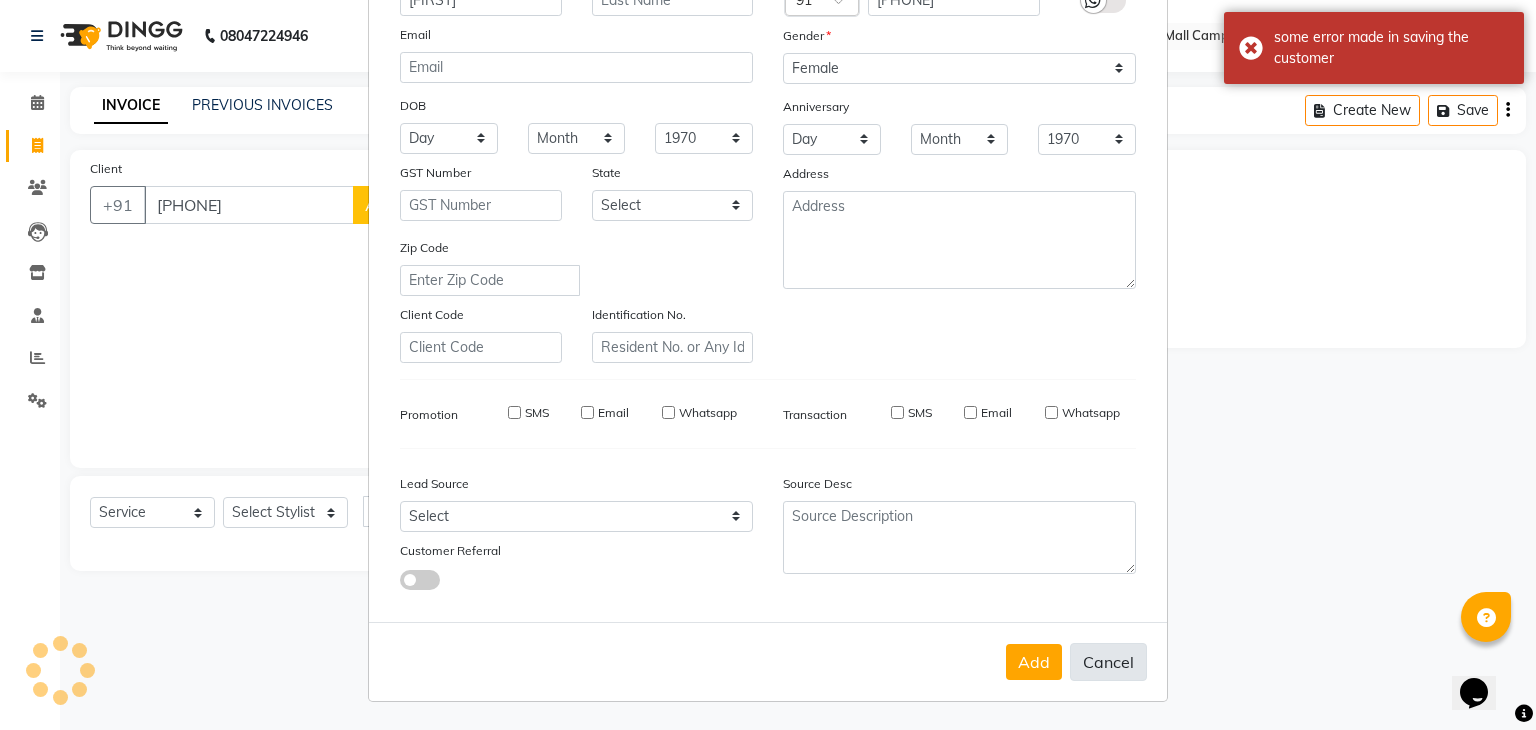 type 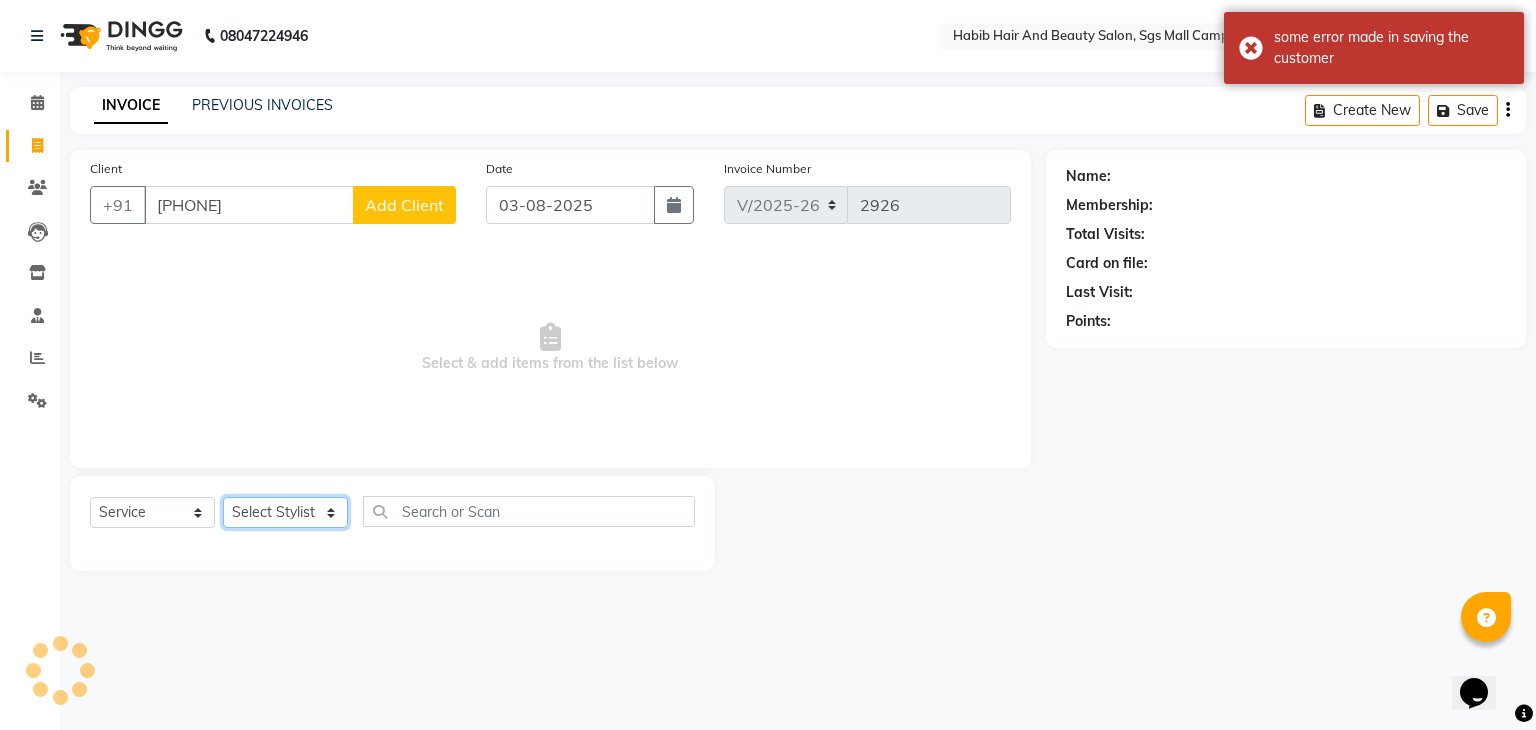click on "Select Stylist [FIRST] [LAST] Avinash [FIRST] Manager [FIRST] sangeeta shilpa sujal Suraj swapnil [FIRST]" 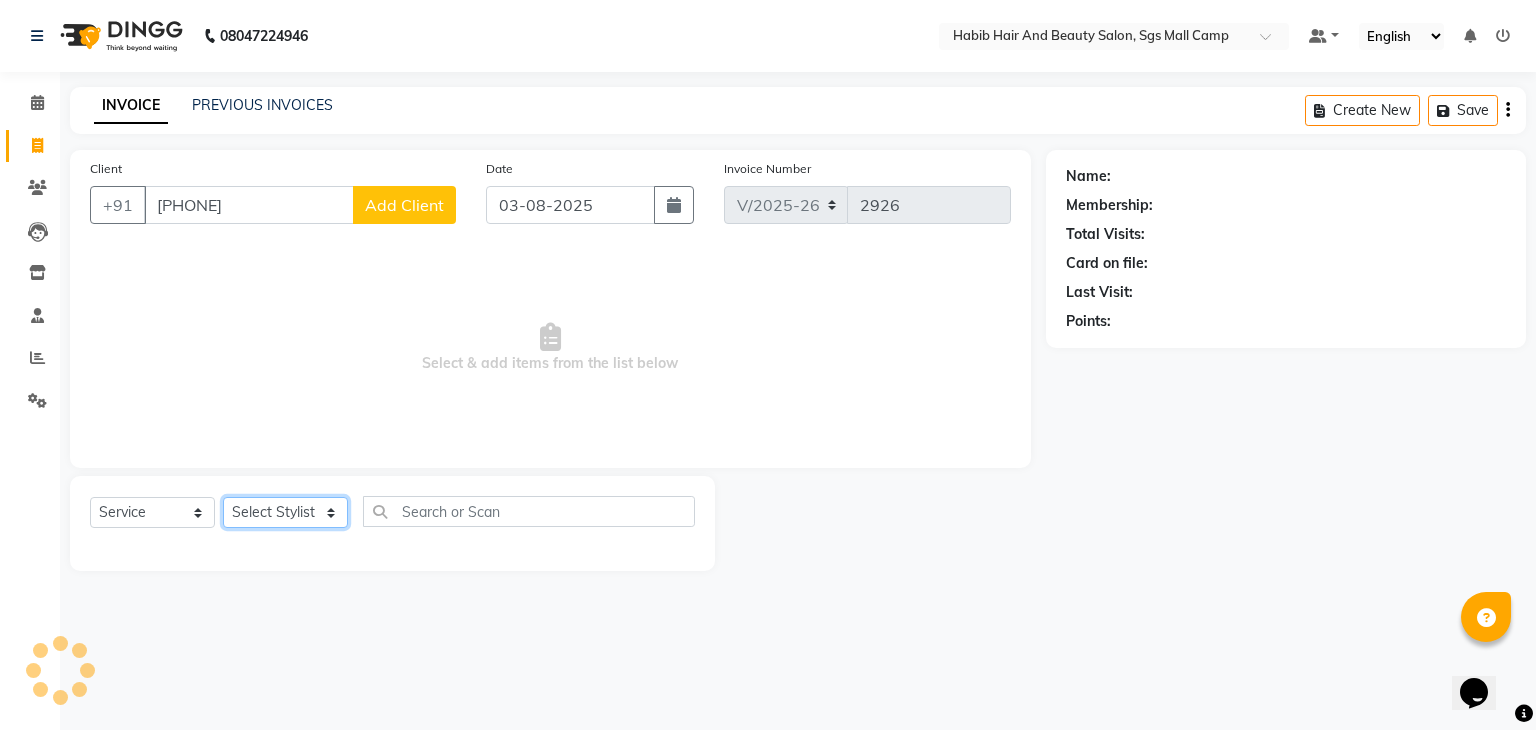 select on "81157" 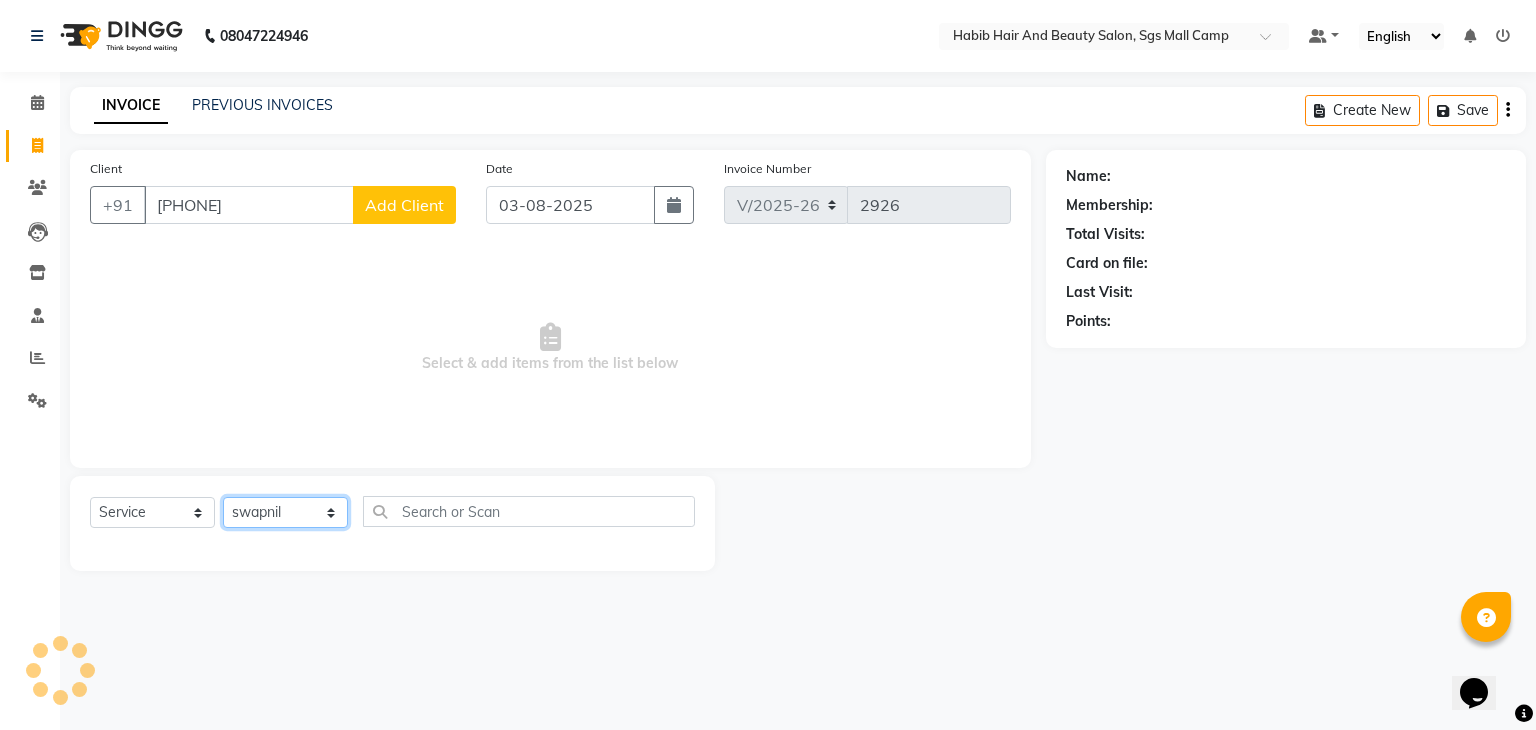 click on "Select Stylist [FIRST] [LAST] Avinash [FIRST] Manager [FIRST] sangeeta shilpa sujal Suraj swapnil [FIRST]" 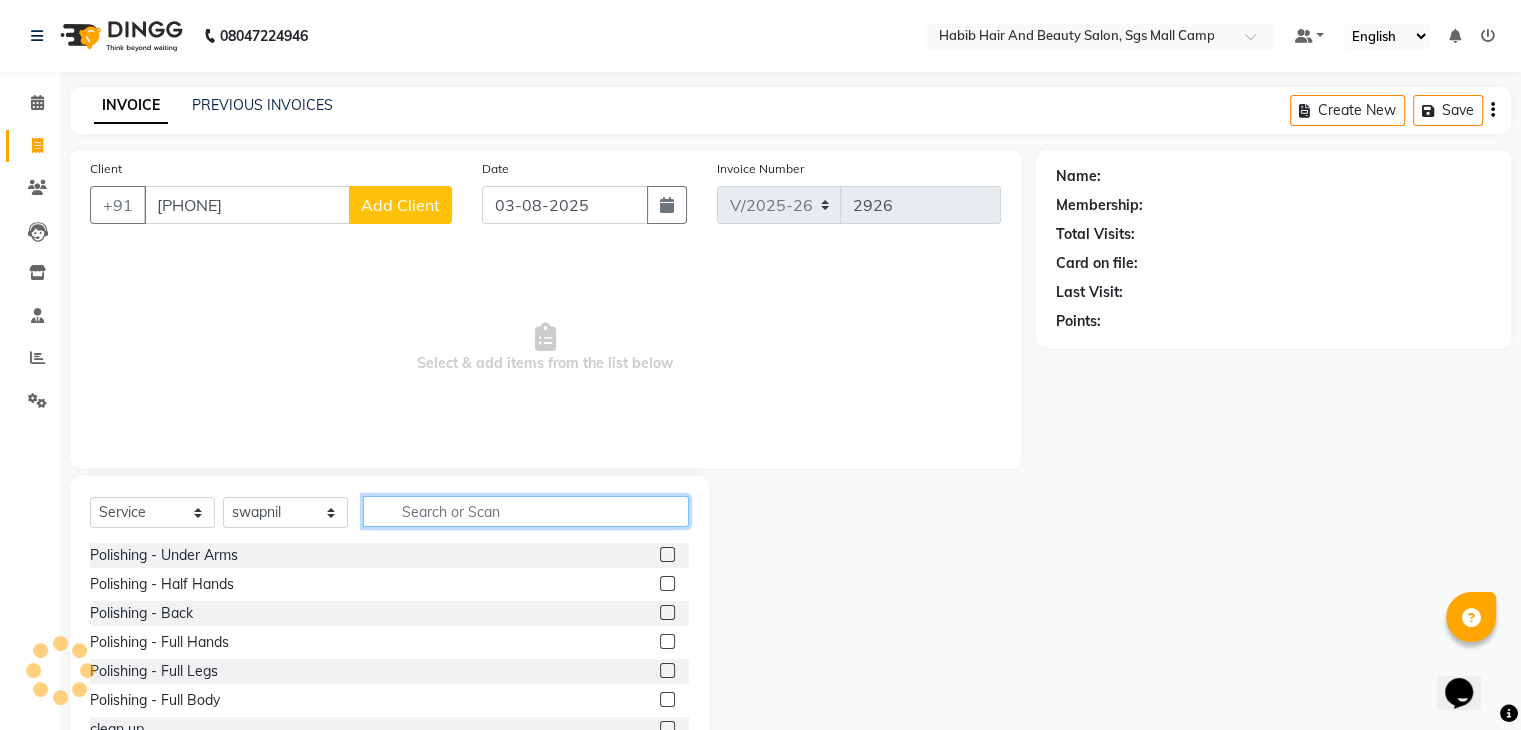 click 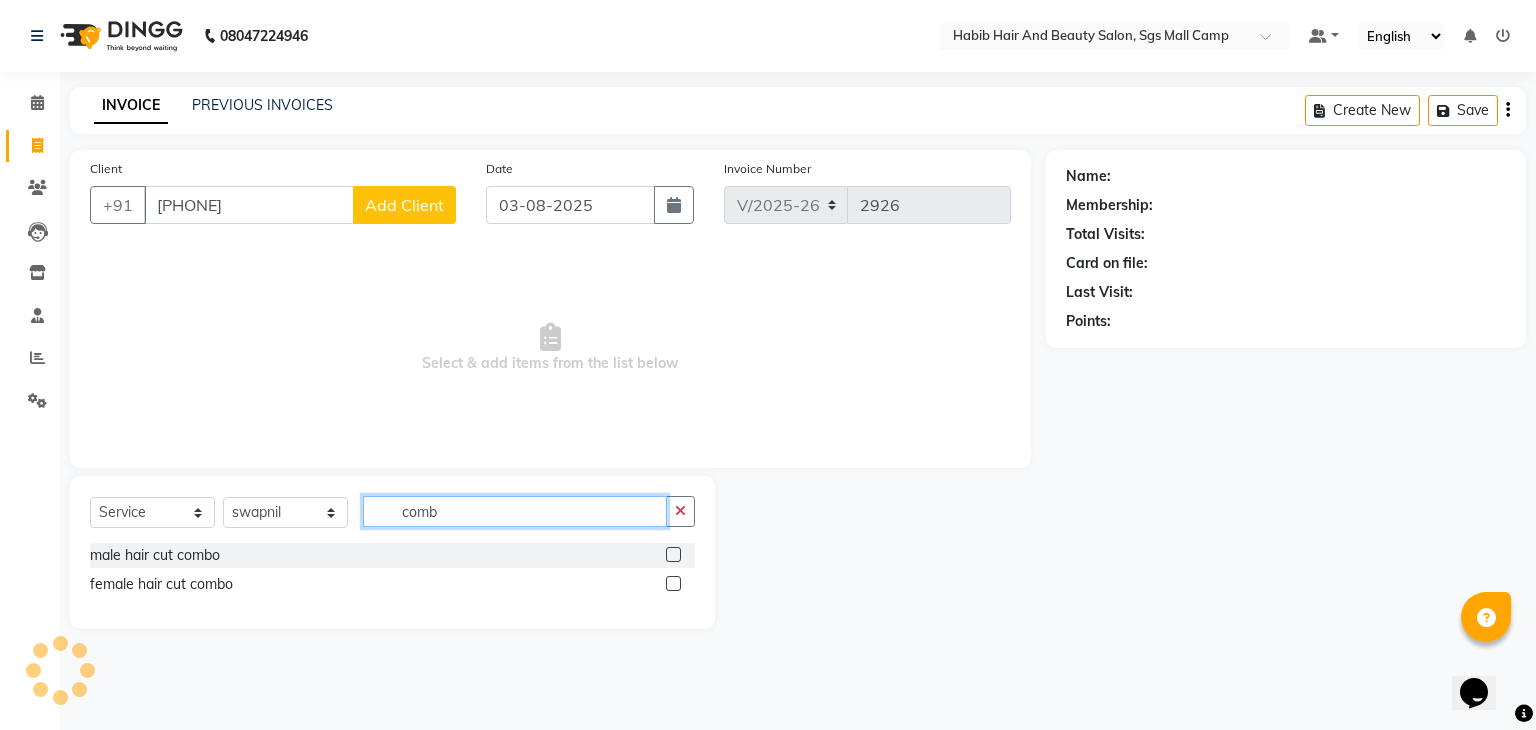 type on "comb" 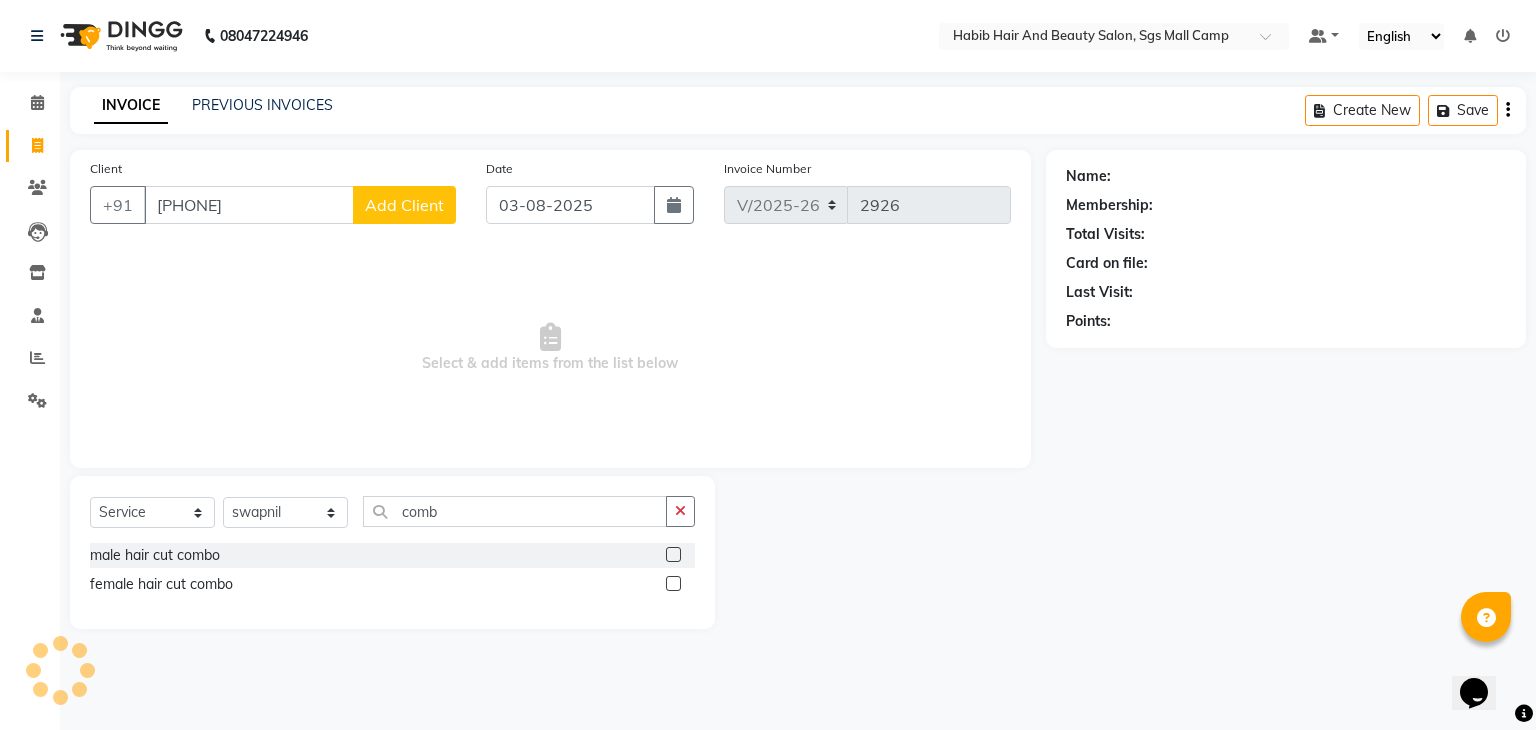 click 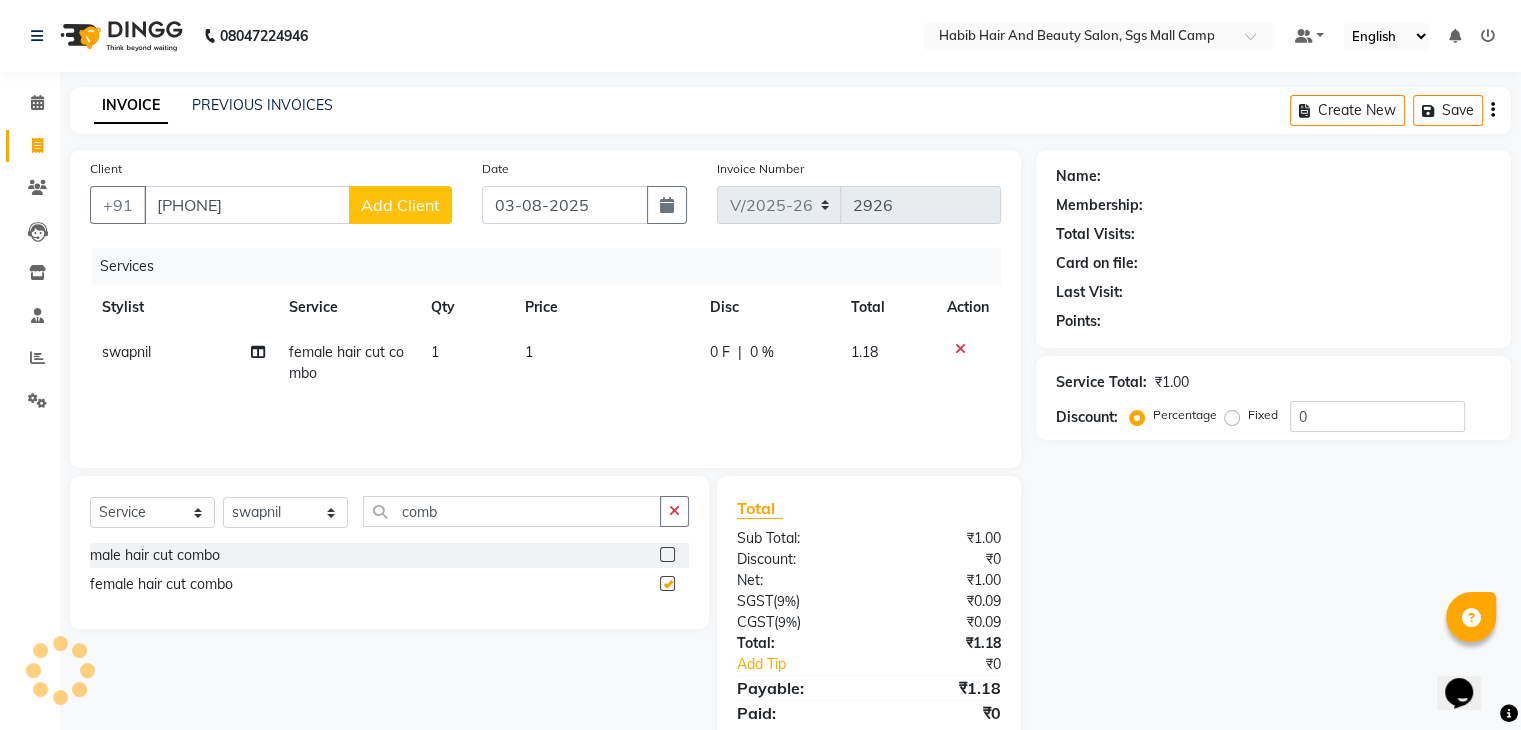 checkbox on "false" 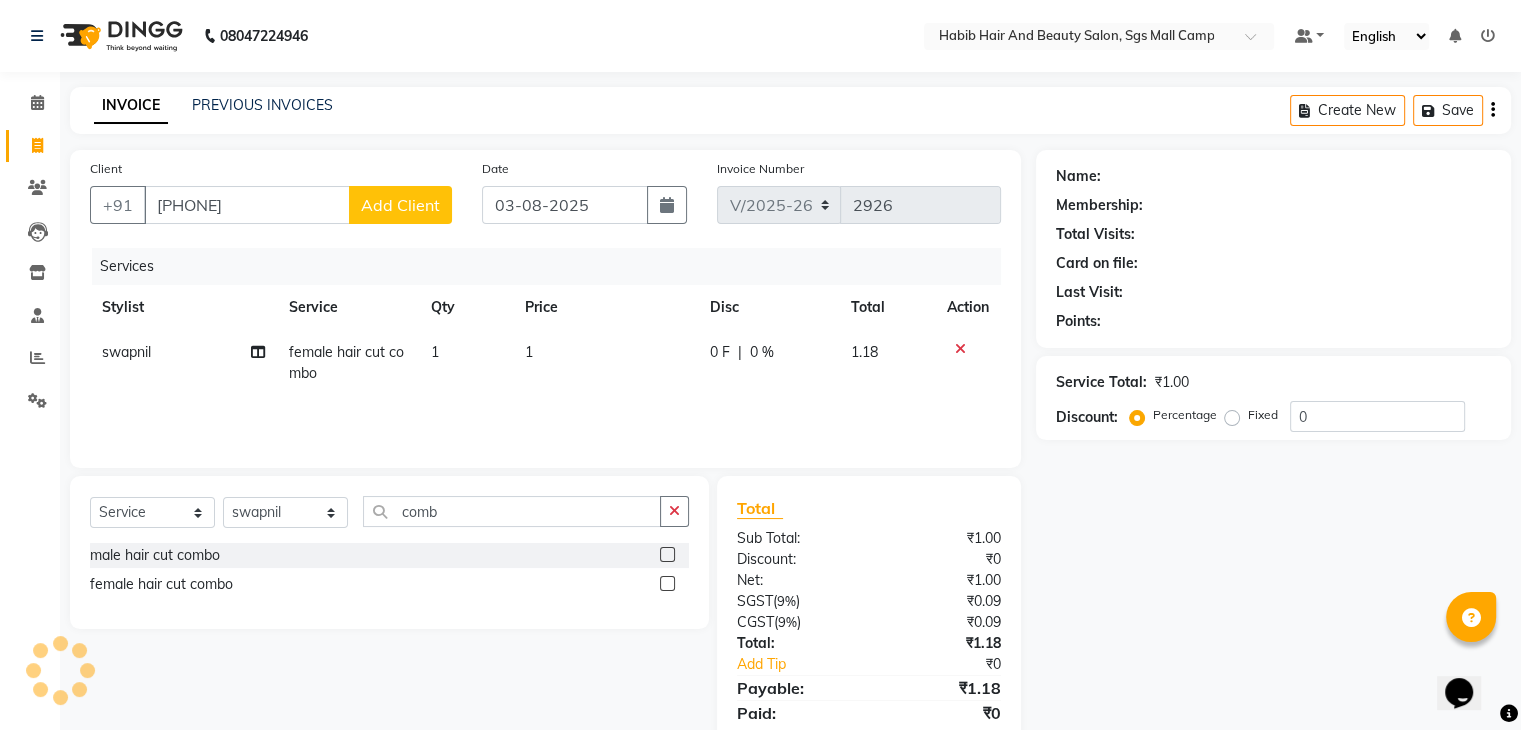 click on "1" 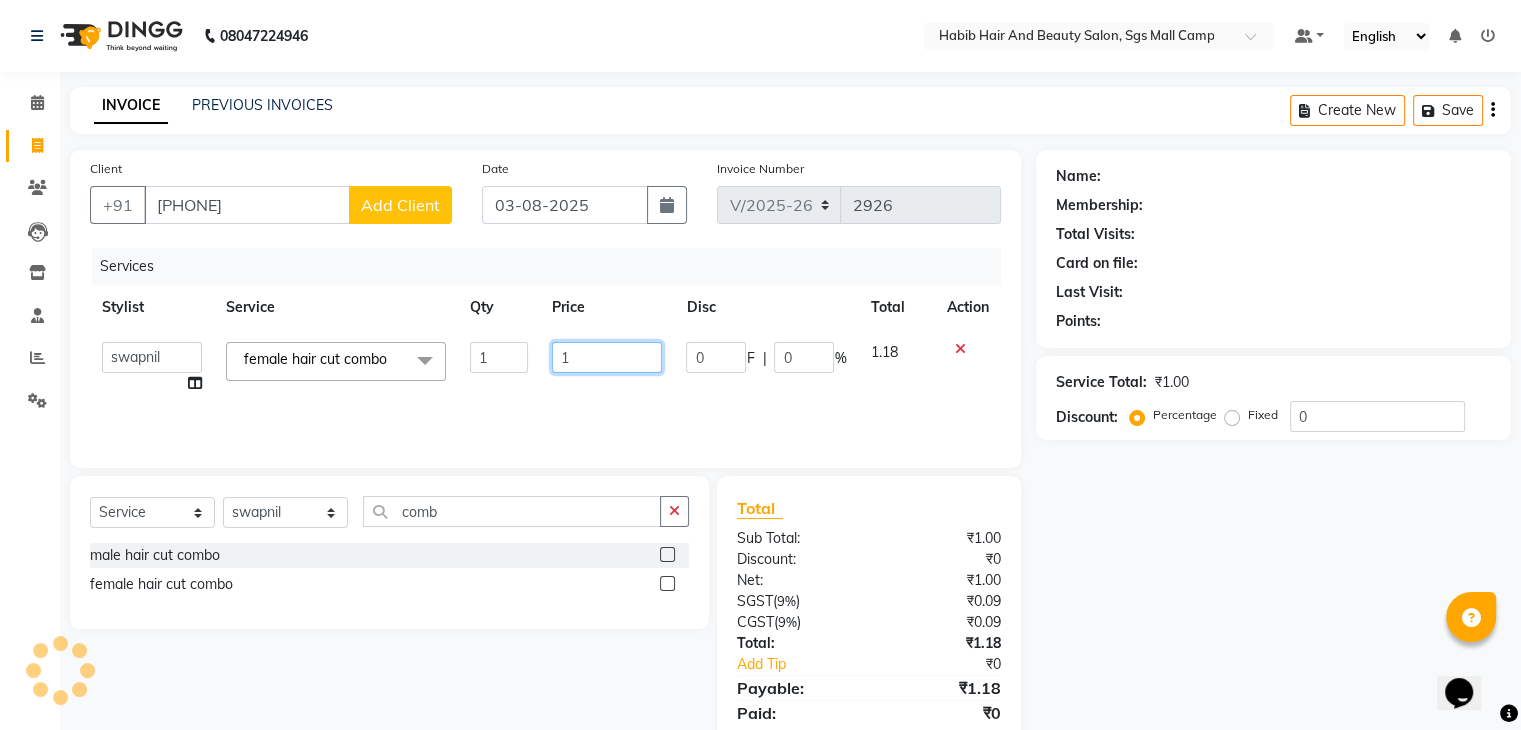 click on "1" 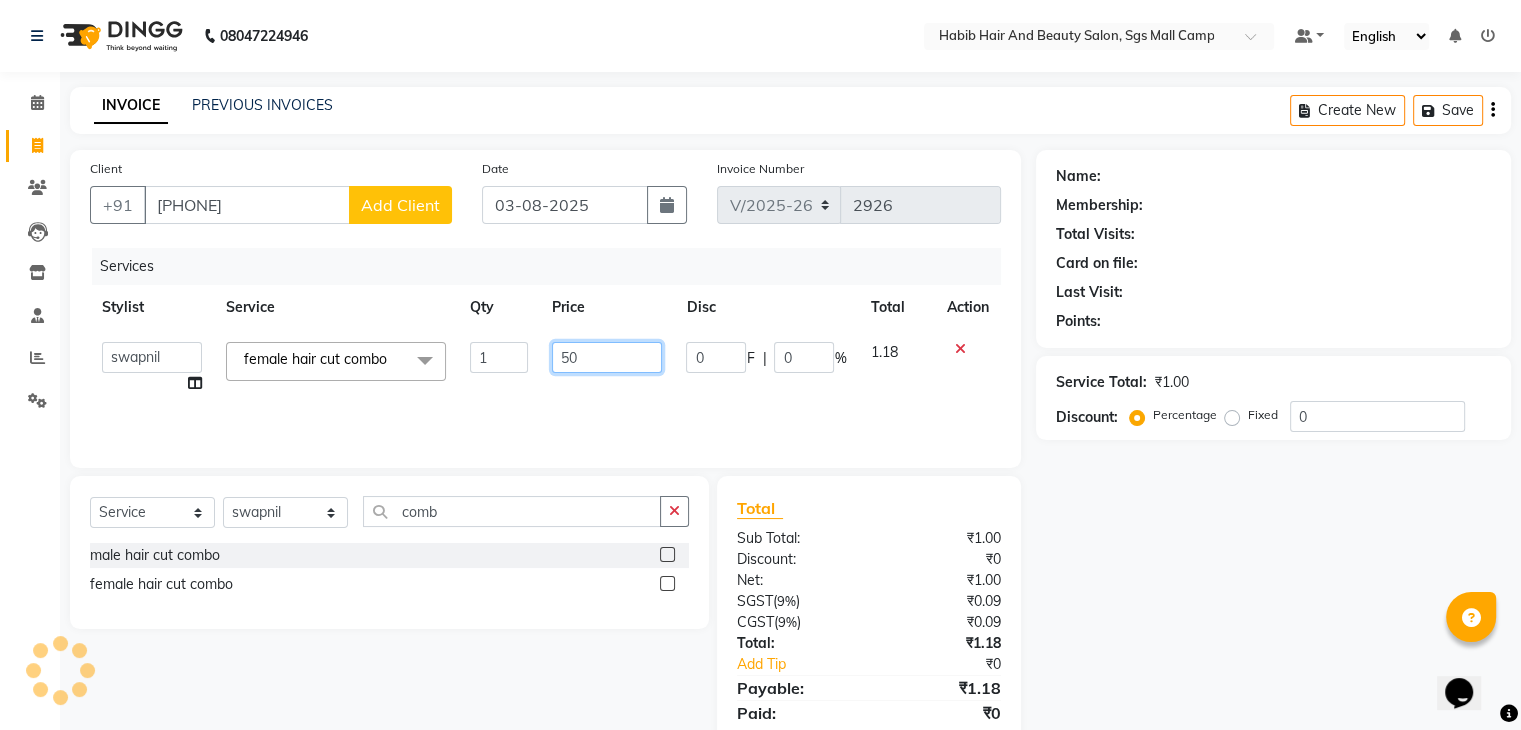 type on "500" 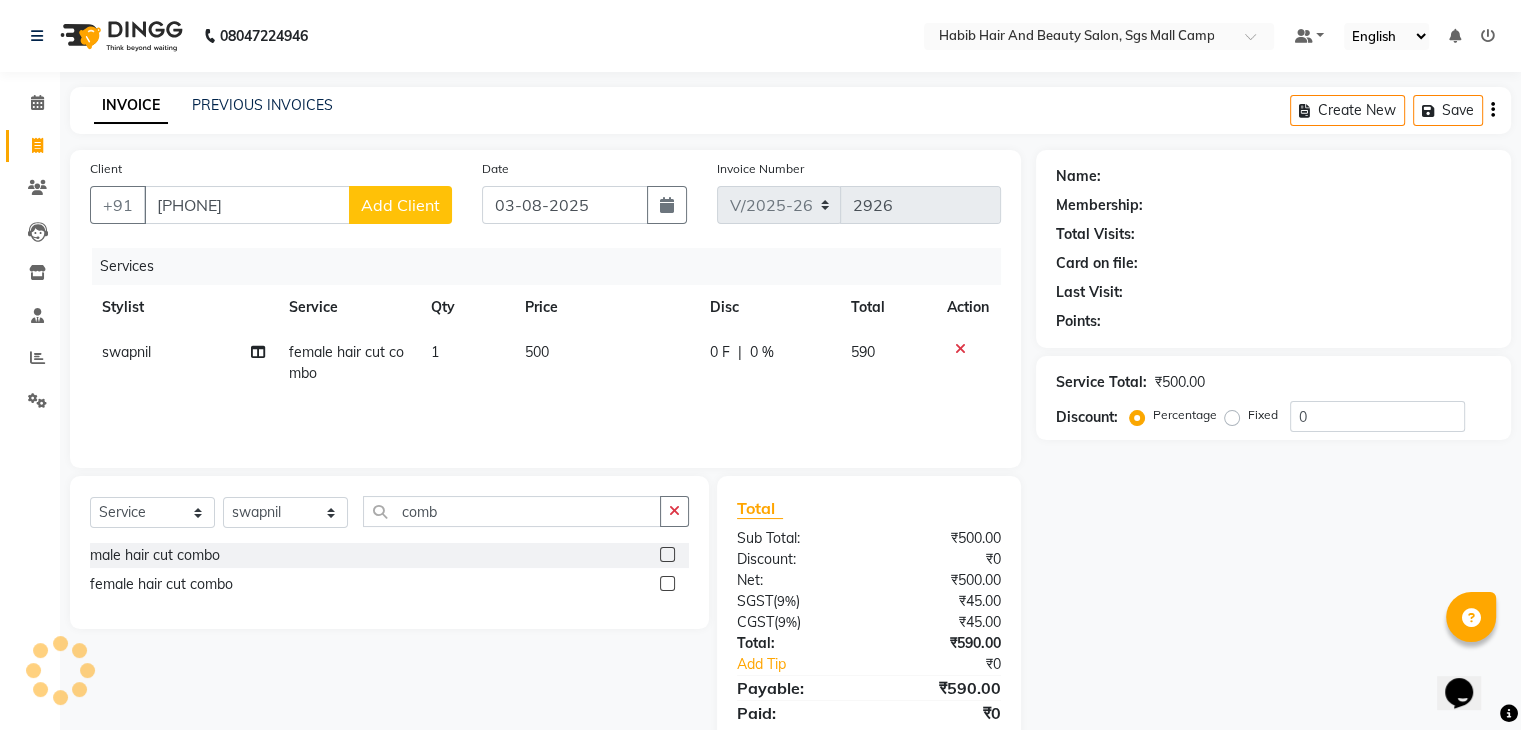 click on "Name: Membership: Total Visits: Card on file: Last Visit:  Points:  Service Total:  ₹500.00  Discount:  Percentage   Fixed  0" 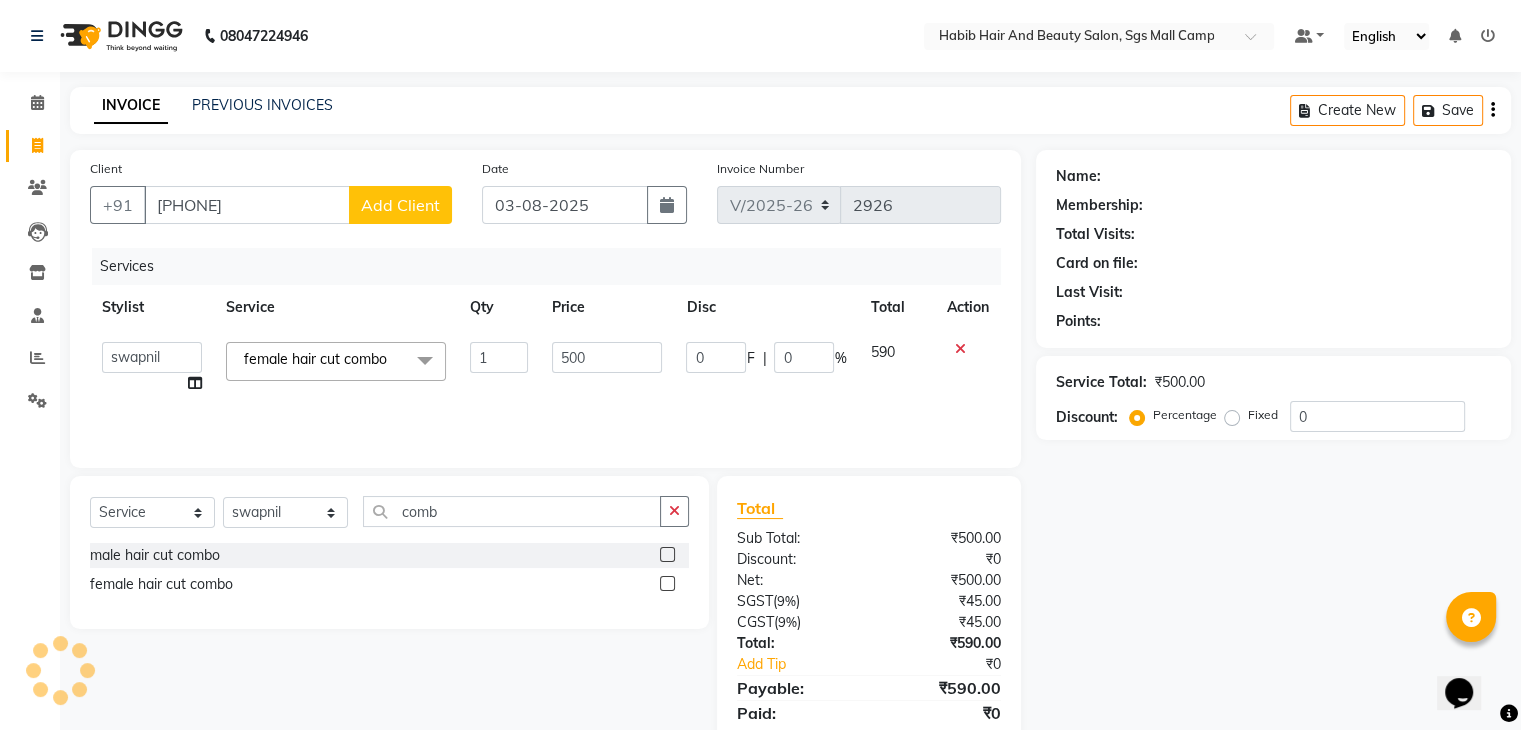 click on "Name: Membership: Total Visits: Card on file: Last Visit:  Points:  Service Total:  ₹500.00  Discount:  Percentage   Fixed  0" 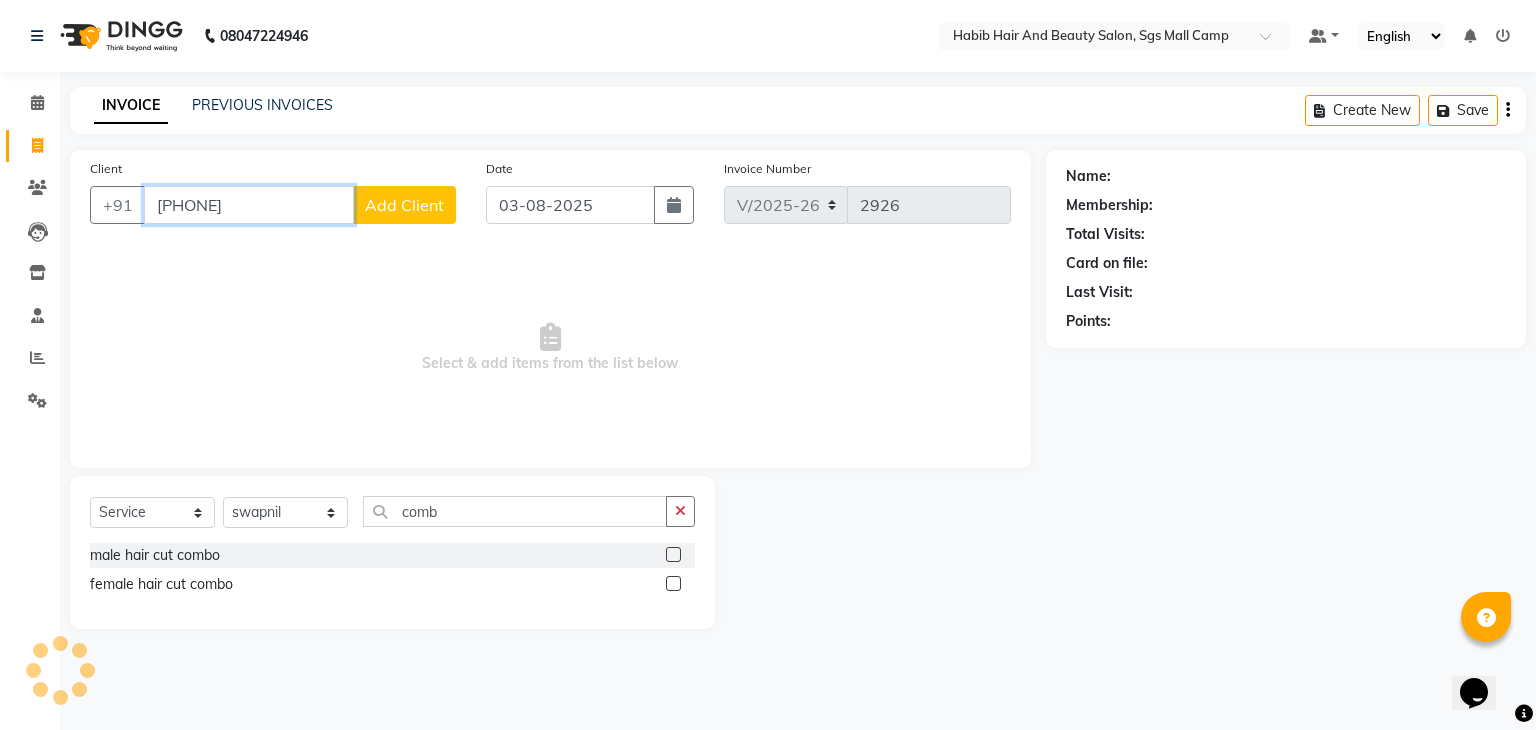 click on "[PHONE]" at bounding box center [249, 205] 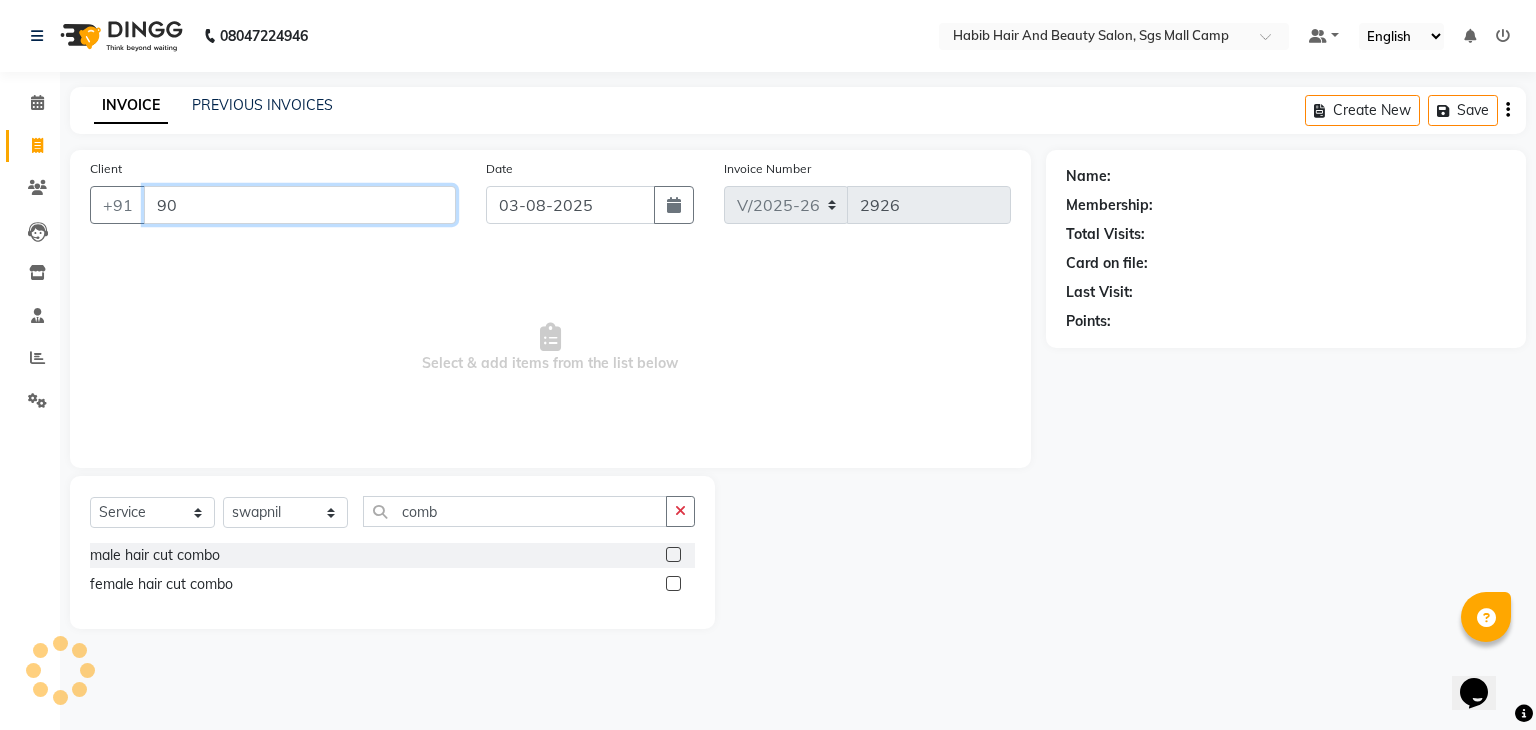 type on "9" 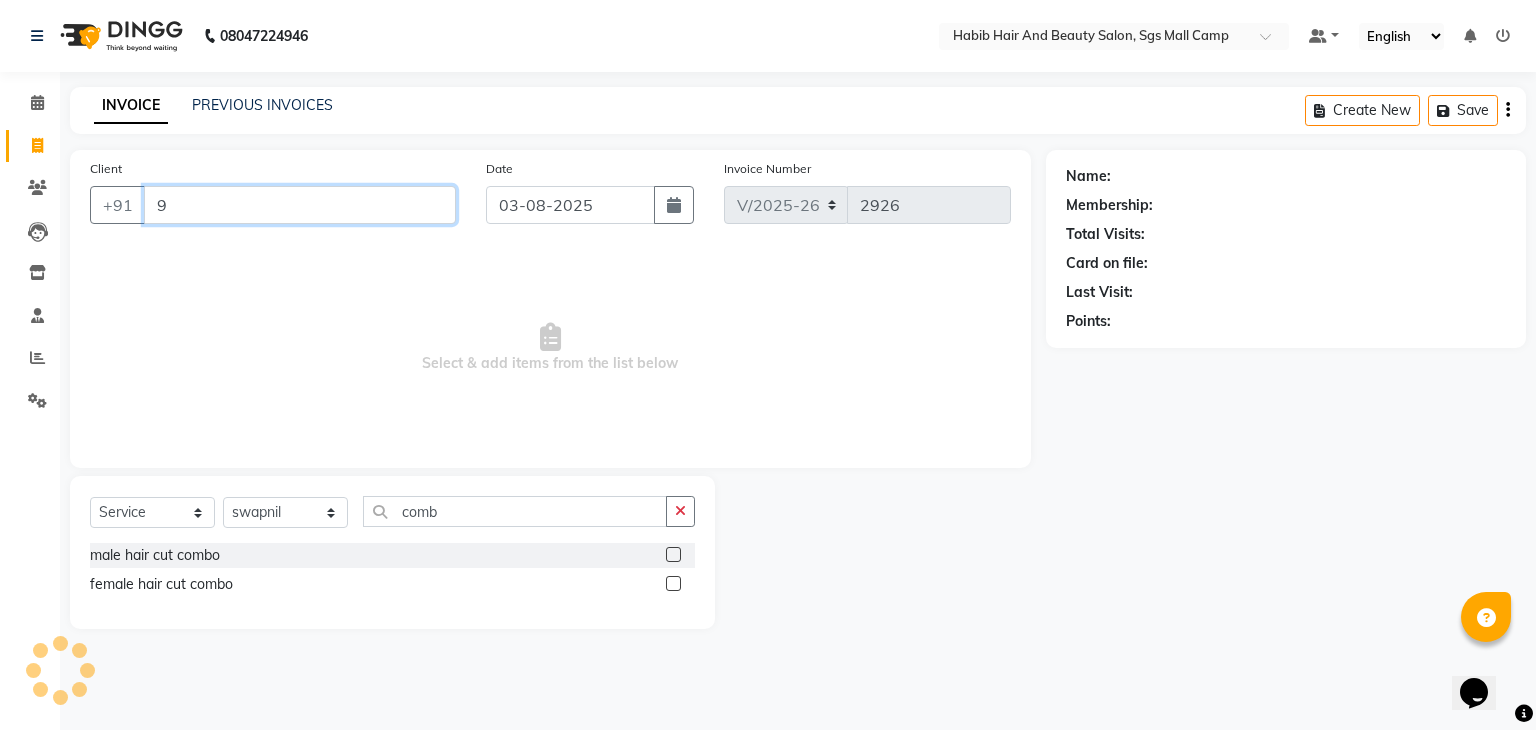 type 